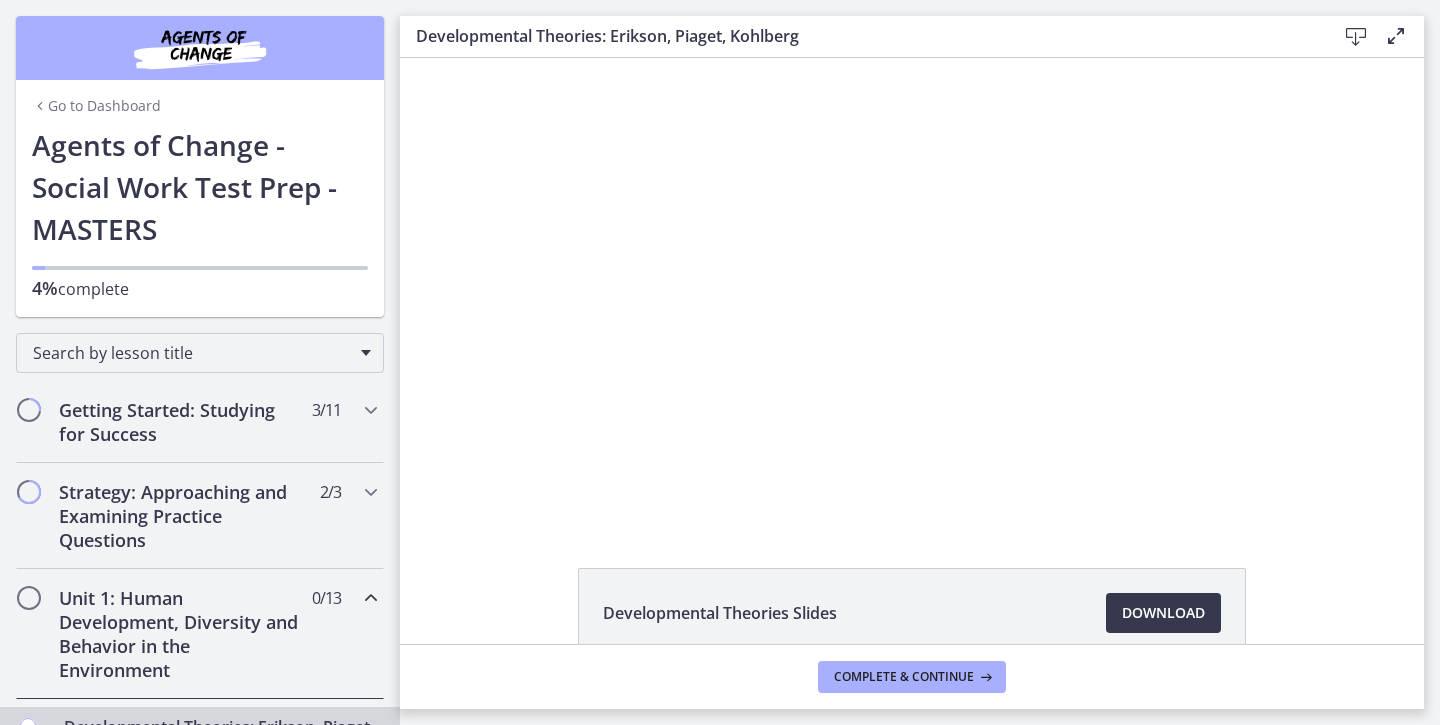 scroll, scrollTop: 0, scrollLeft: 0, axis: both 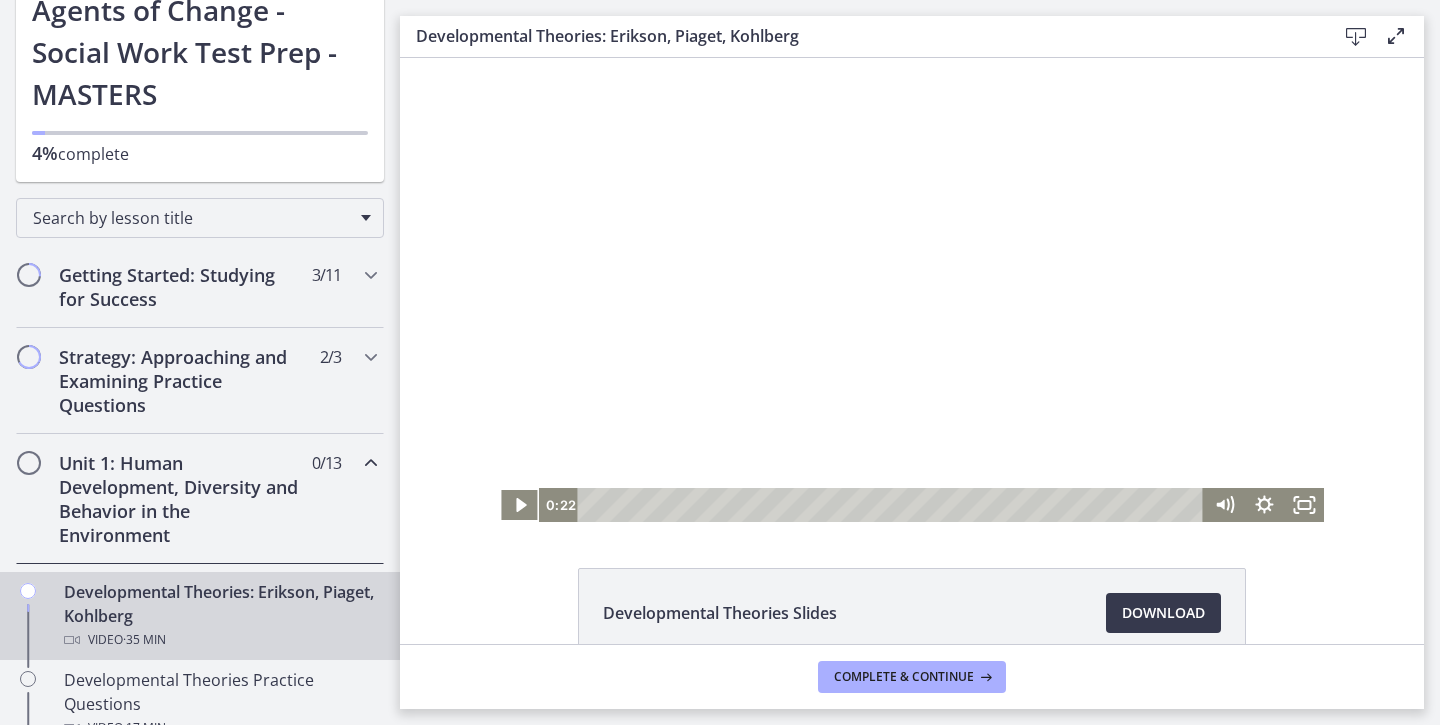 type 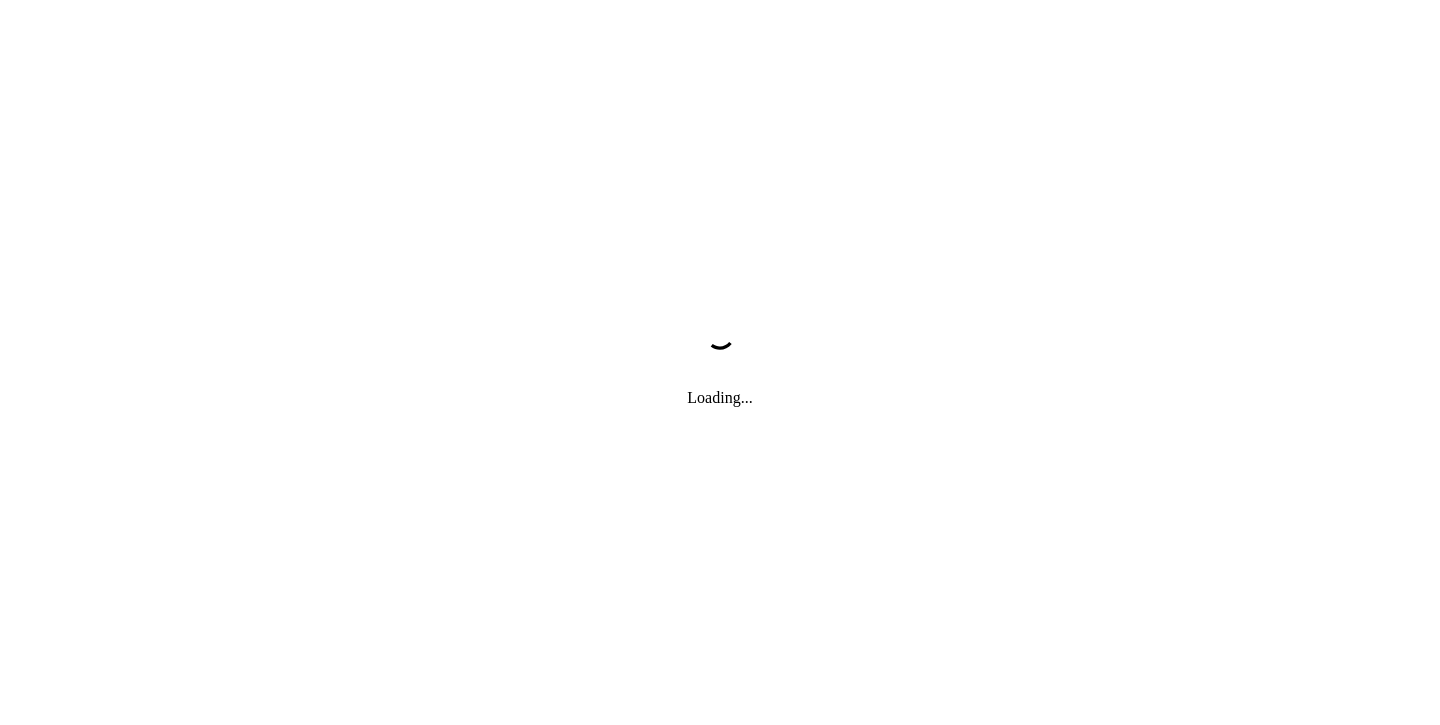 scroll, scrollTop: 0, scrollLeft: 0, axis: both 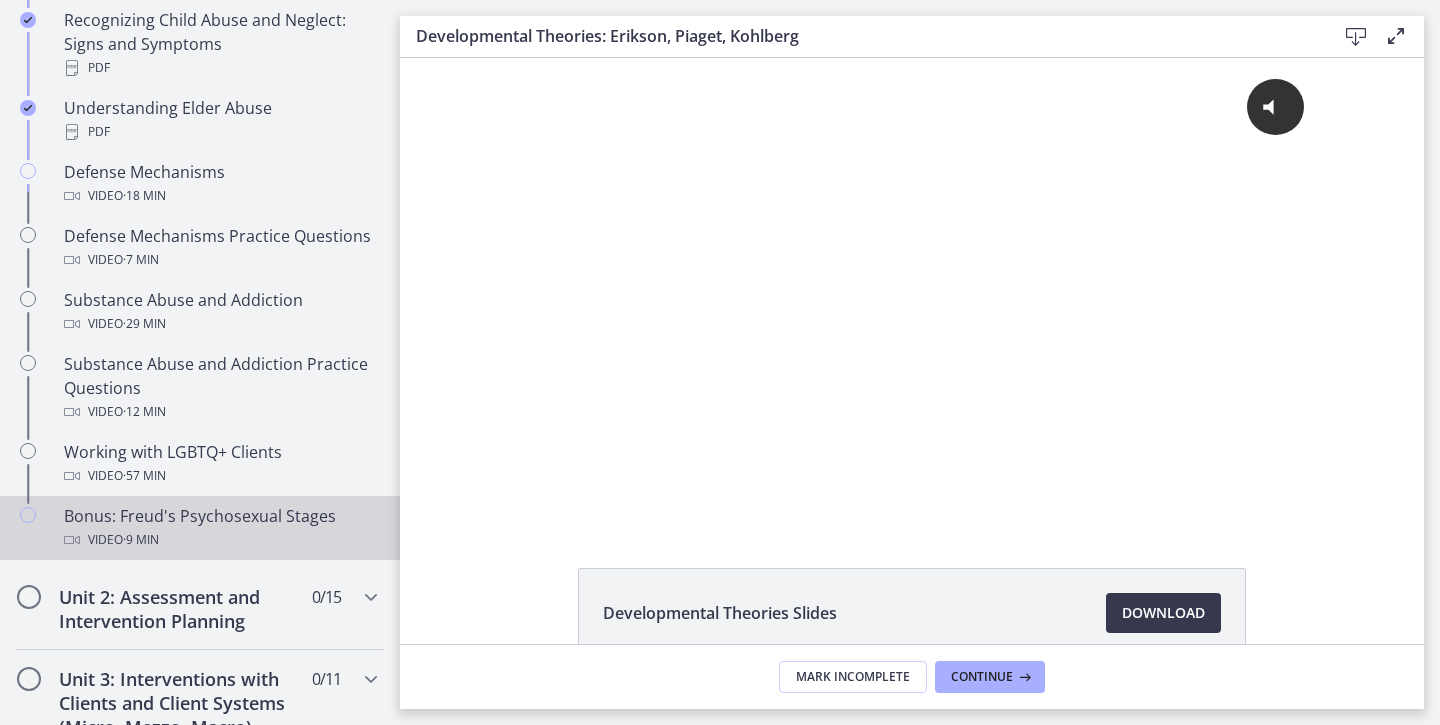 click on "Video
·  9 min" at bounding box center (220, 540) 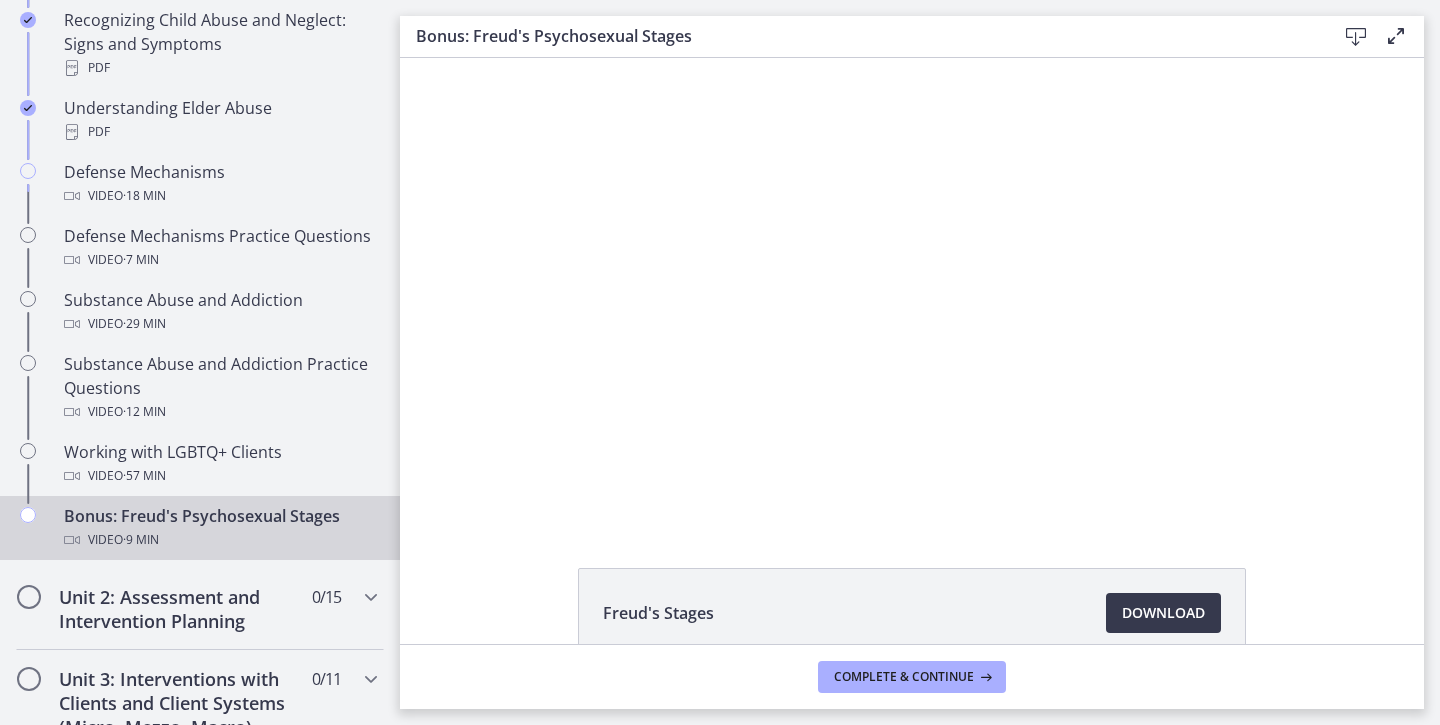 scroll, scrollTop: 0, scrollLeft: 0, axis: both 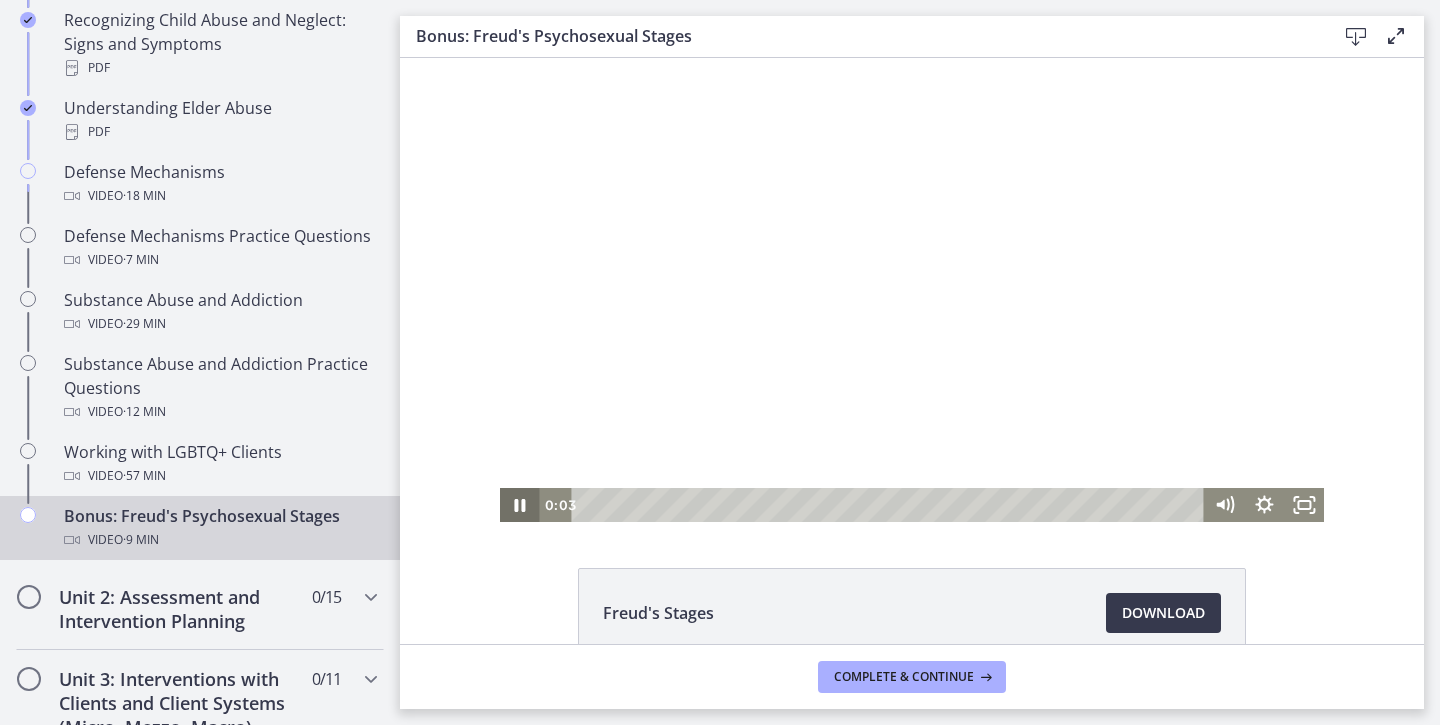 click 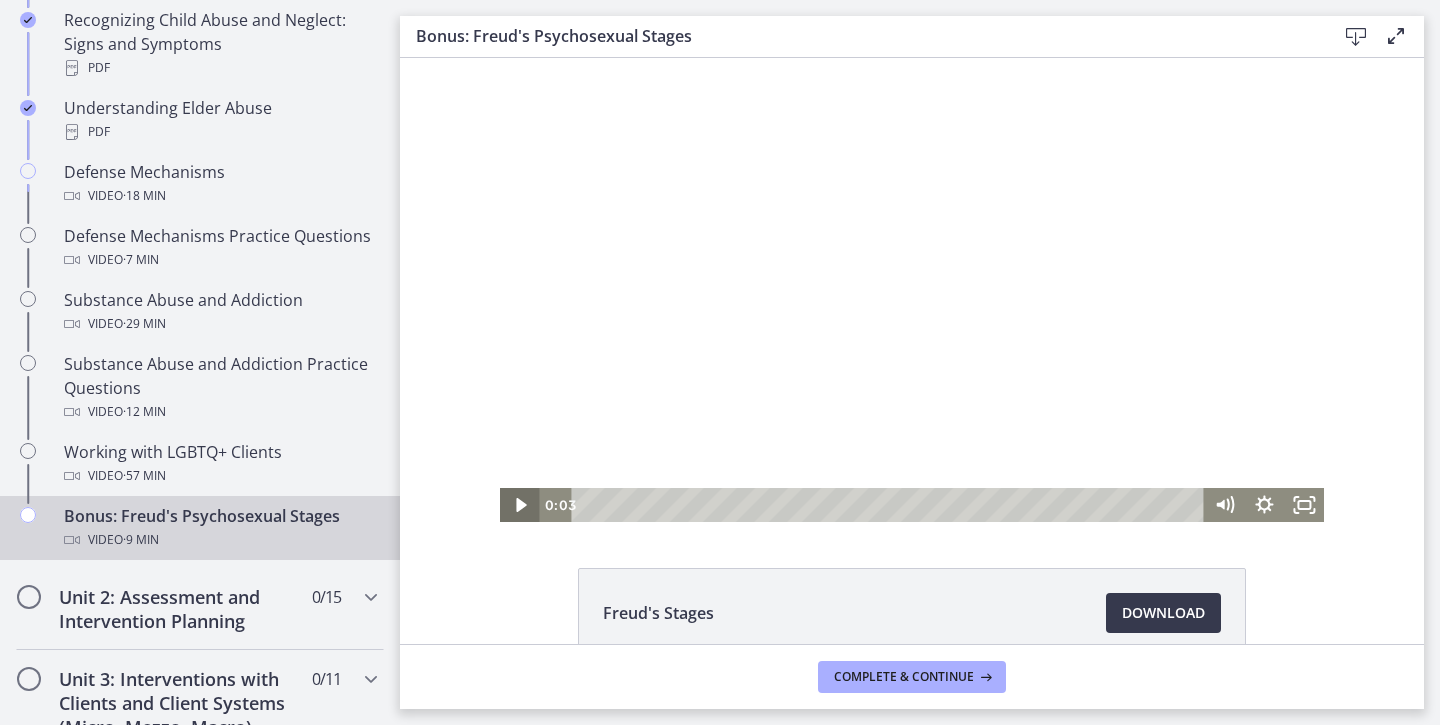 click 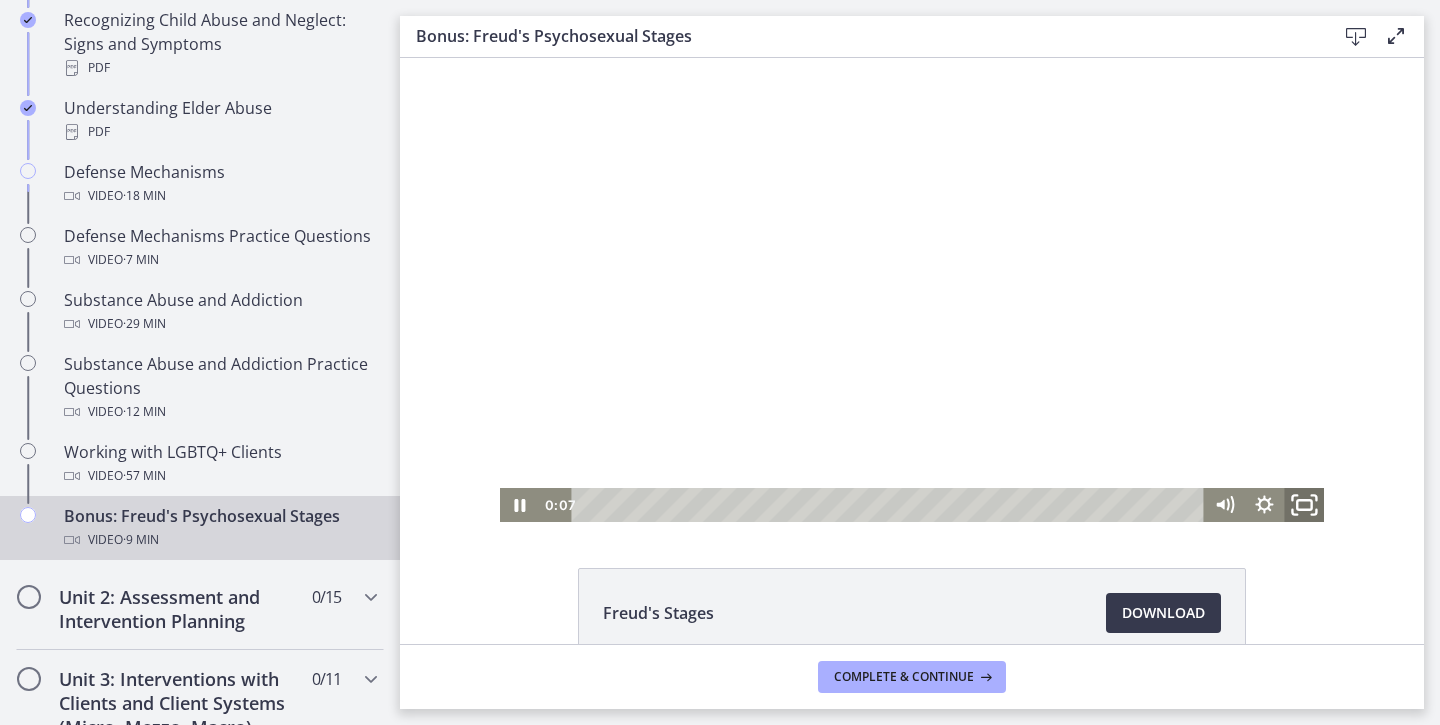 click 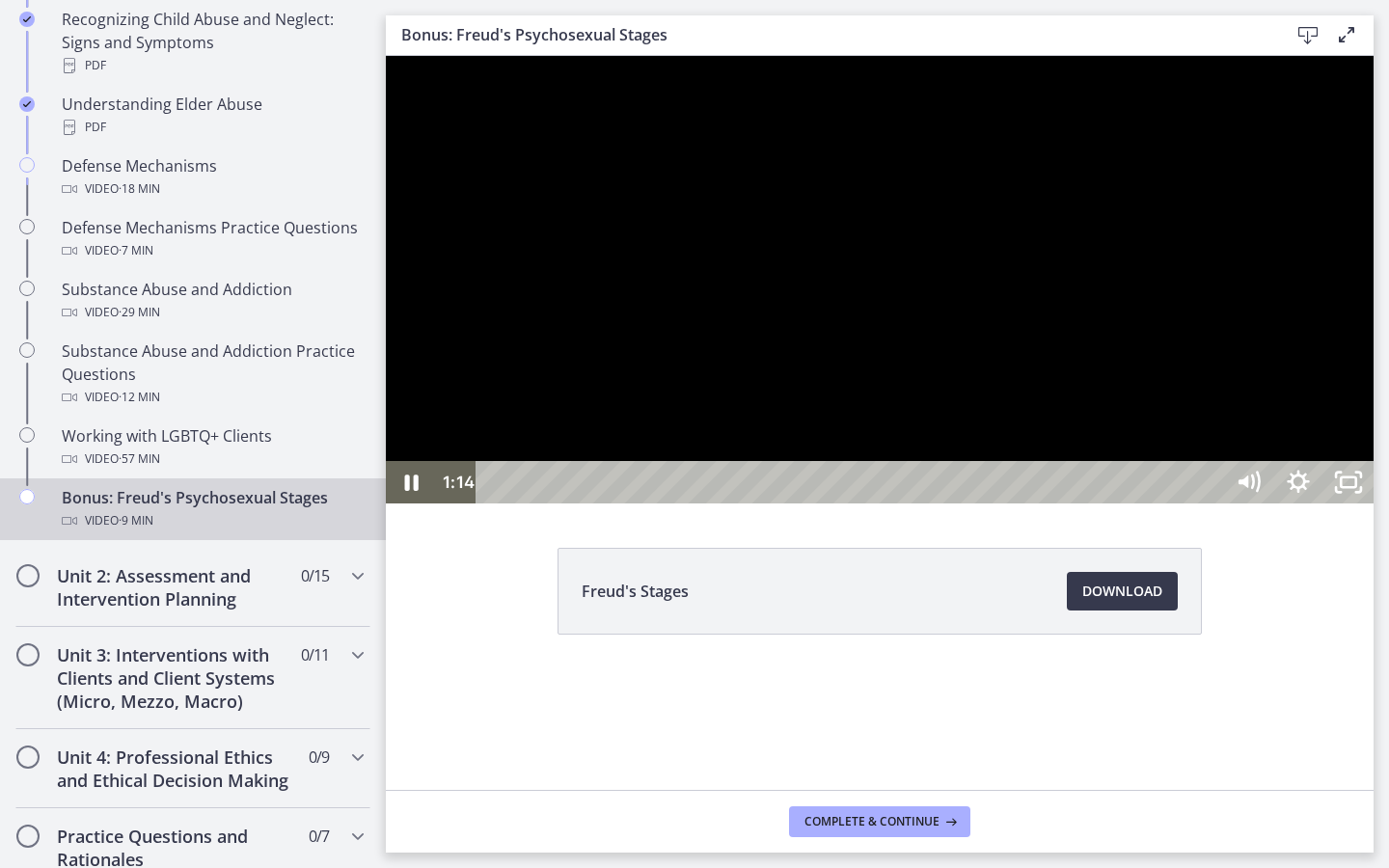 click at bounding box center (880, 280) 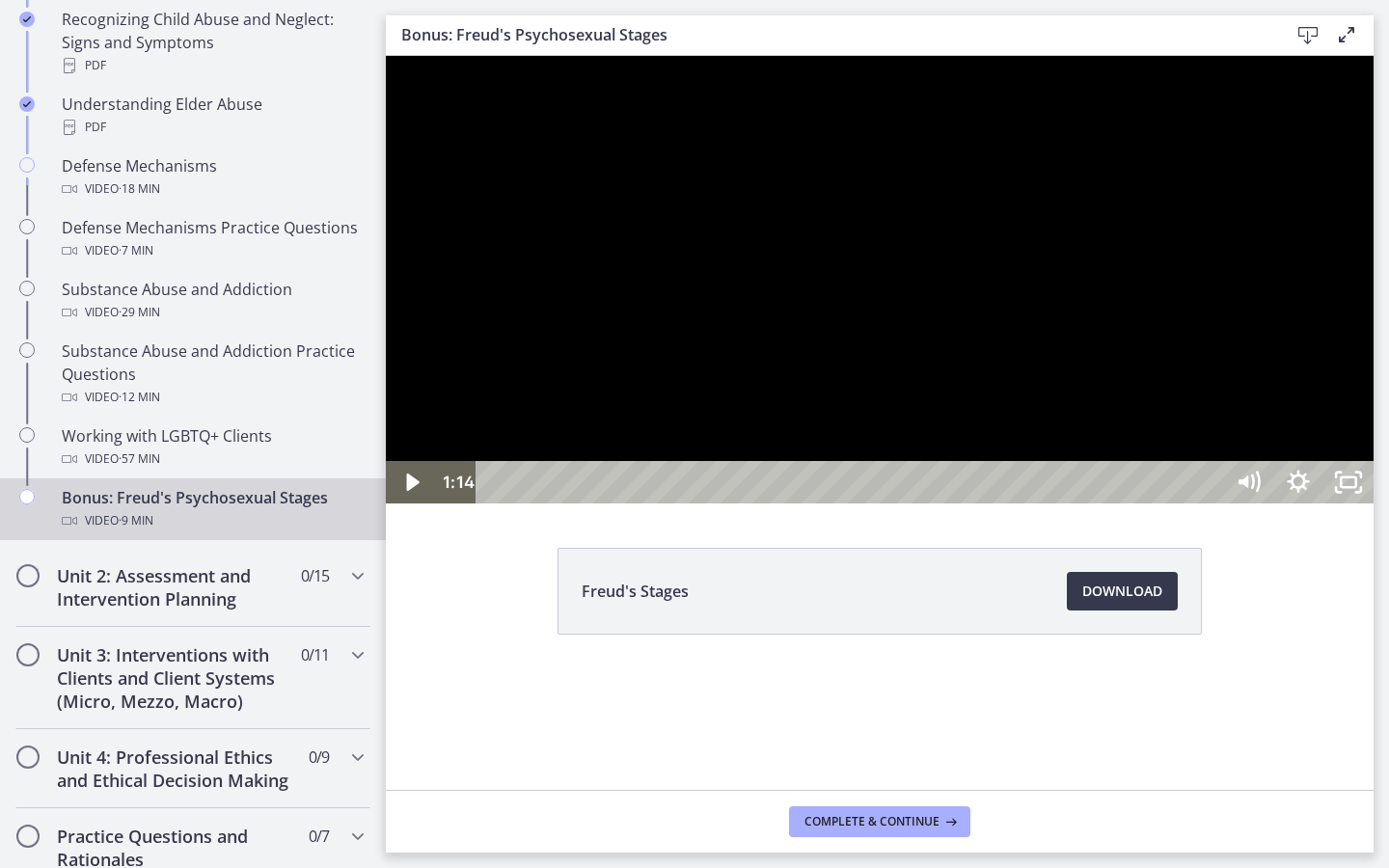 click at bounding box center [386, 56] 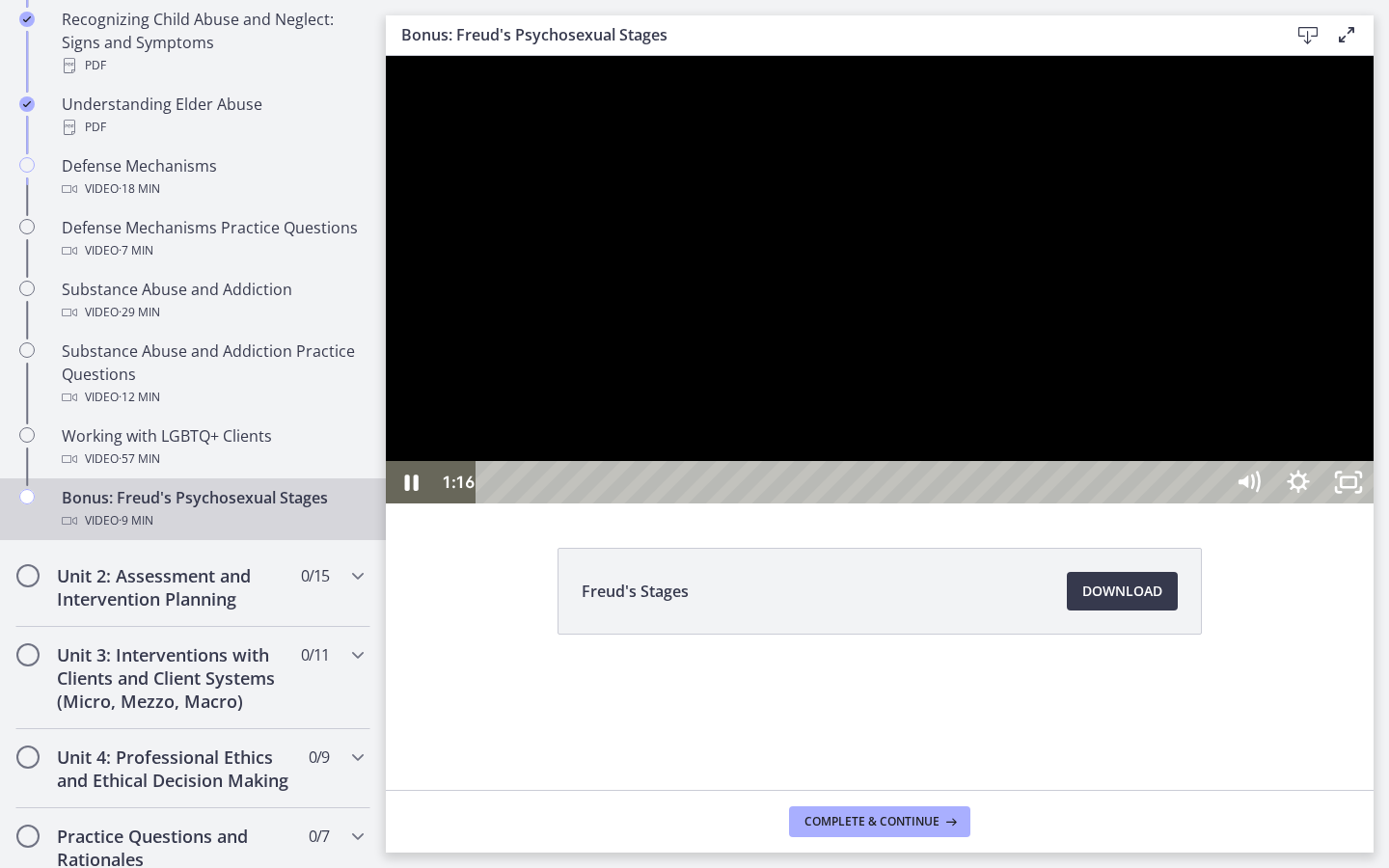 click at bounding box center [386, 56] 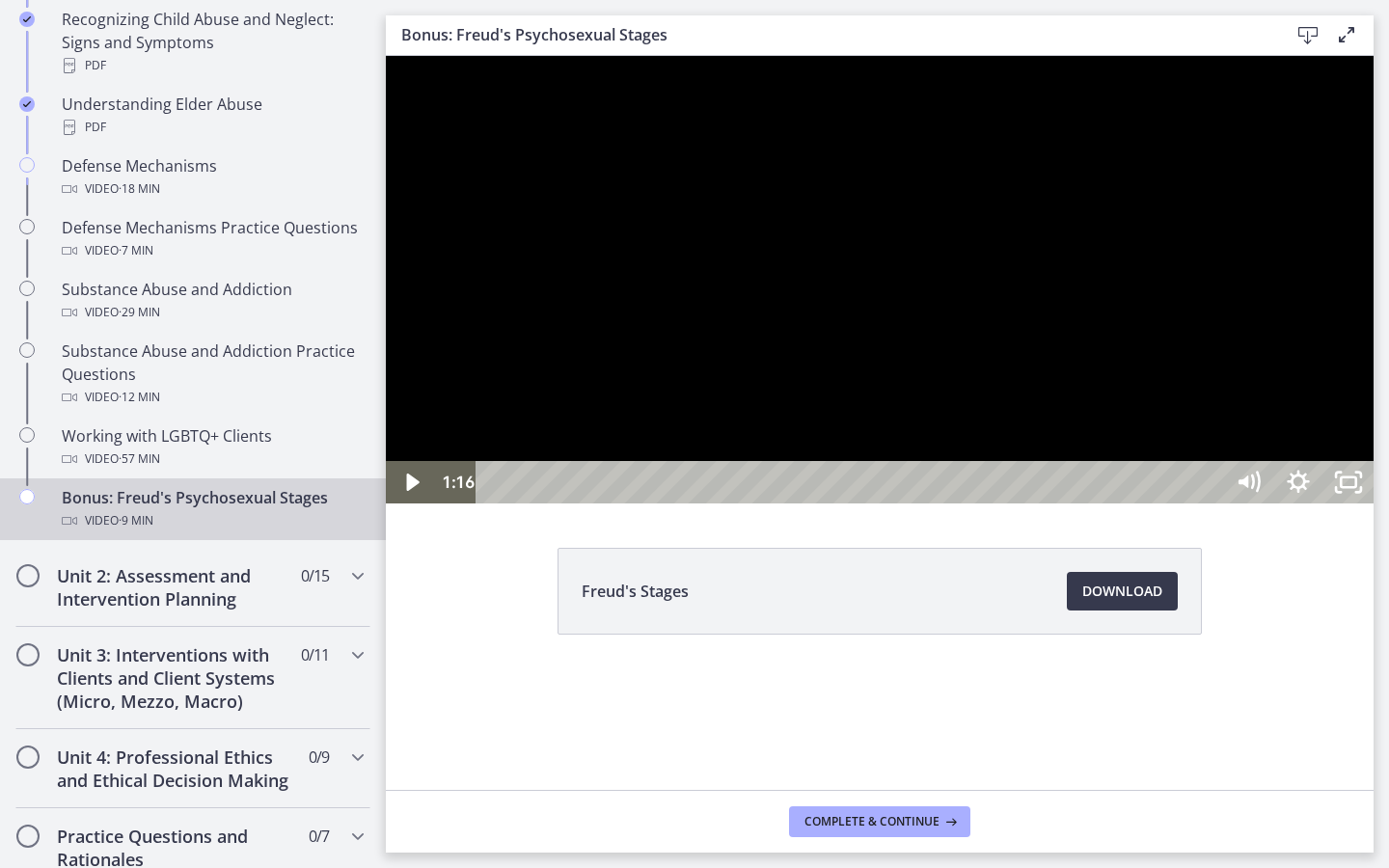 click at bounding box center [386, 56] 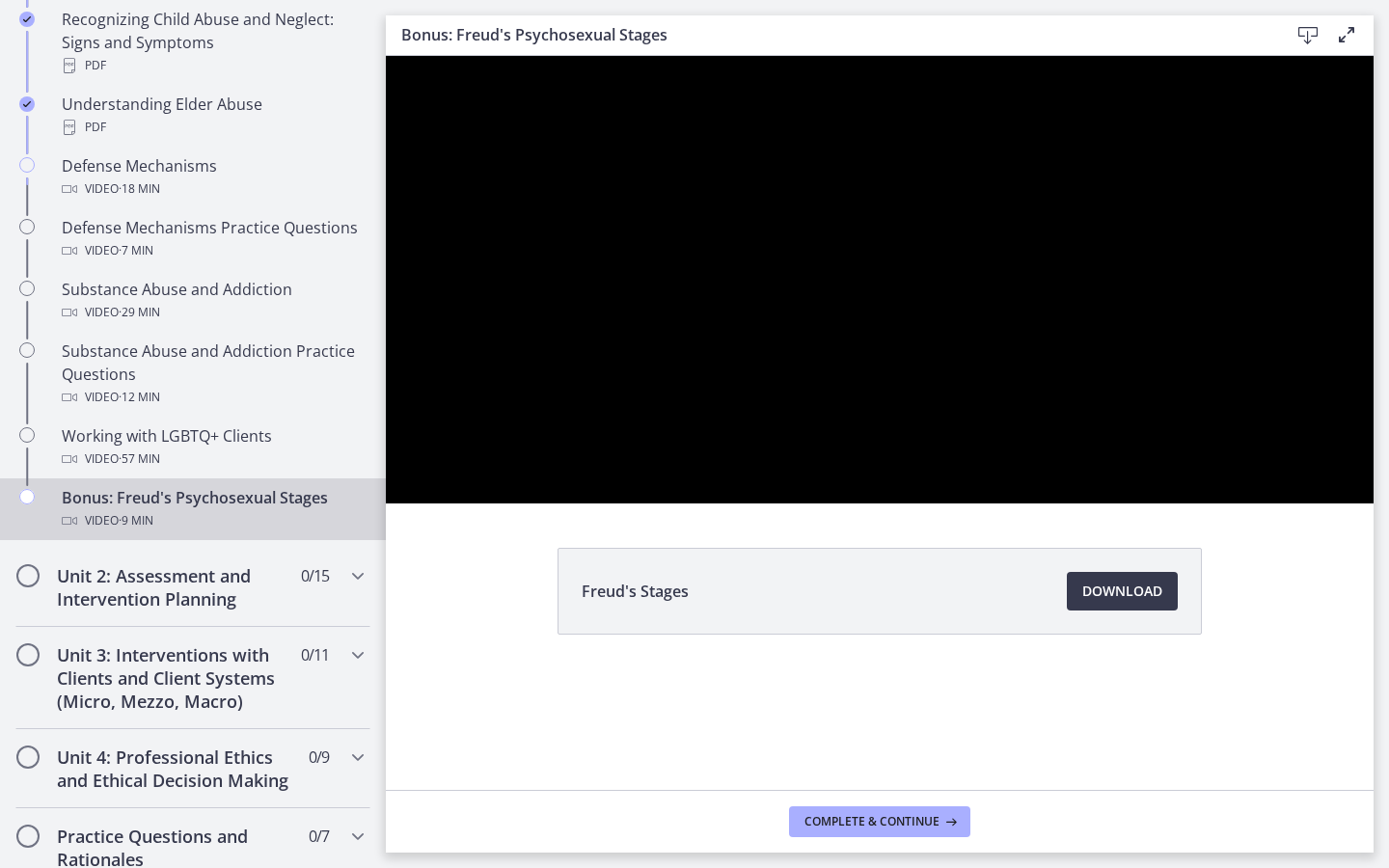 click at bounding box center (386, 56) 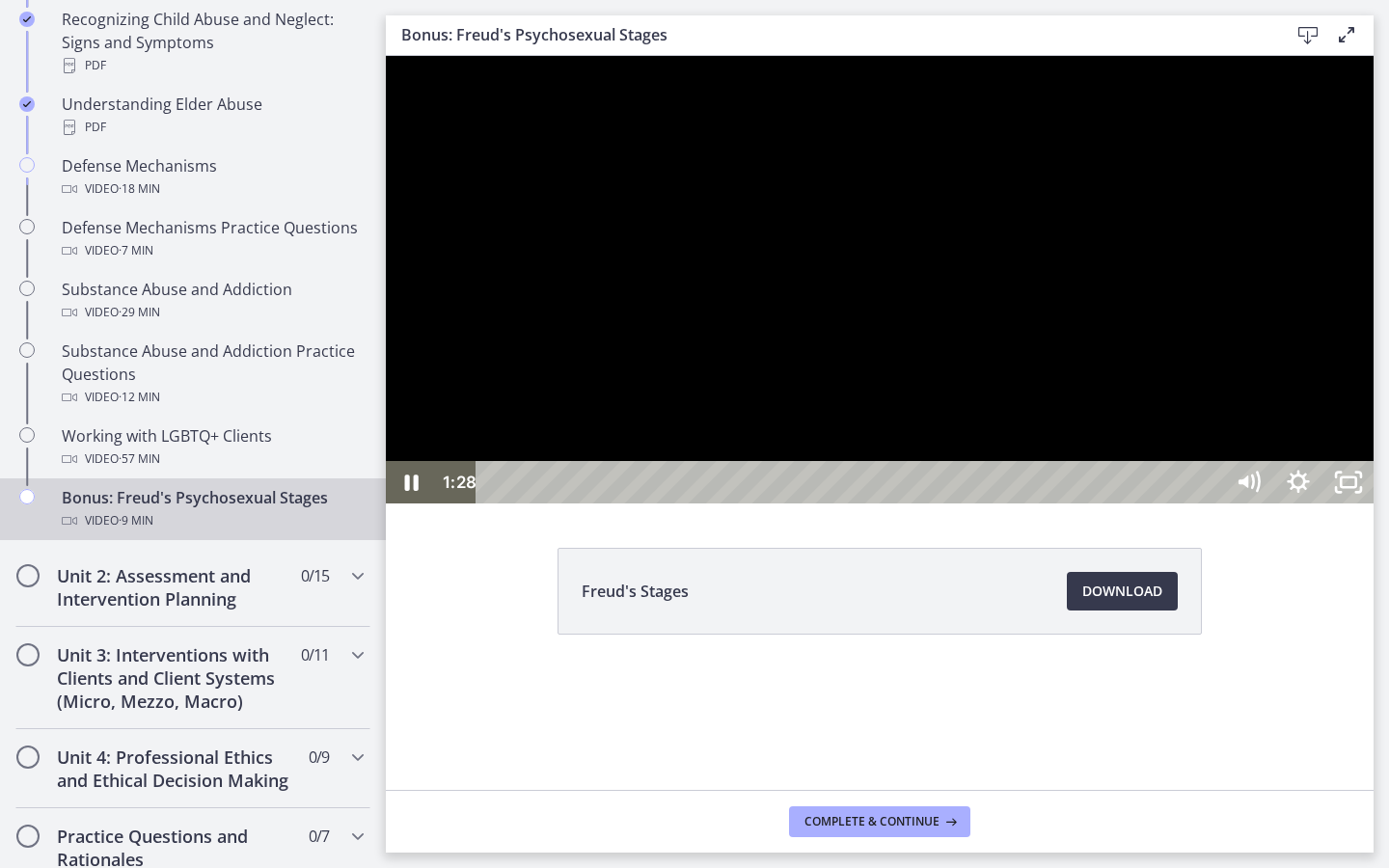 click at bounding box center (386, 56) 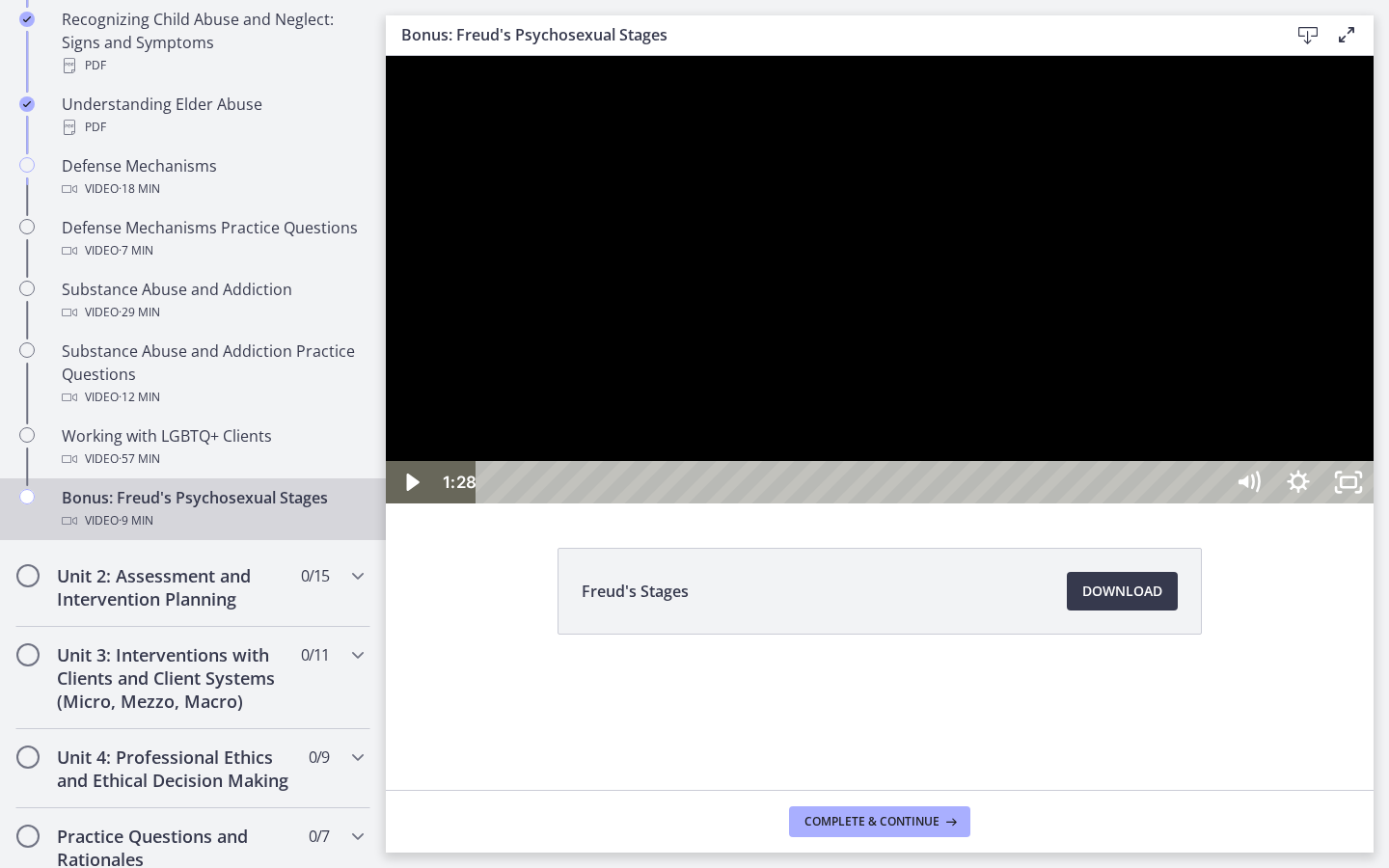 click at bounding box center (386, 56) 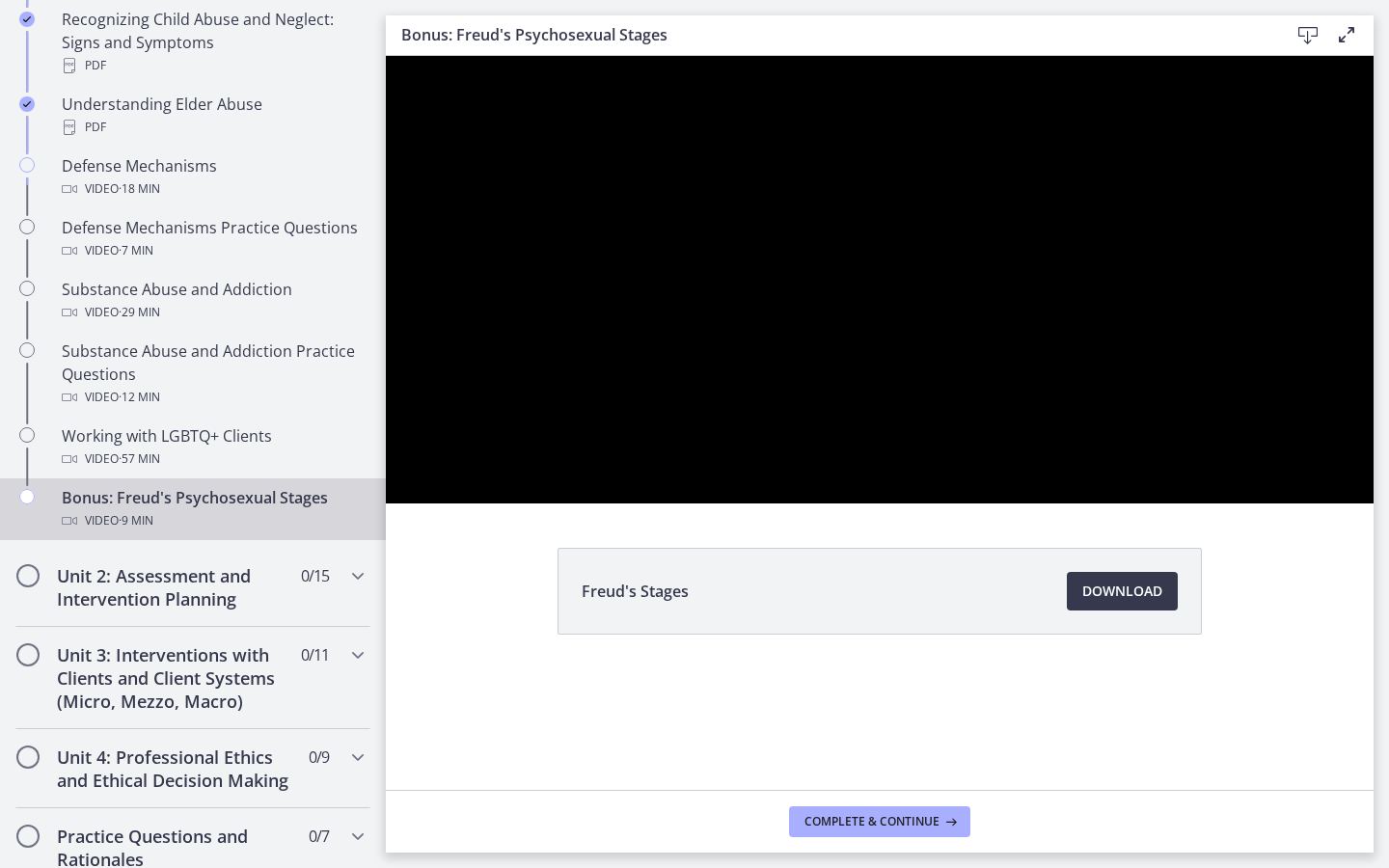 click at bounding box center [386, 56] 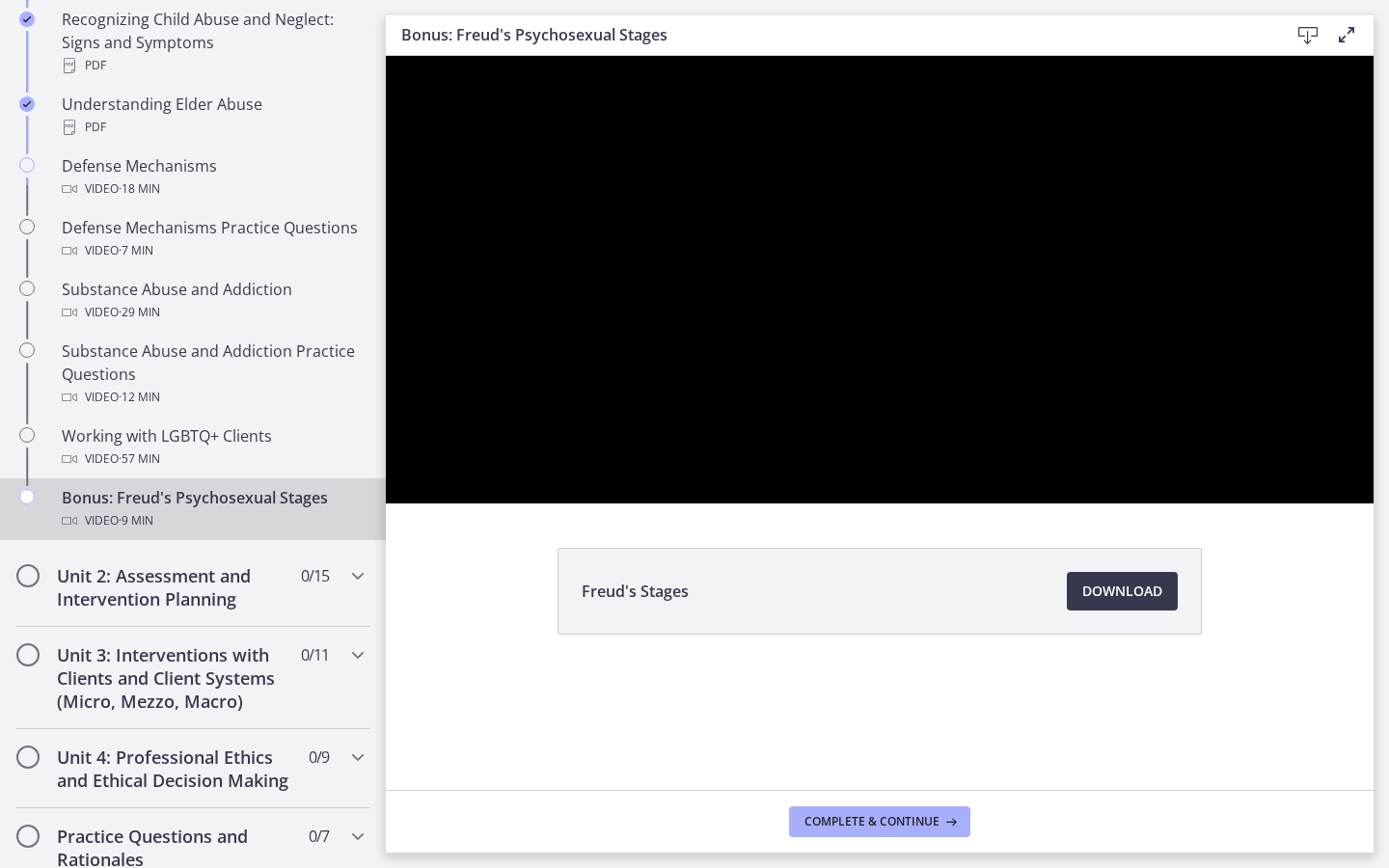 click at bounding box center [386, 56] 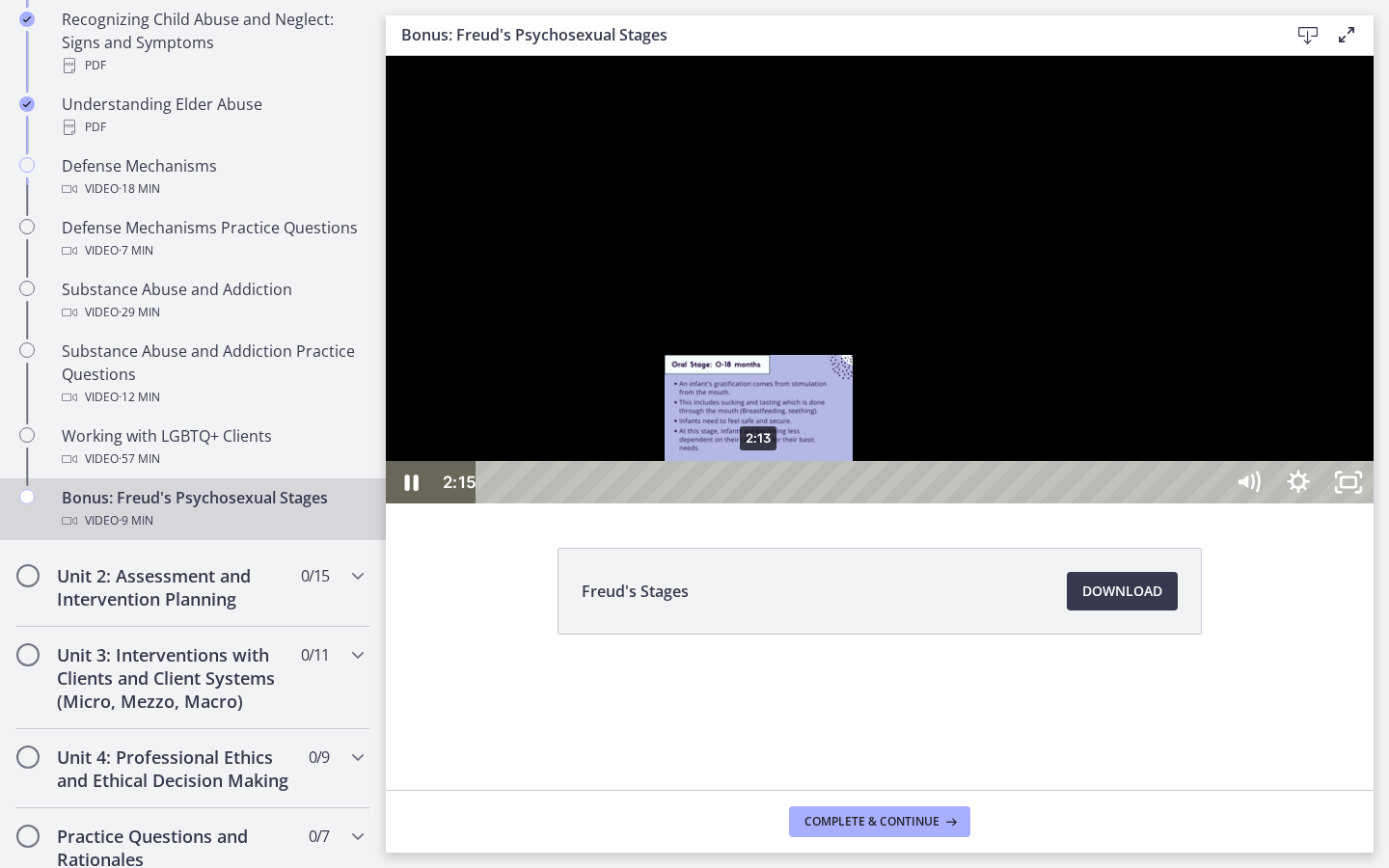 click at bounding box center [763, 482] 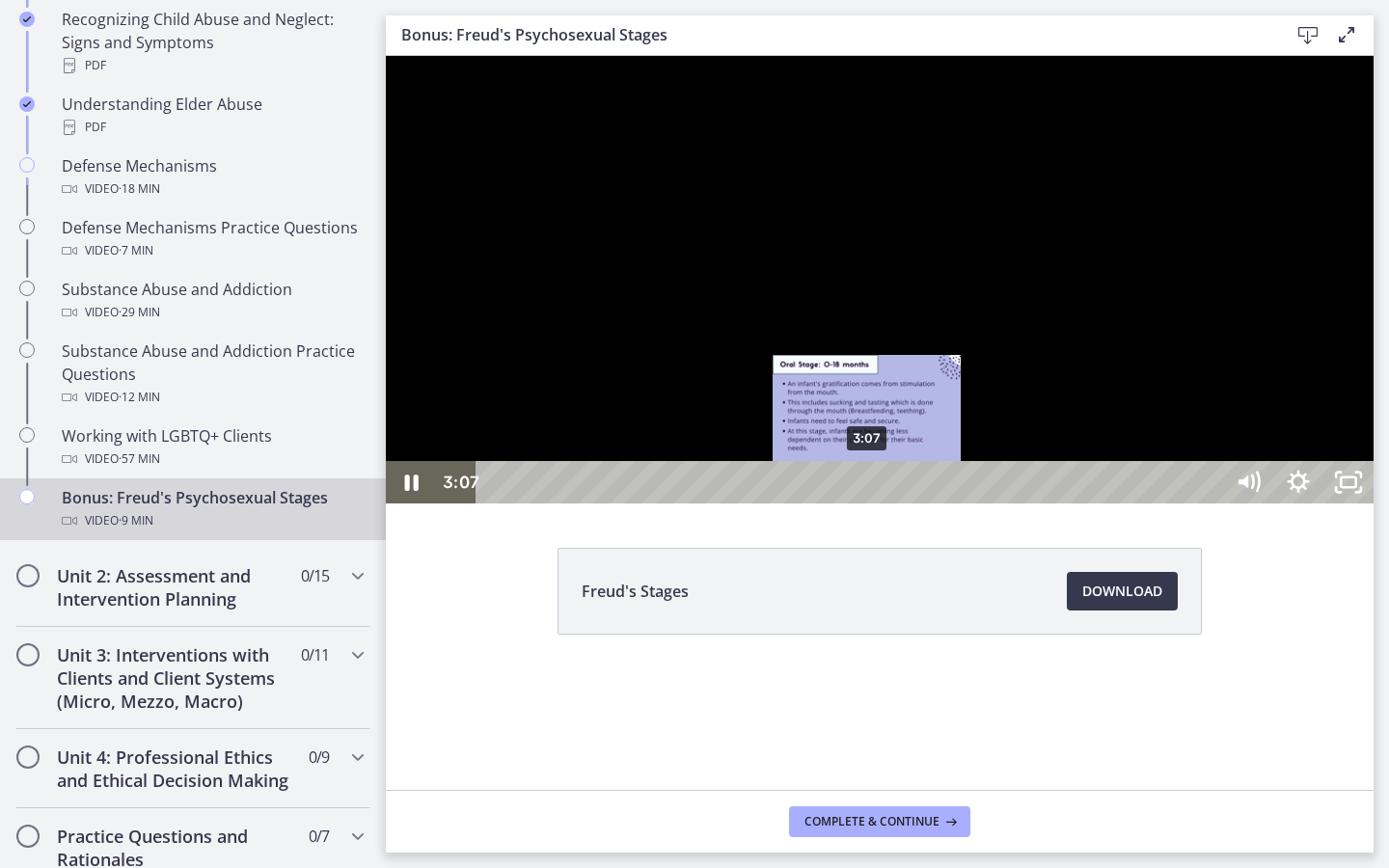 click on "3:07" at bounding box center [853, 482] 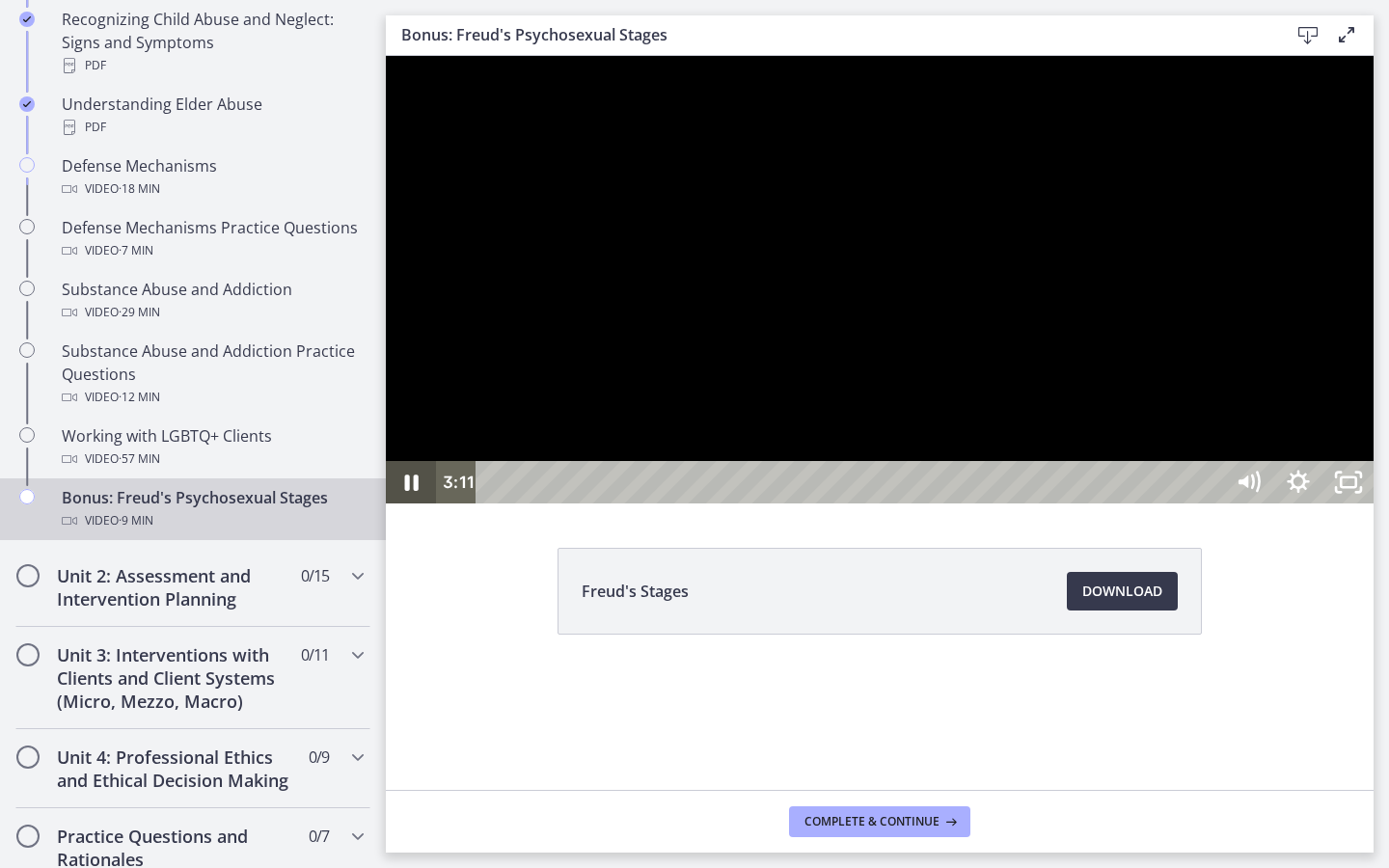 click 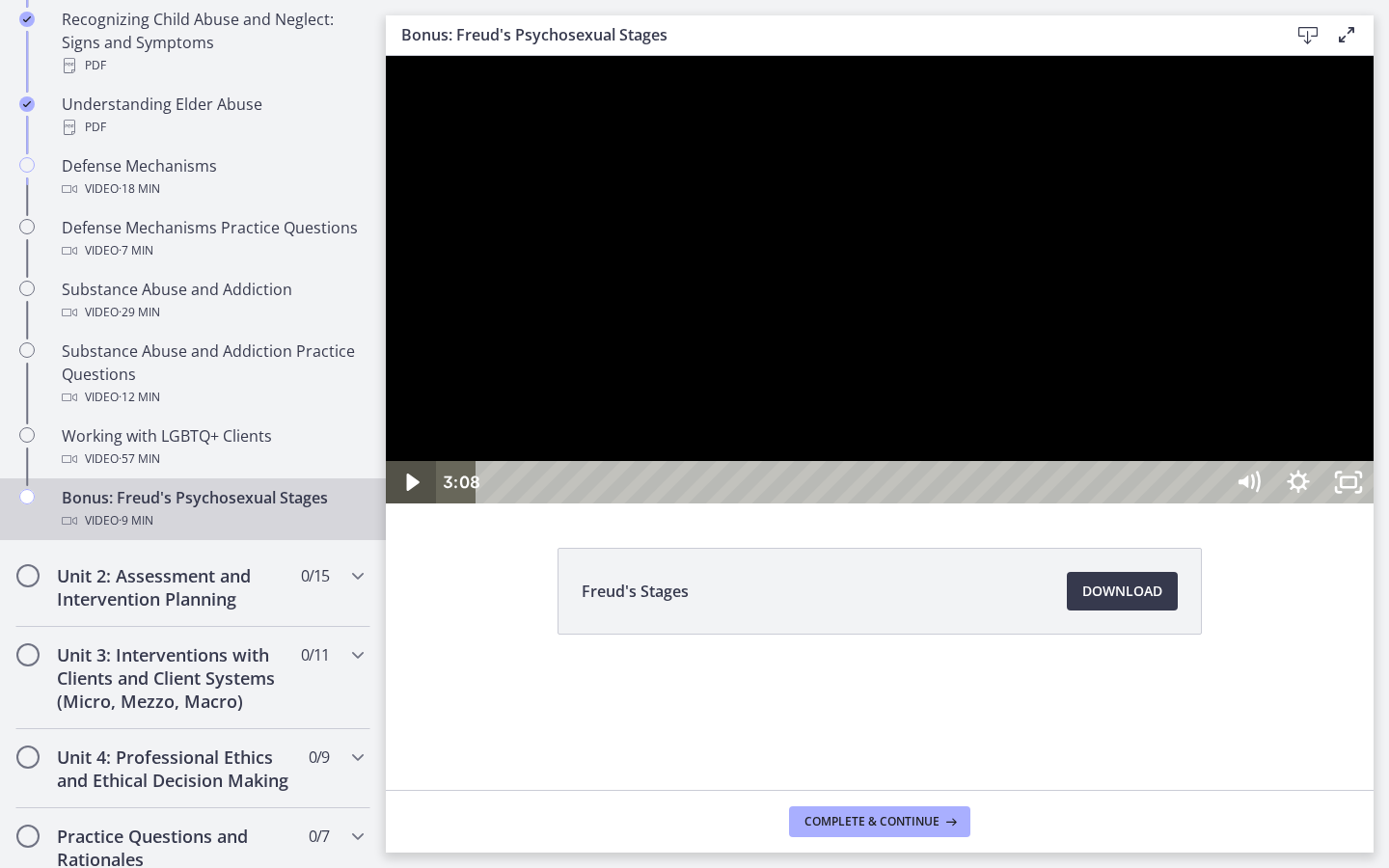 click 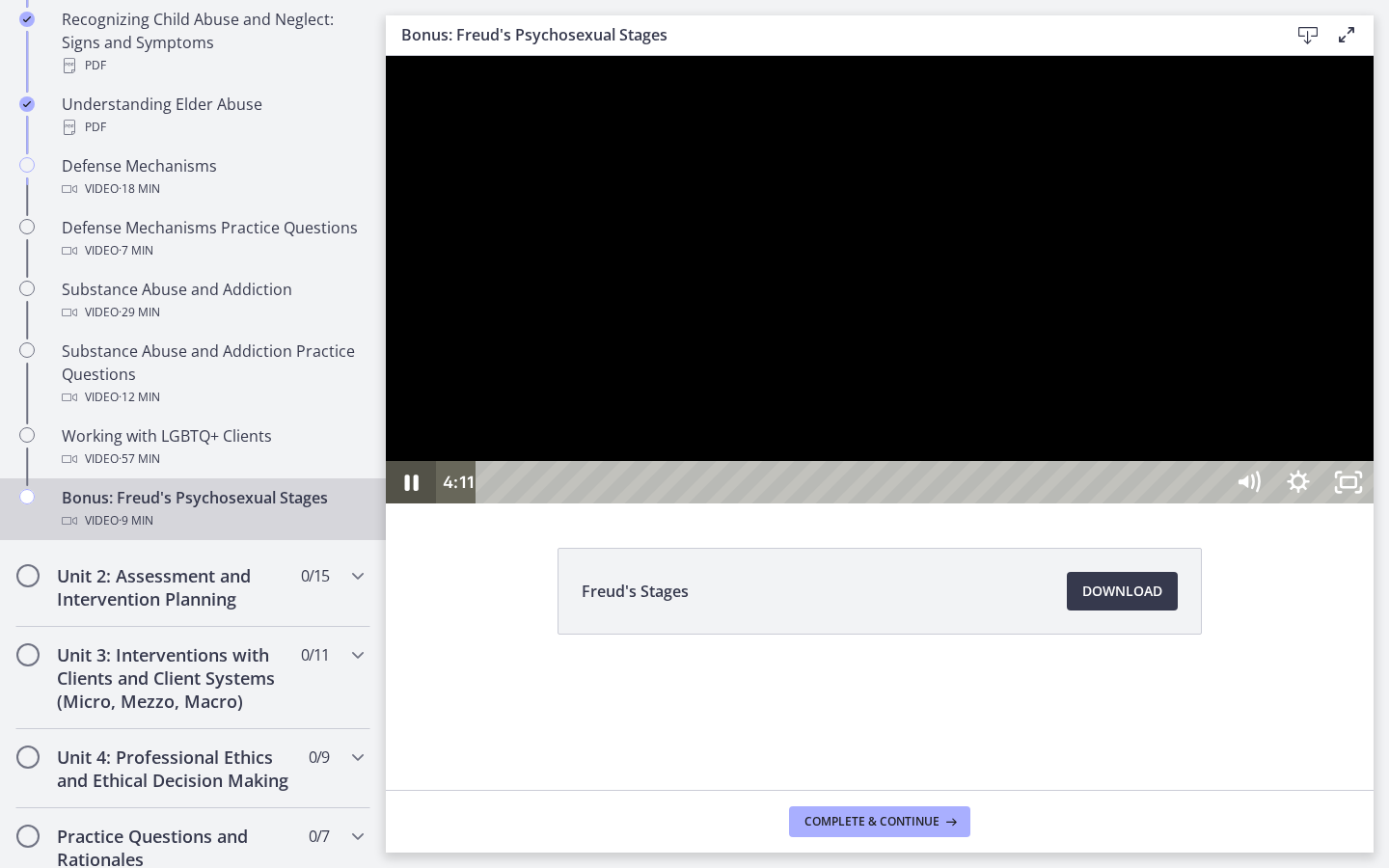 type 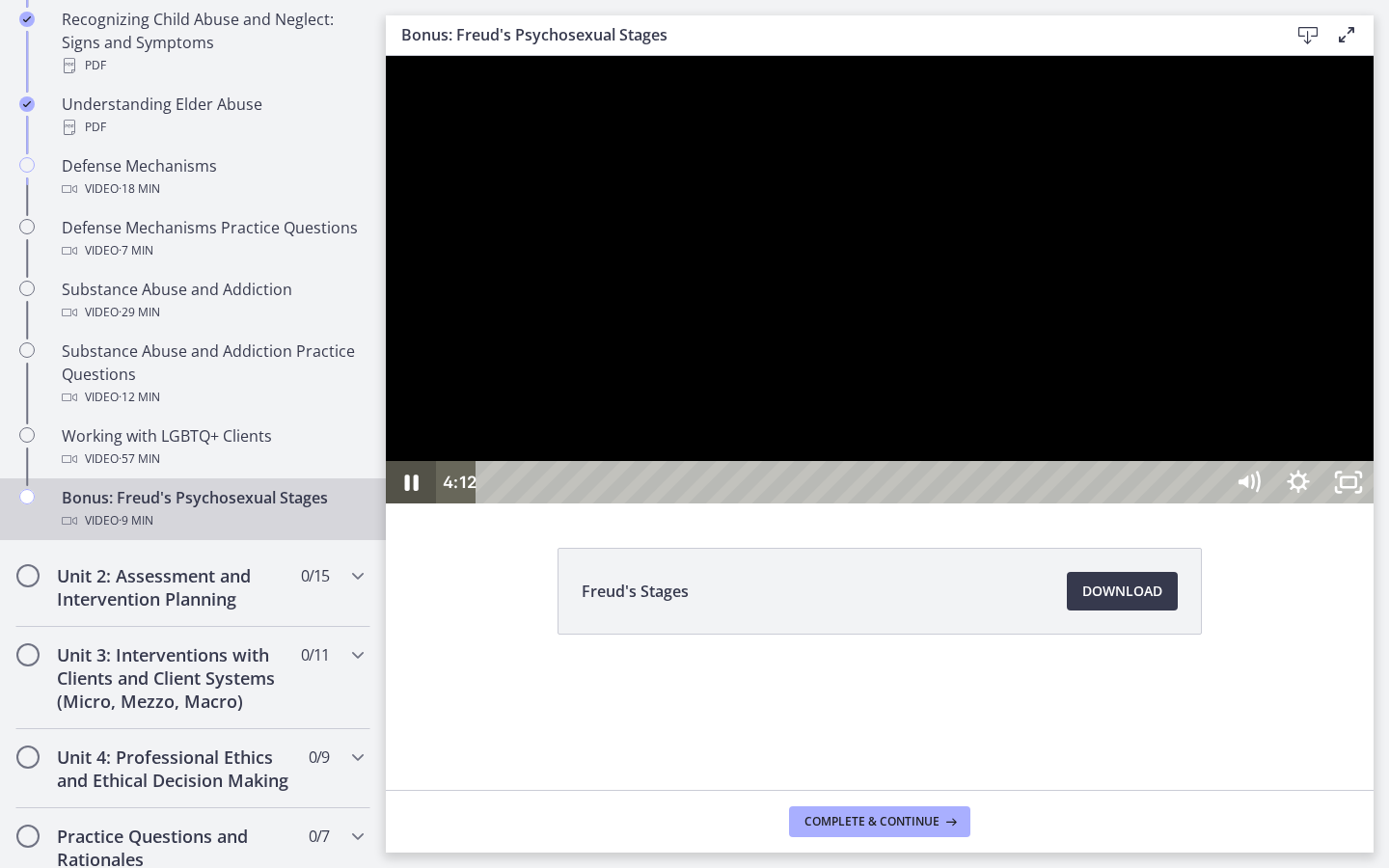 click at bounding box center [411, 482] 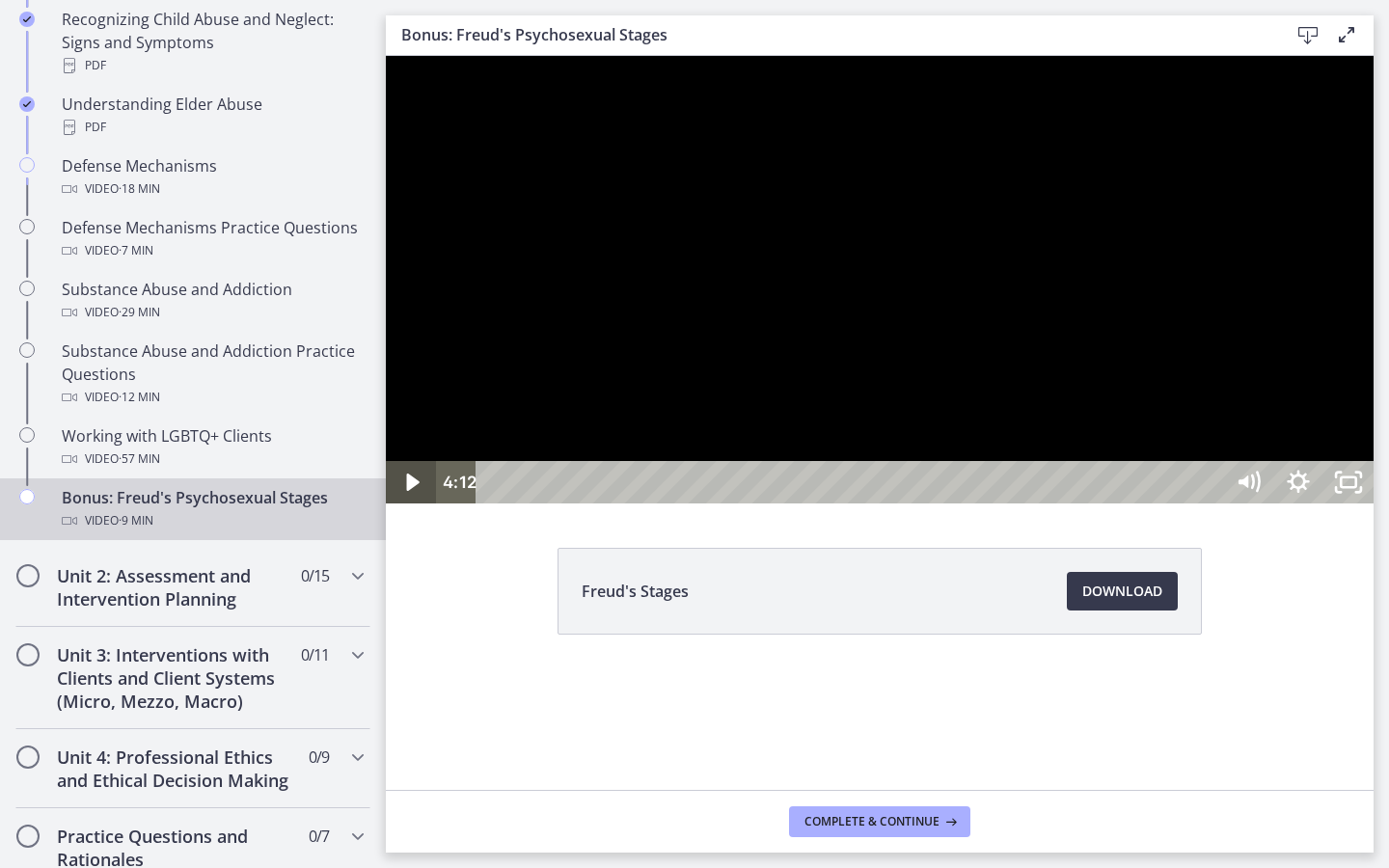 click at bounding box center (411, 482) 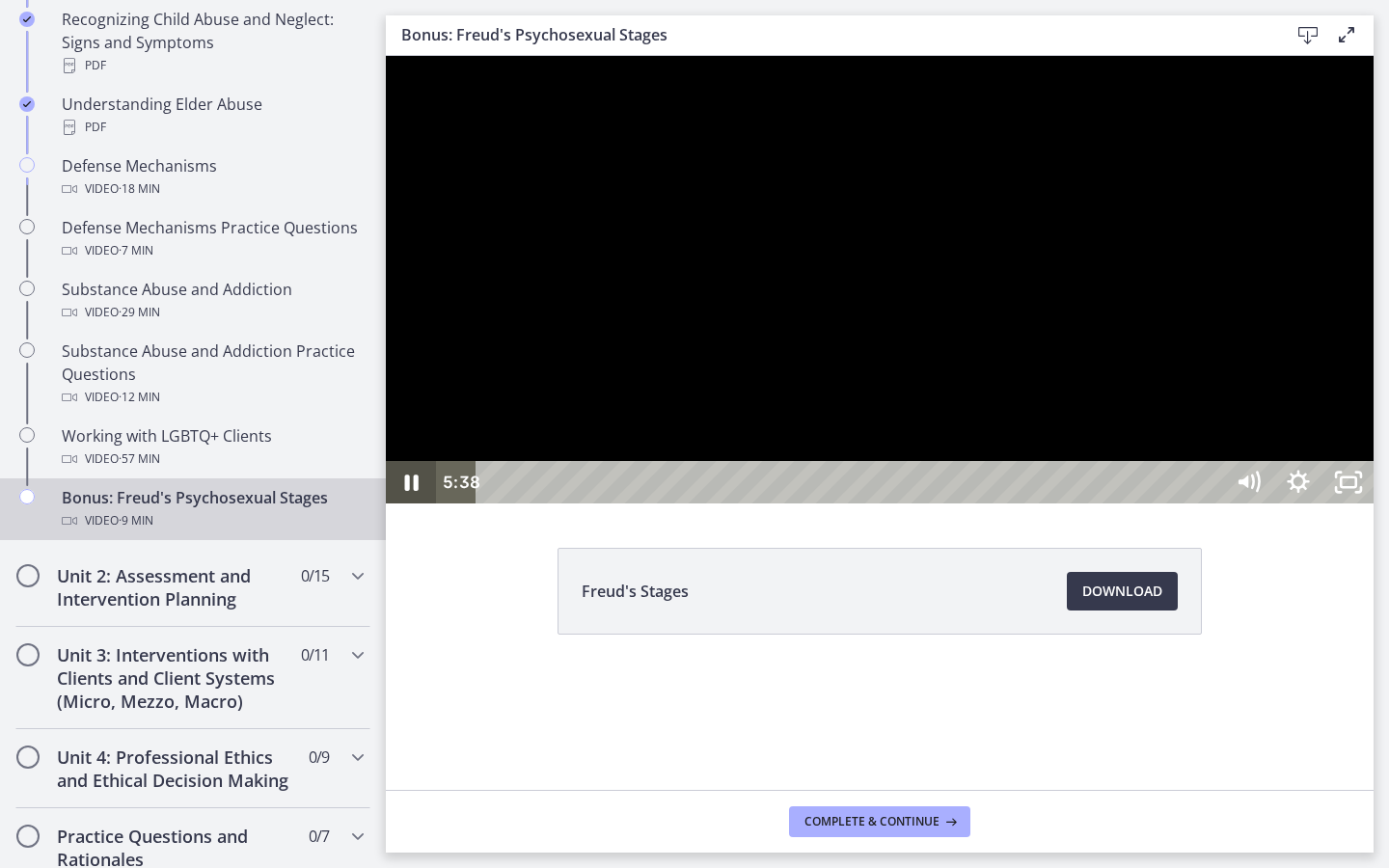 click at bounding box center [411, 482] 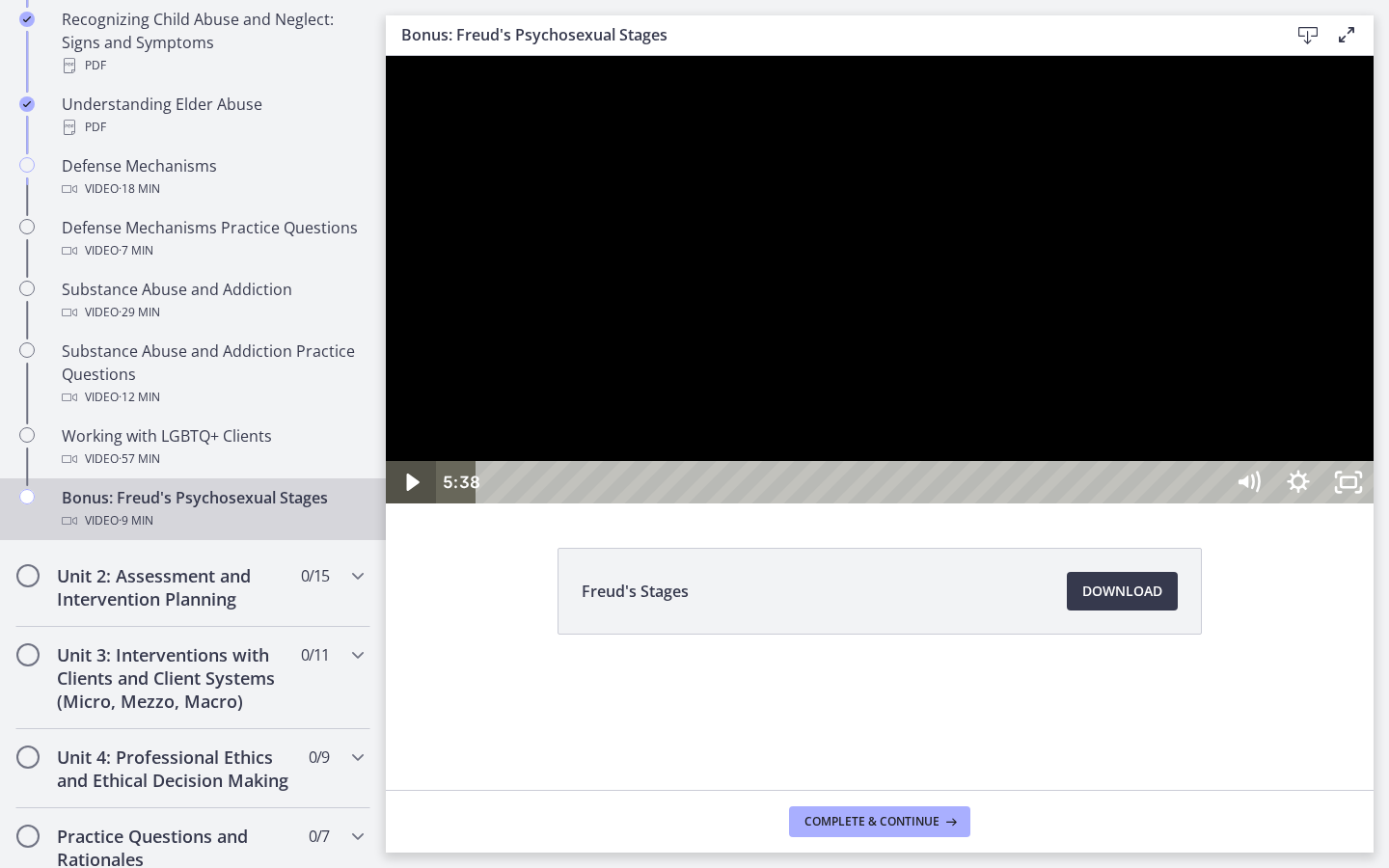 click at bounding box center [411, 482] 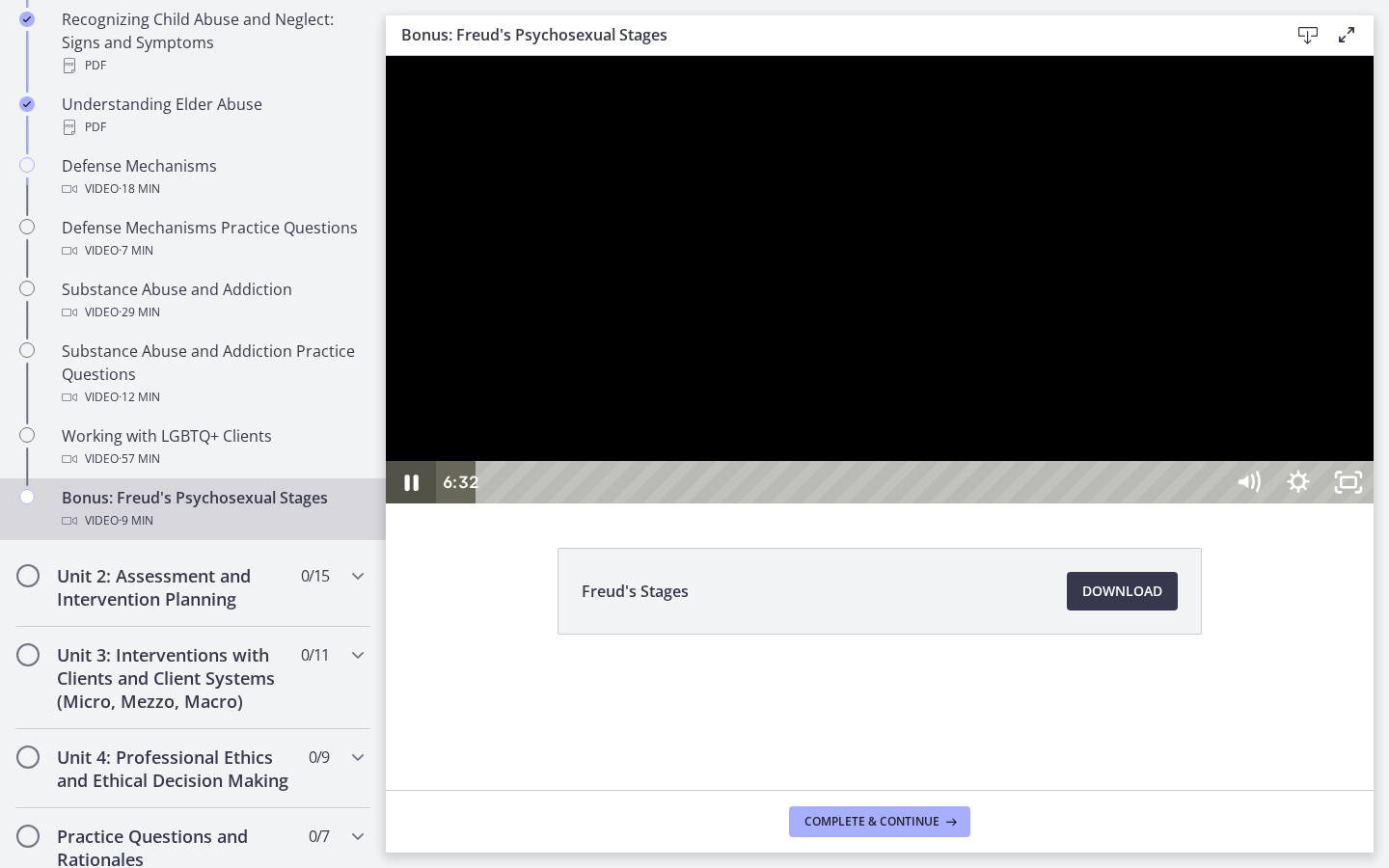 click at bounding box center [411, 482] 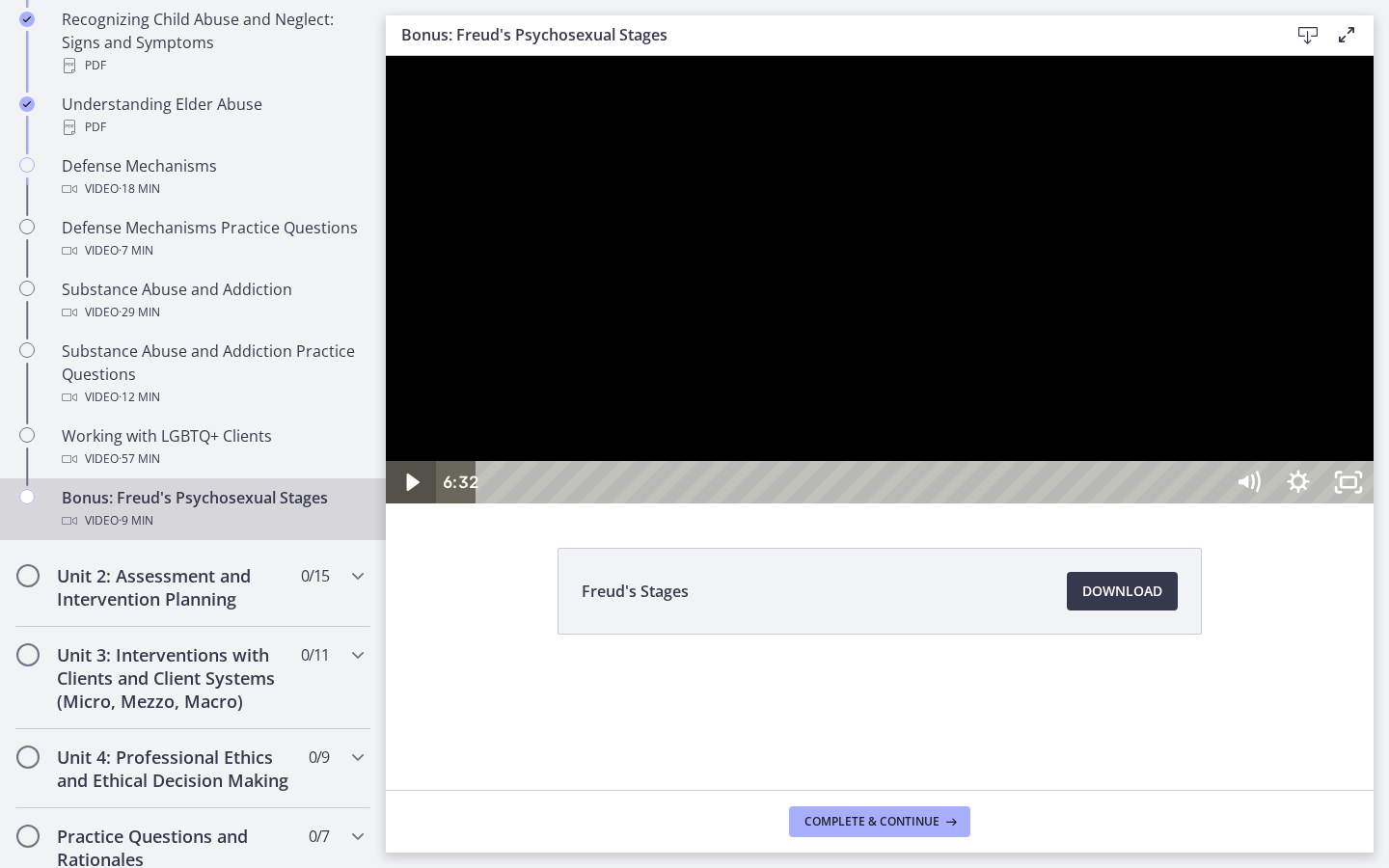 click at bounding box center [411, 482] 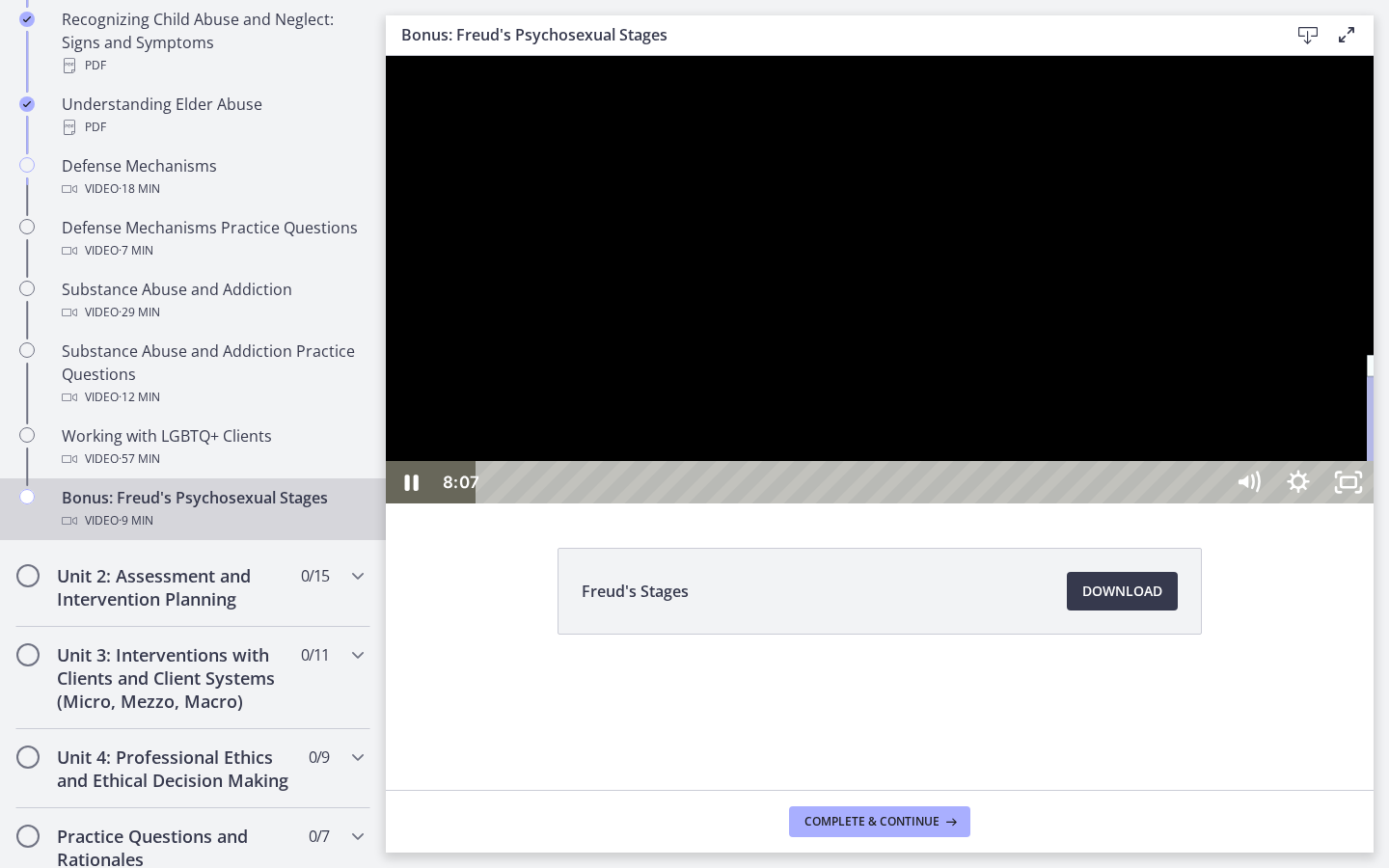 click on "8:07" at bounding box center (853, 482) 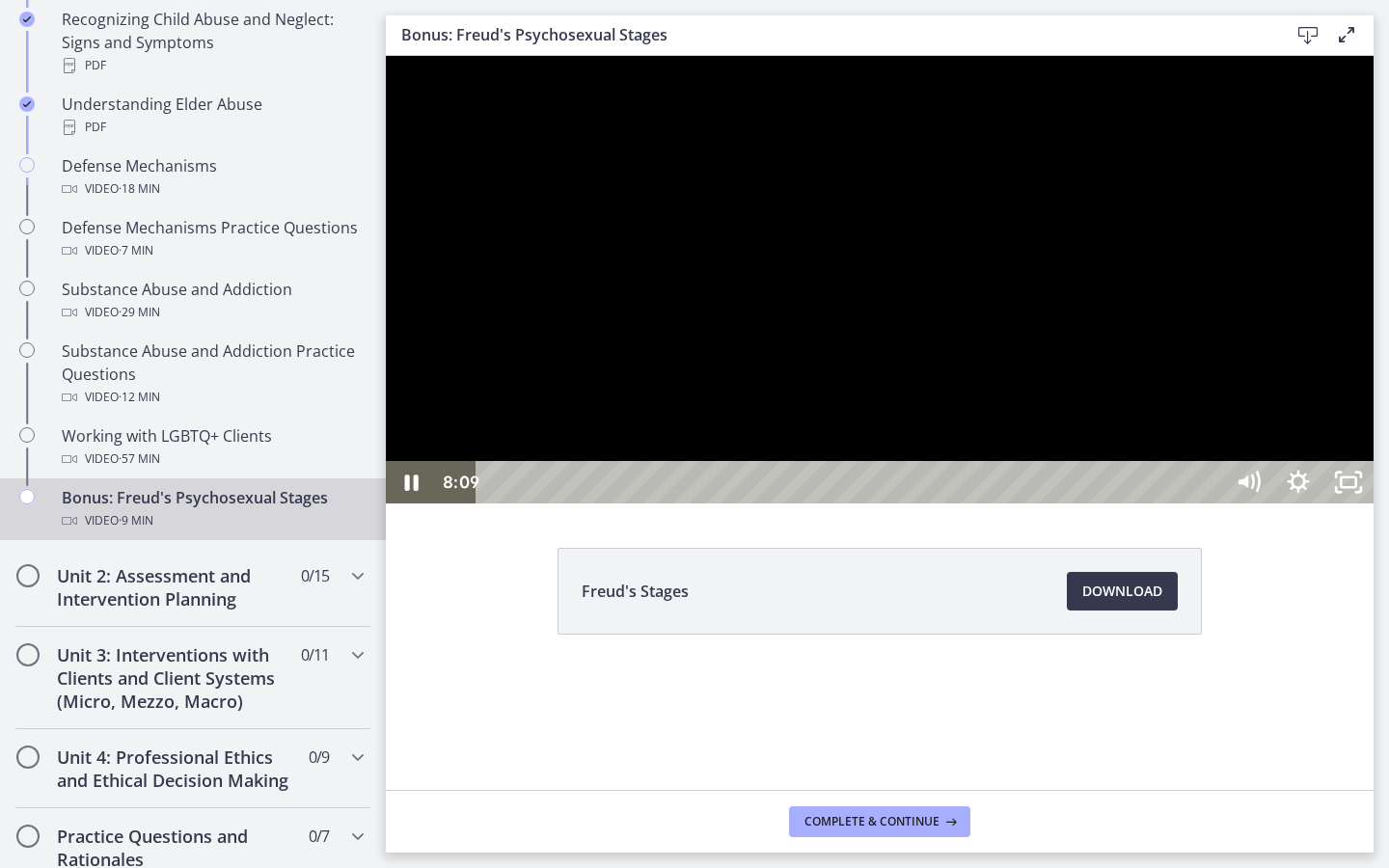 click on "8:13" at bounding box center (853, 482) 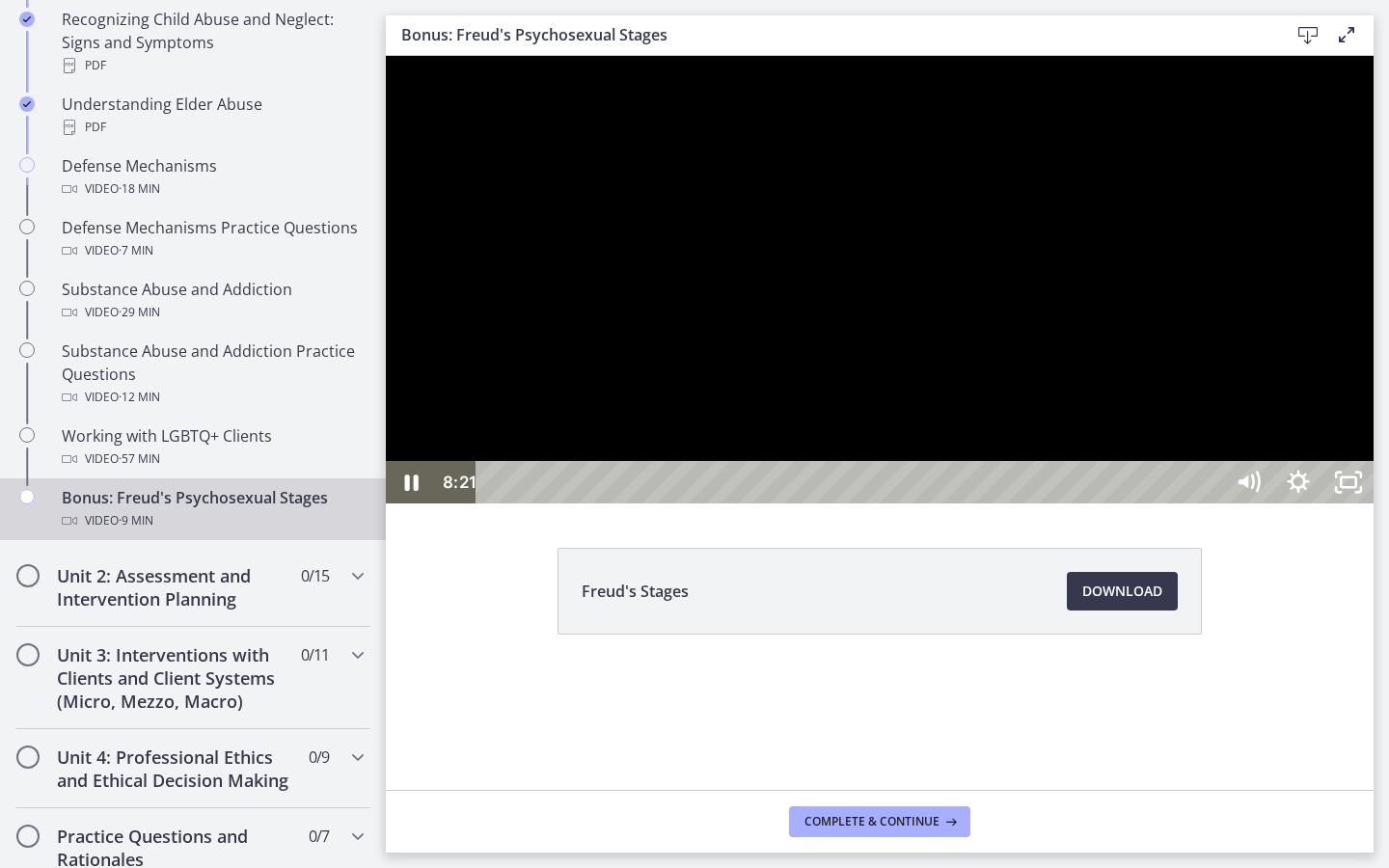 click on "8:21" at bounding box center (853, 482) 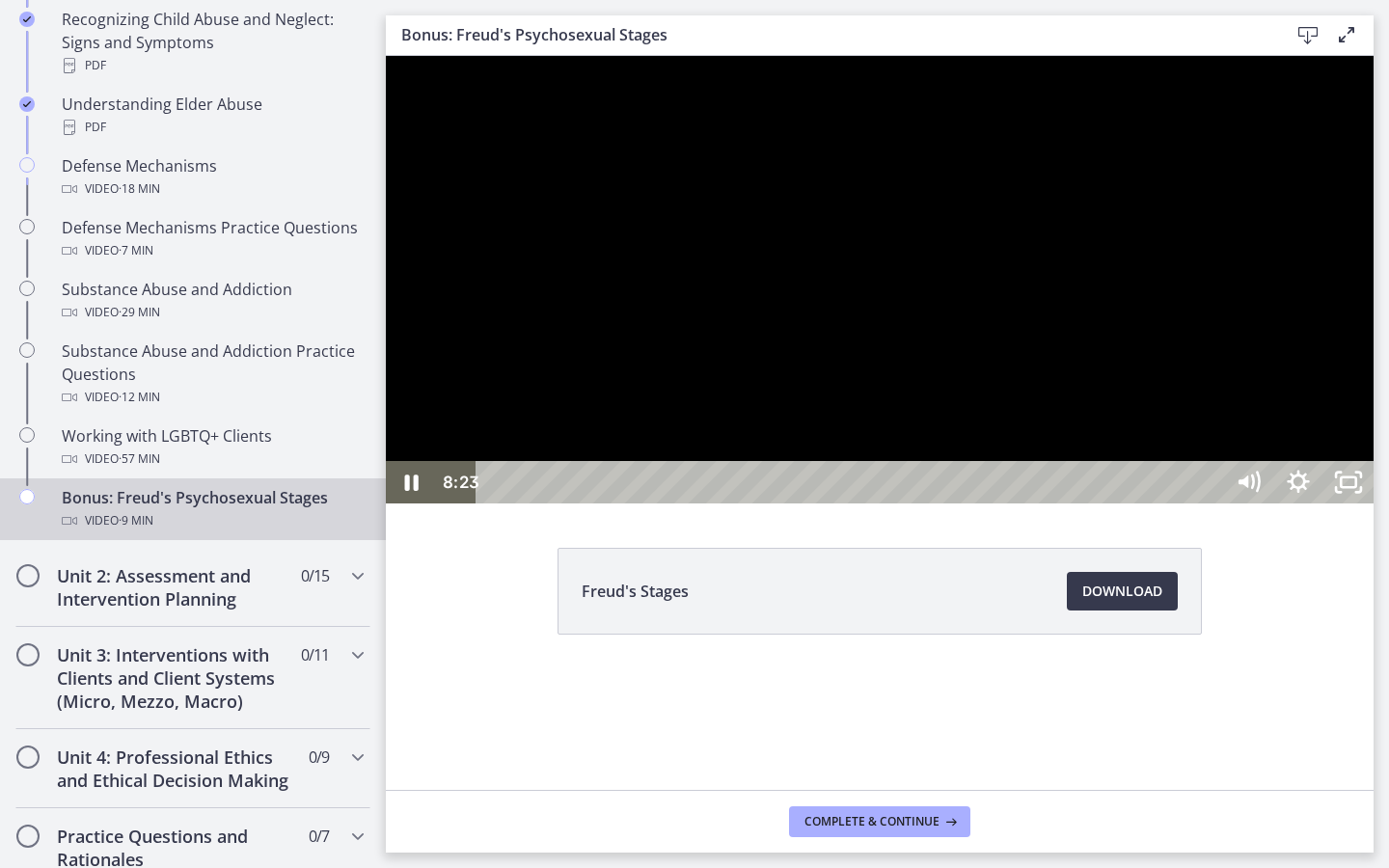 click at bounding box center [1491, 482] 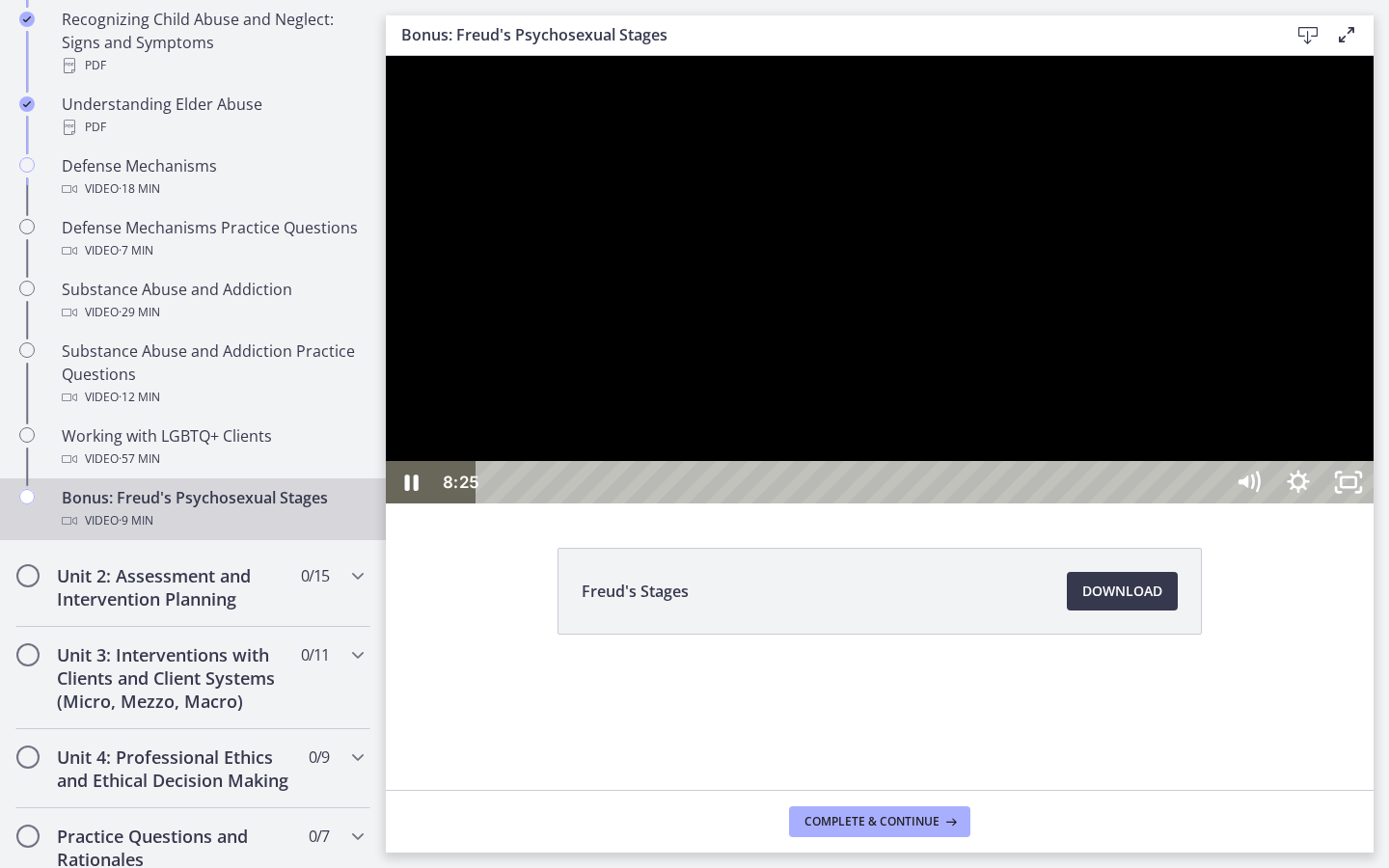 click at bounding box center (1497, 482) 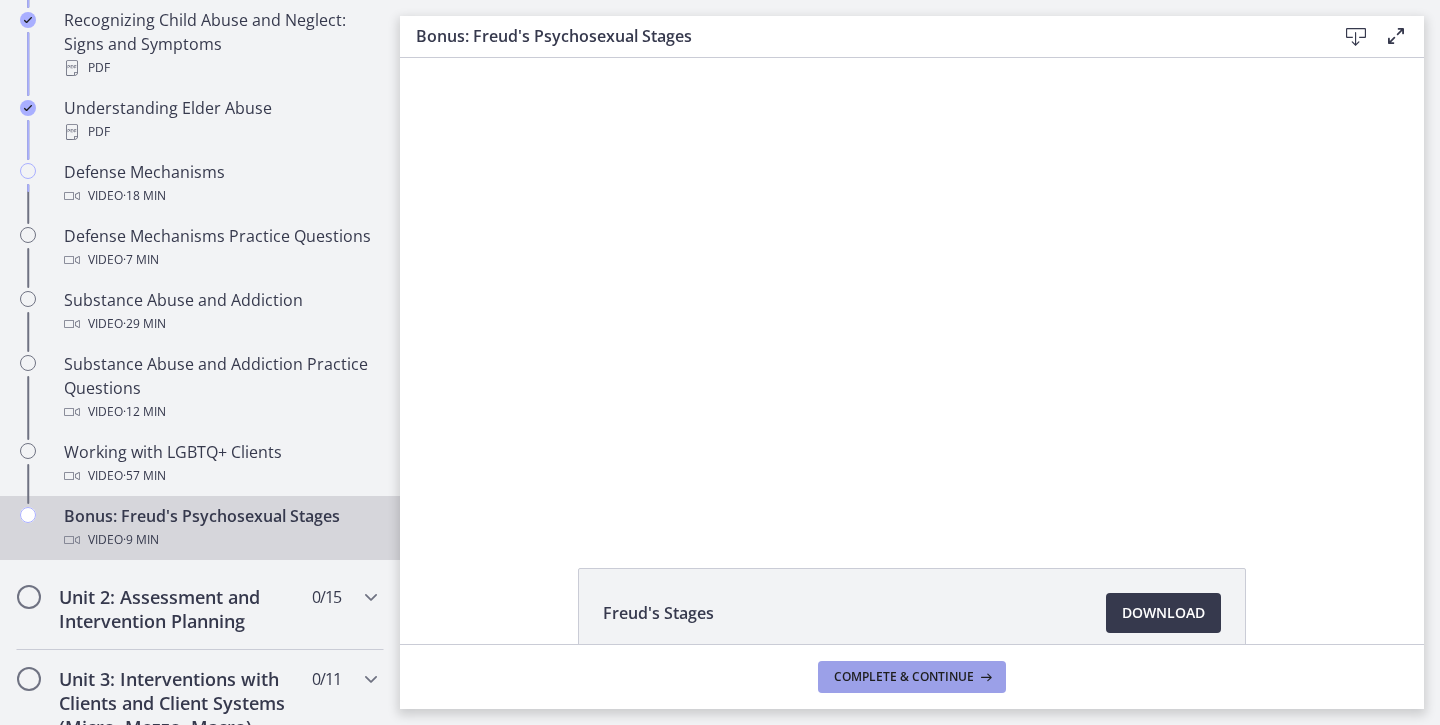 click on "Complete & continue" at bounding box center [904, 677] 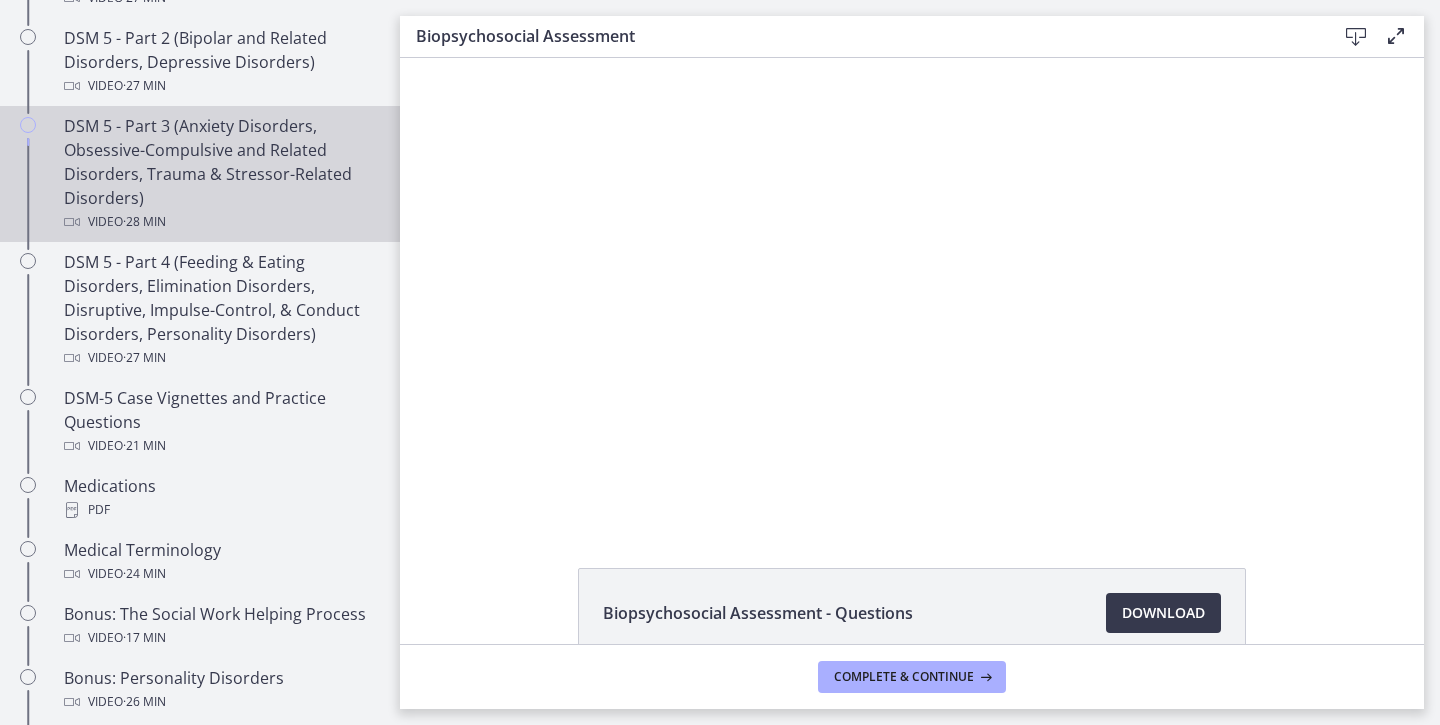 scroll, scrollTop: 0, scrollLeft: 0, axis: both 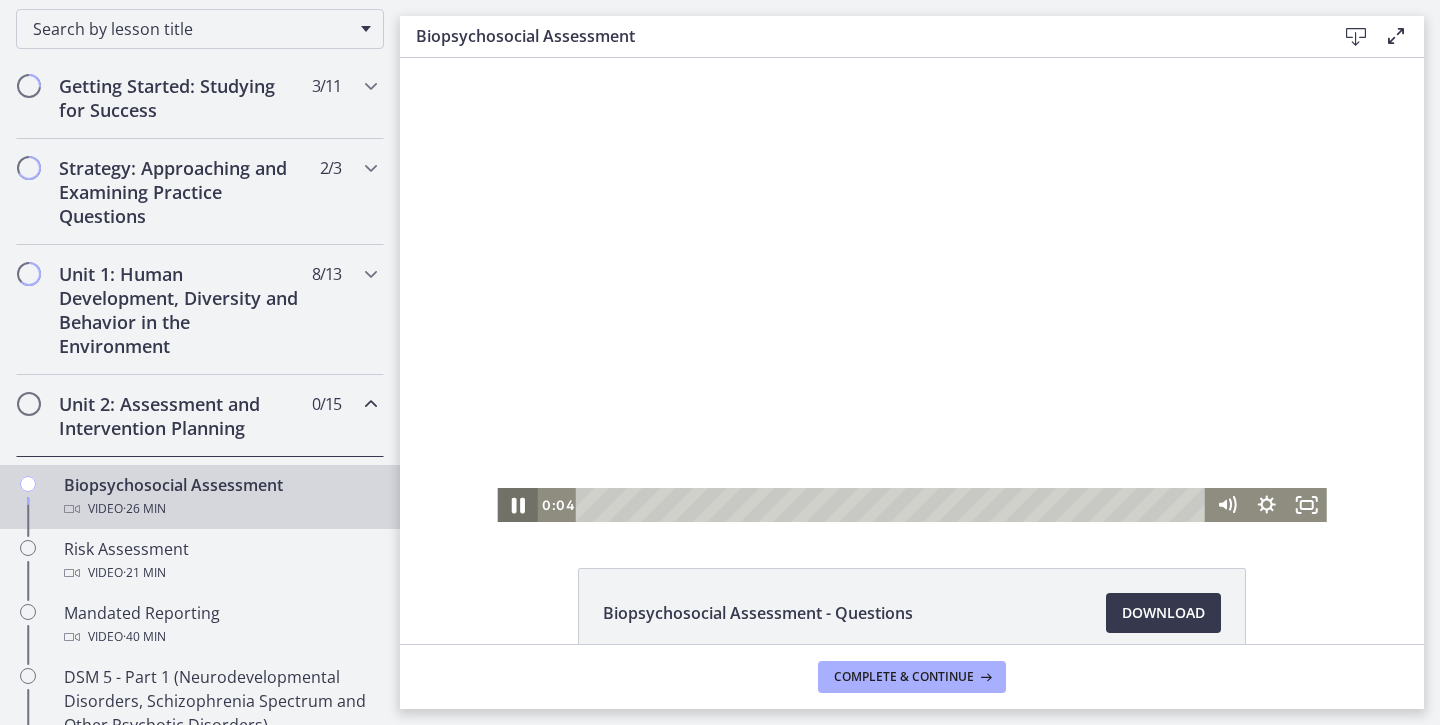 click 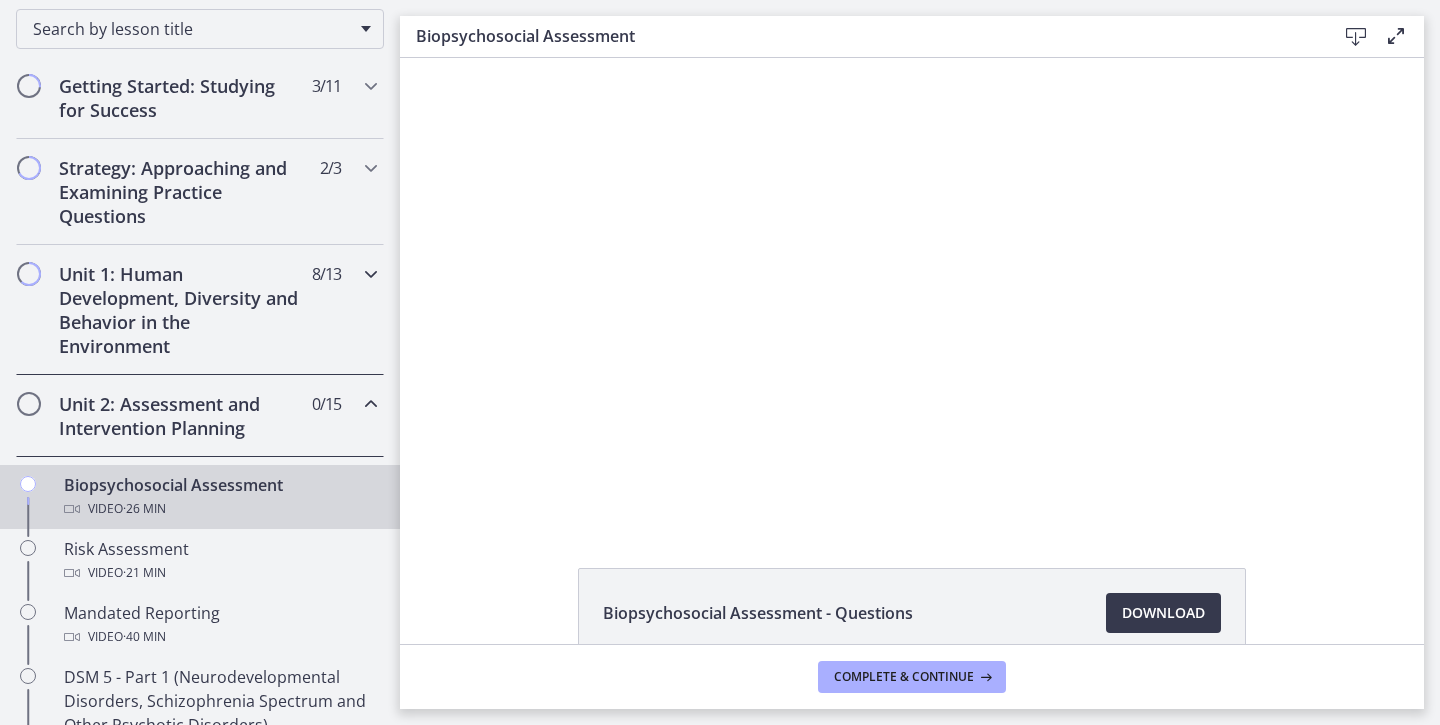 click on "Unit 1: Human Development, Diversity and Behavior in the Environment" at bounding box center (181, 310) 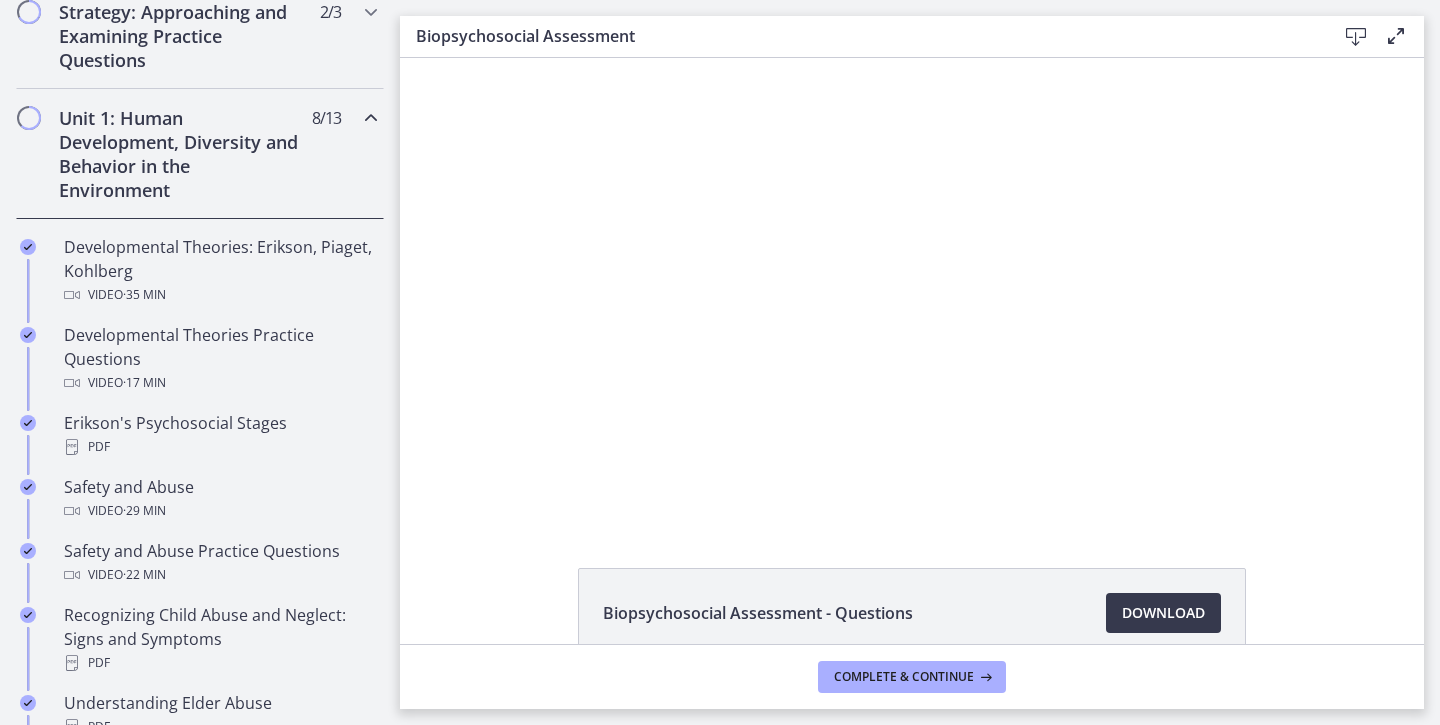 scroll, scrollTop: 471, scrollLeft: 0, axis: vertical 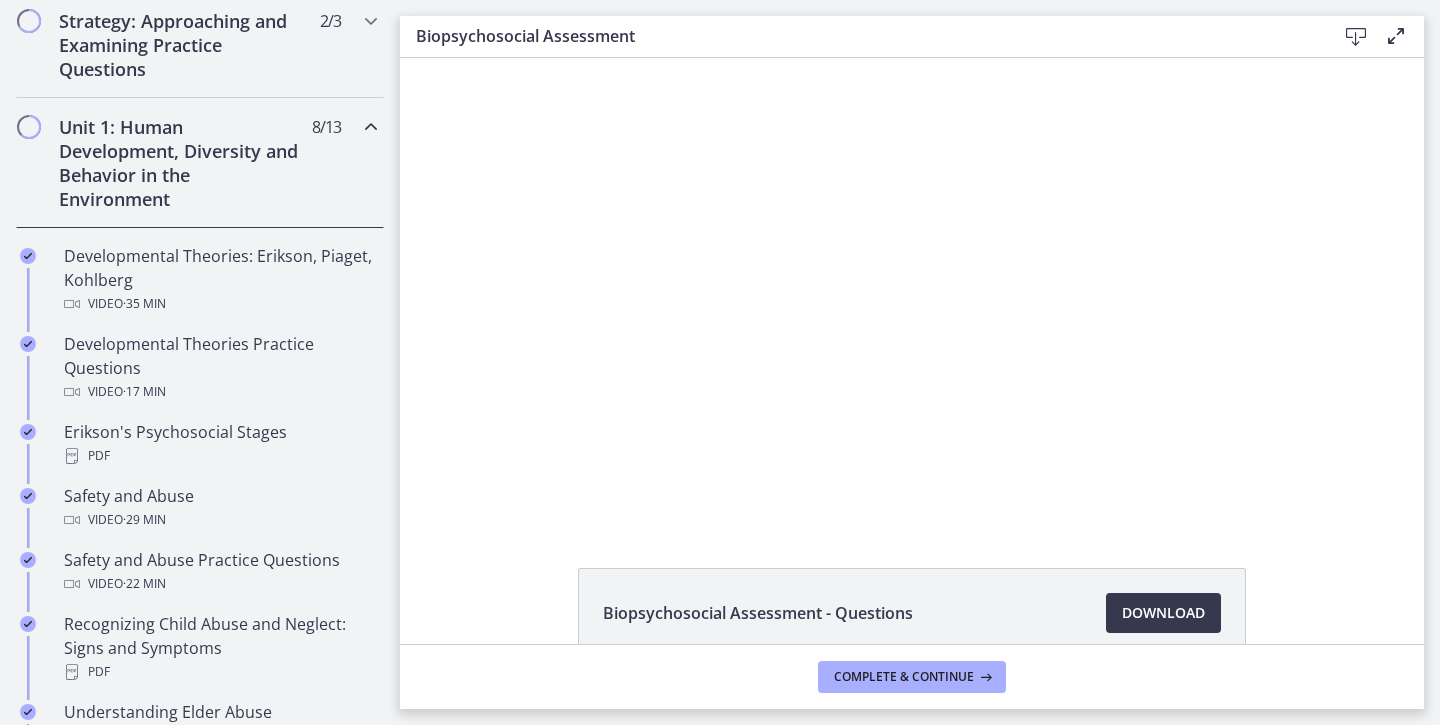 click on "8  /  13
Completed" at bounding box center [326, 127] 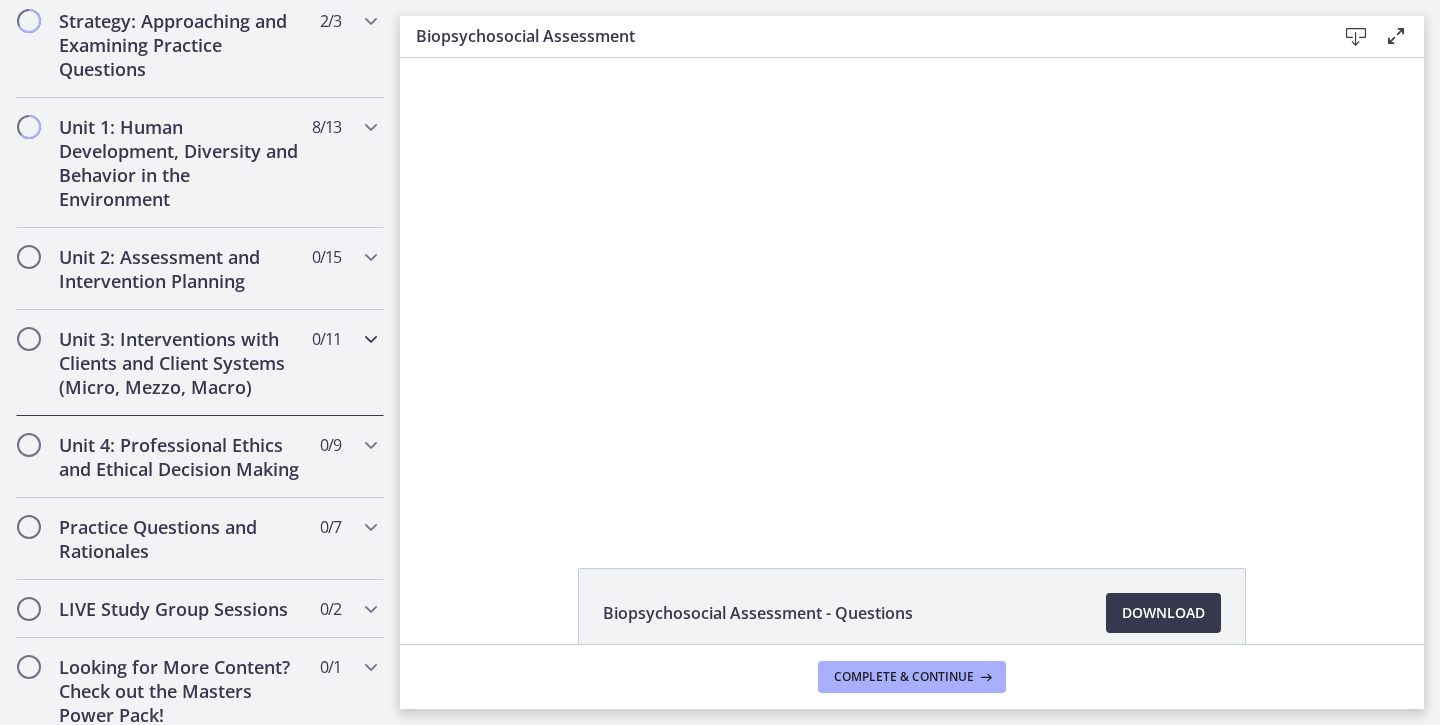 click on "Unit 3: Interventions with Clients and Client Systems (Micro, Mezzo, Macro)" at bounding box center [181, 363] 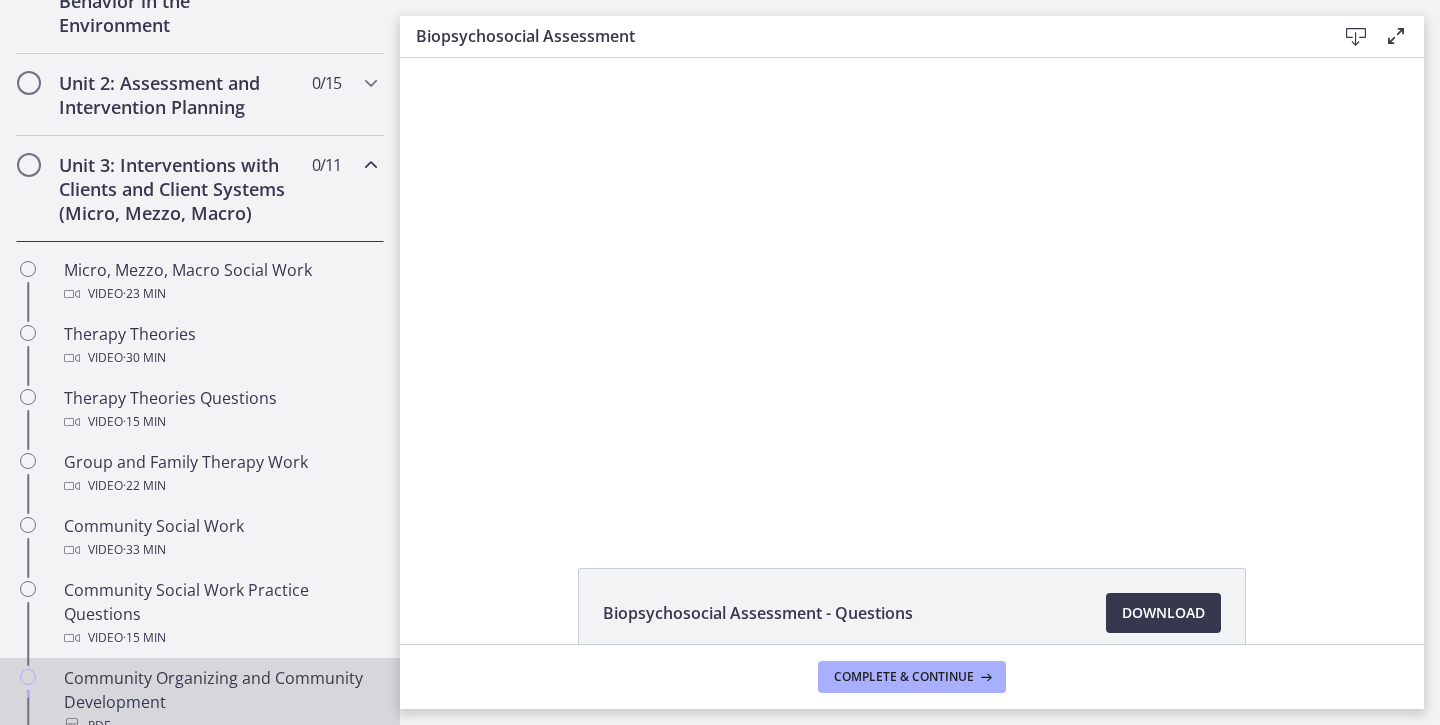 scroll, scrollTop: 473, scrollLeft: 0, axis: vertical 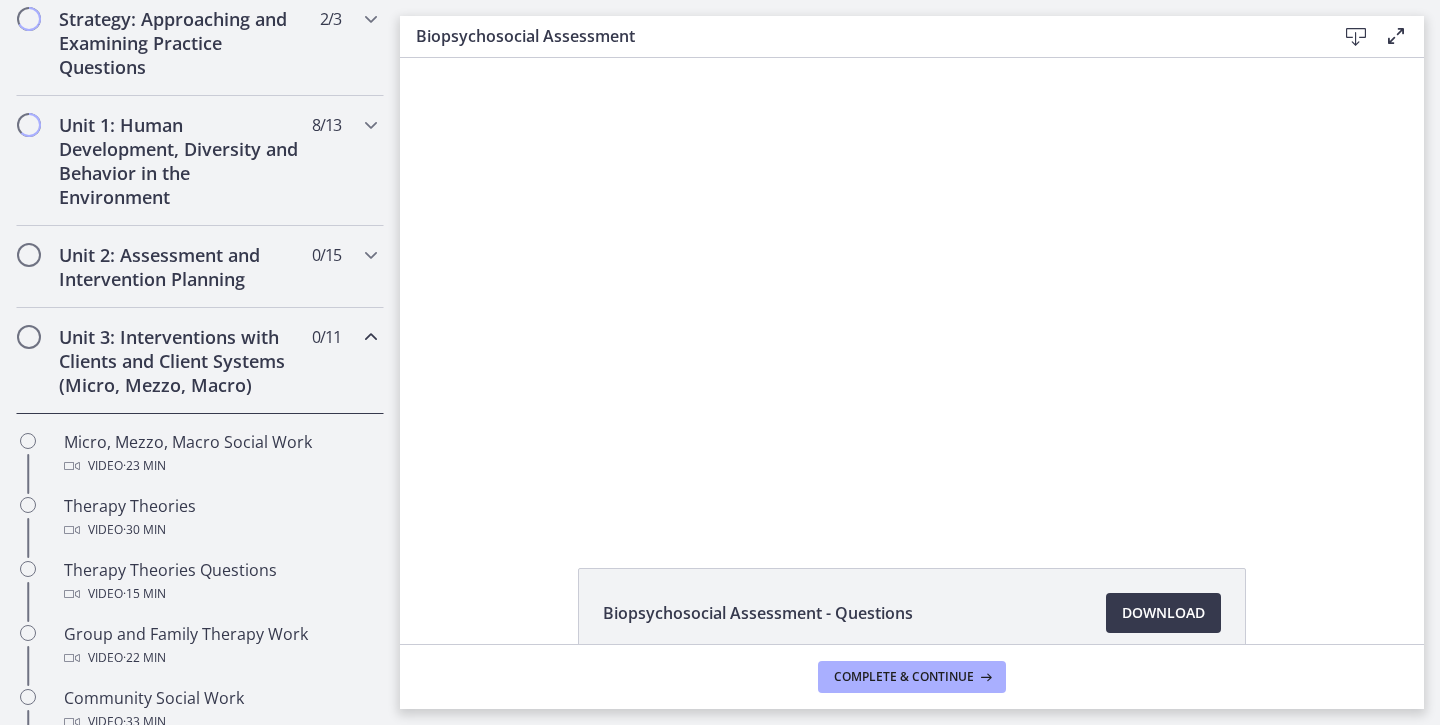 click on "Unit 3: Interventions with Clients and Client Systems (Micro, Mezzo, Macro)" at bounding box center (181, 361) 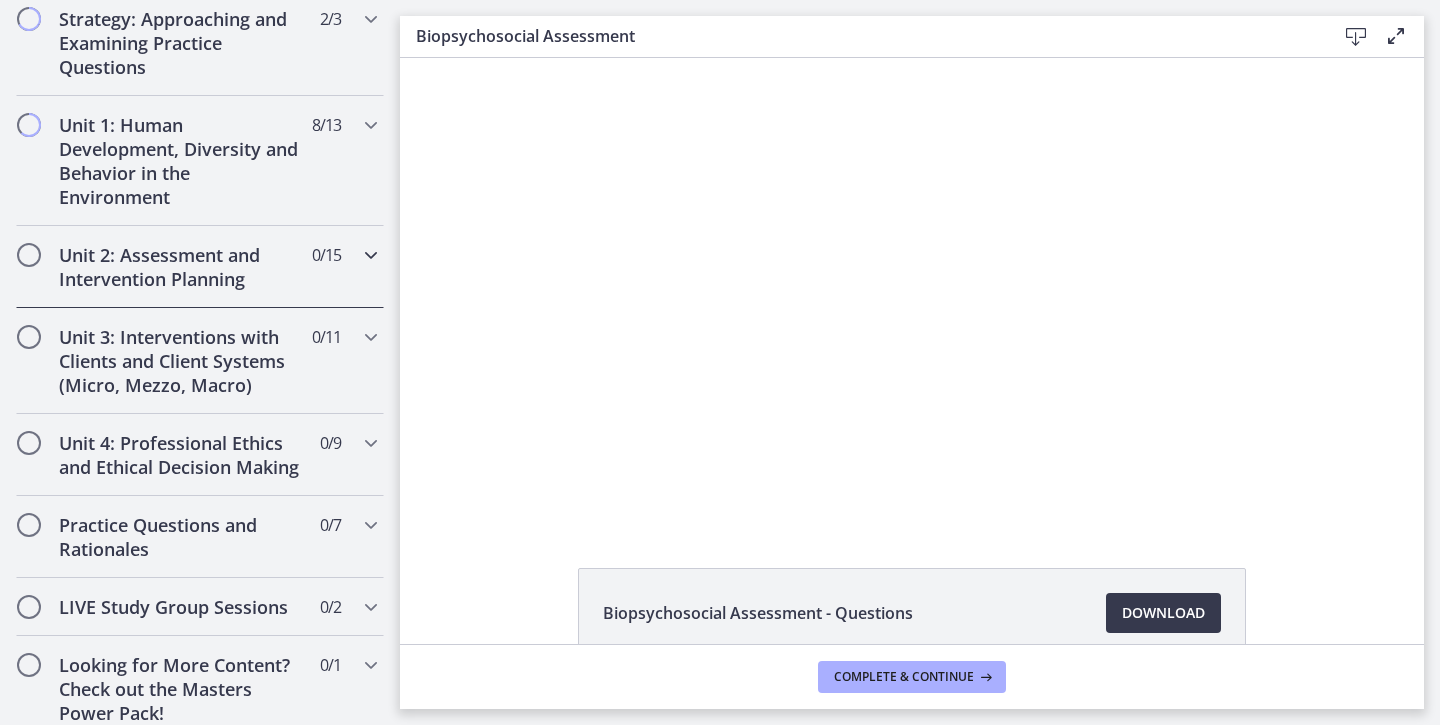 click on "Unit 2: Assessment and Intervention Planning" at bounding box center [181, 267] 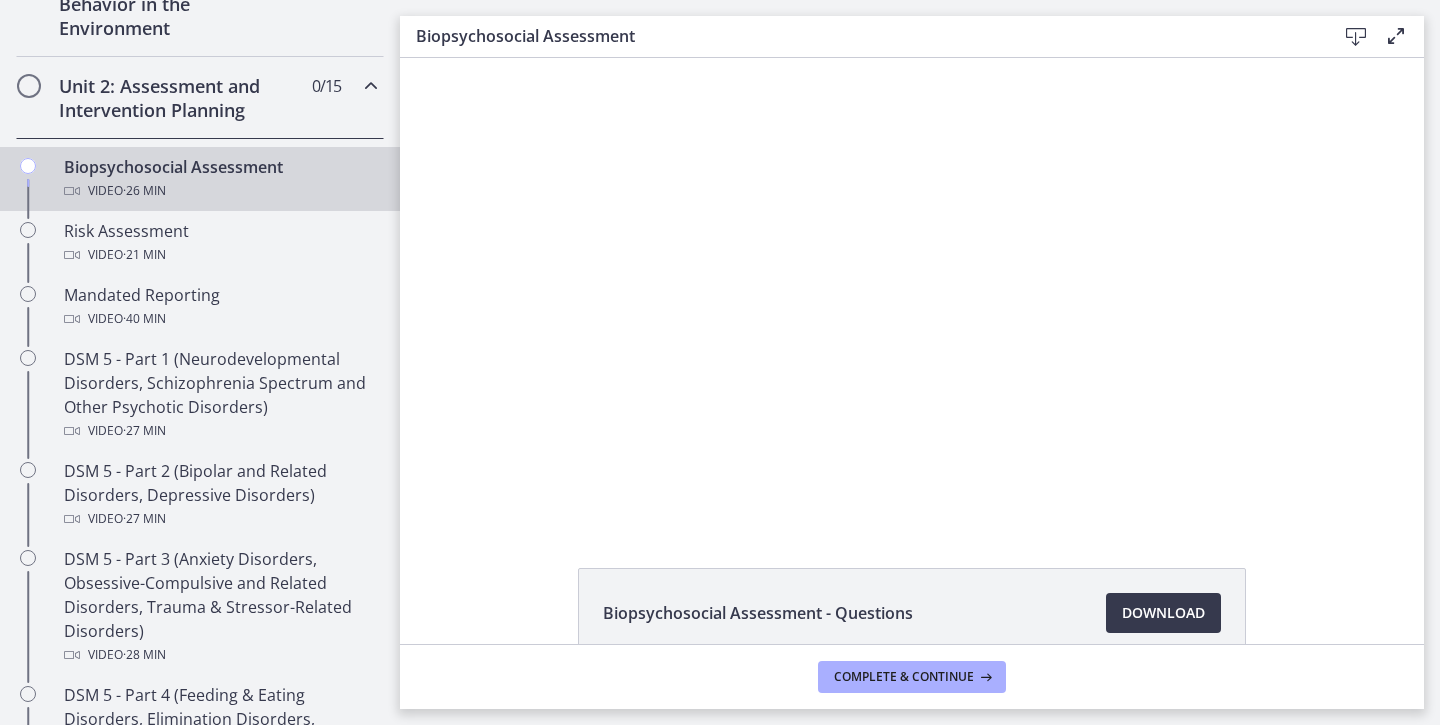 scroll, scrollTop: 631, scrollLeft: 0, axis: vertical 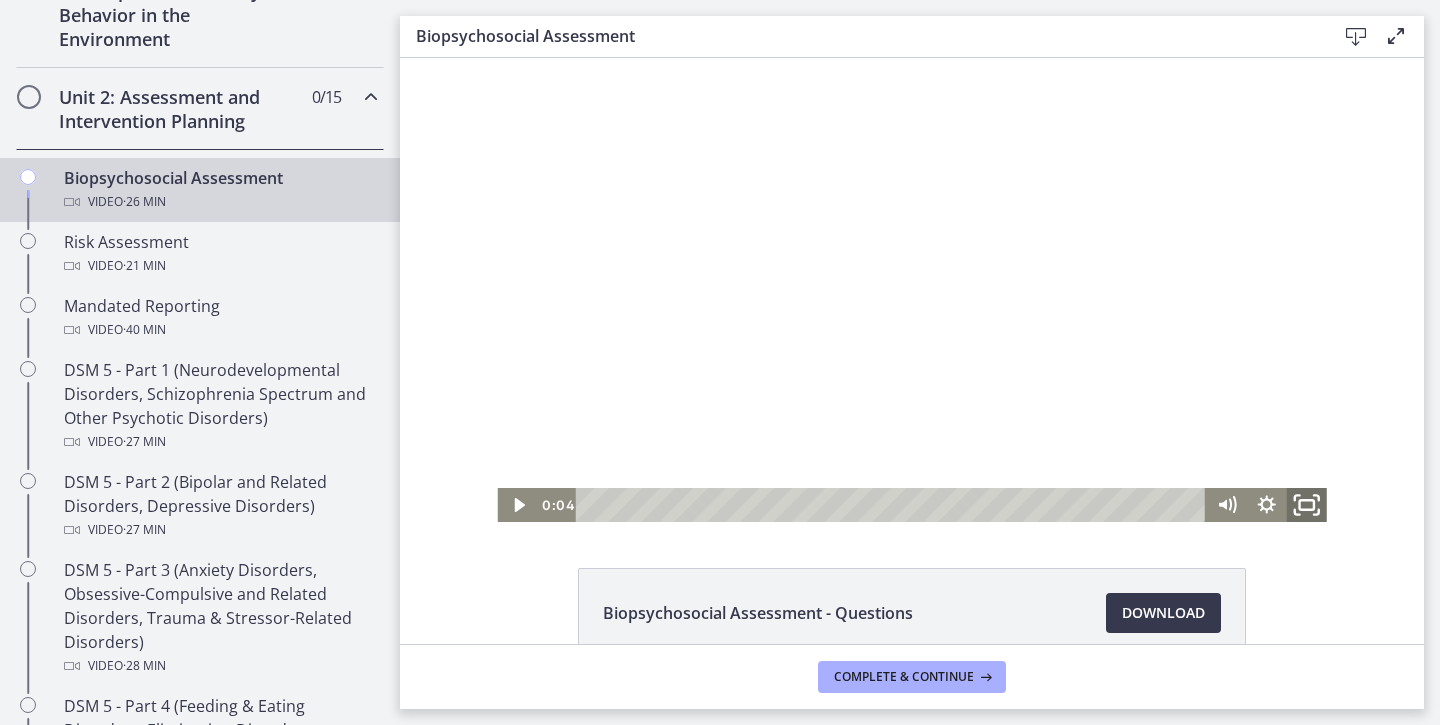 click 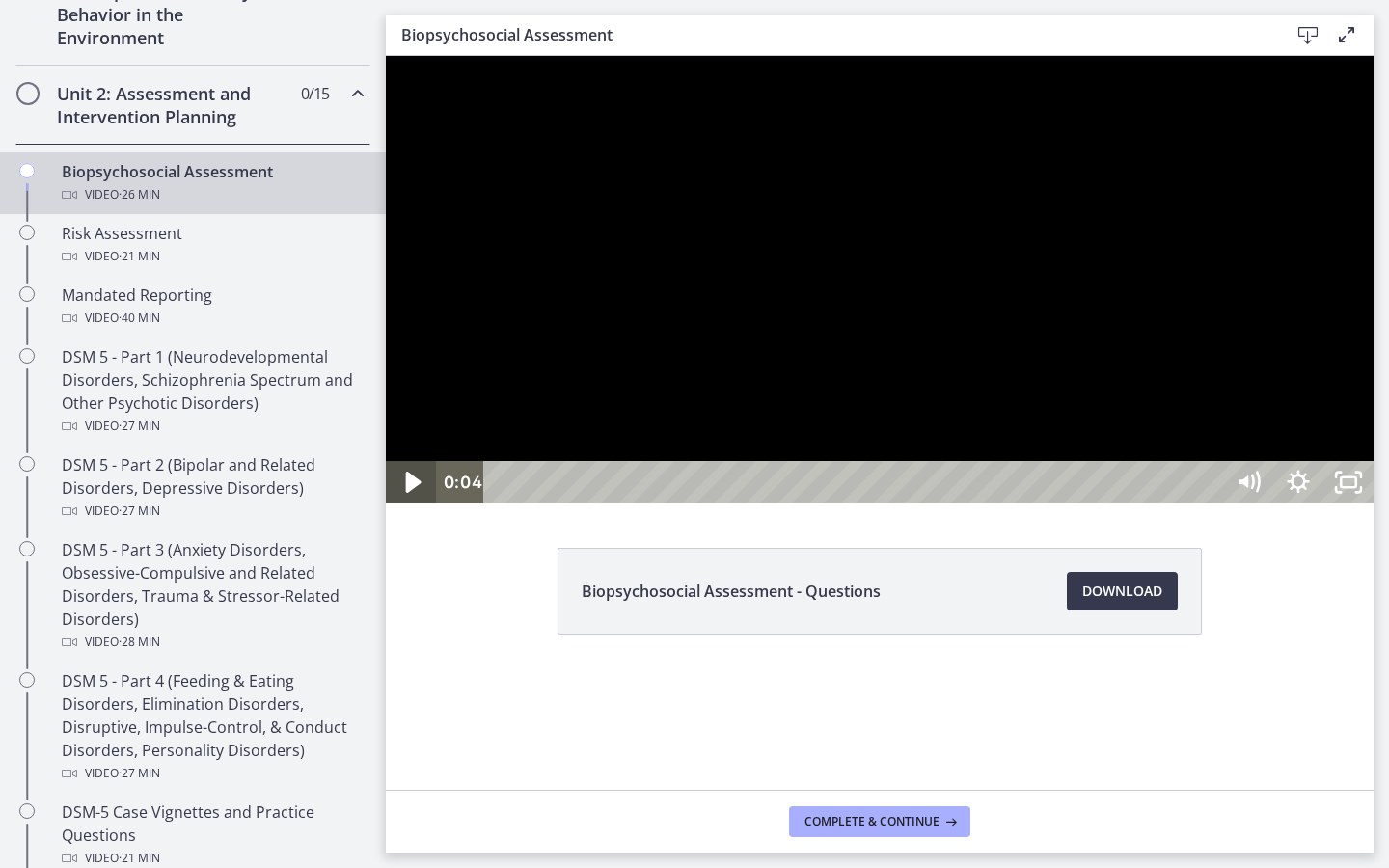 click 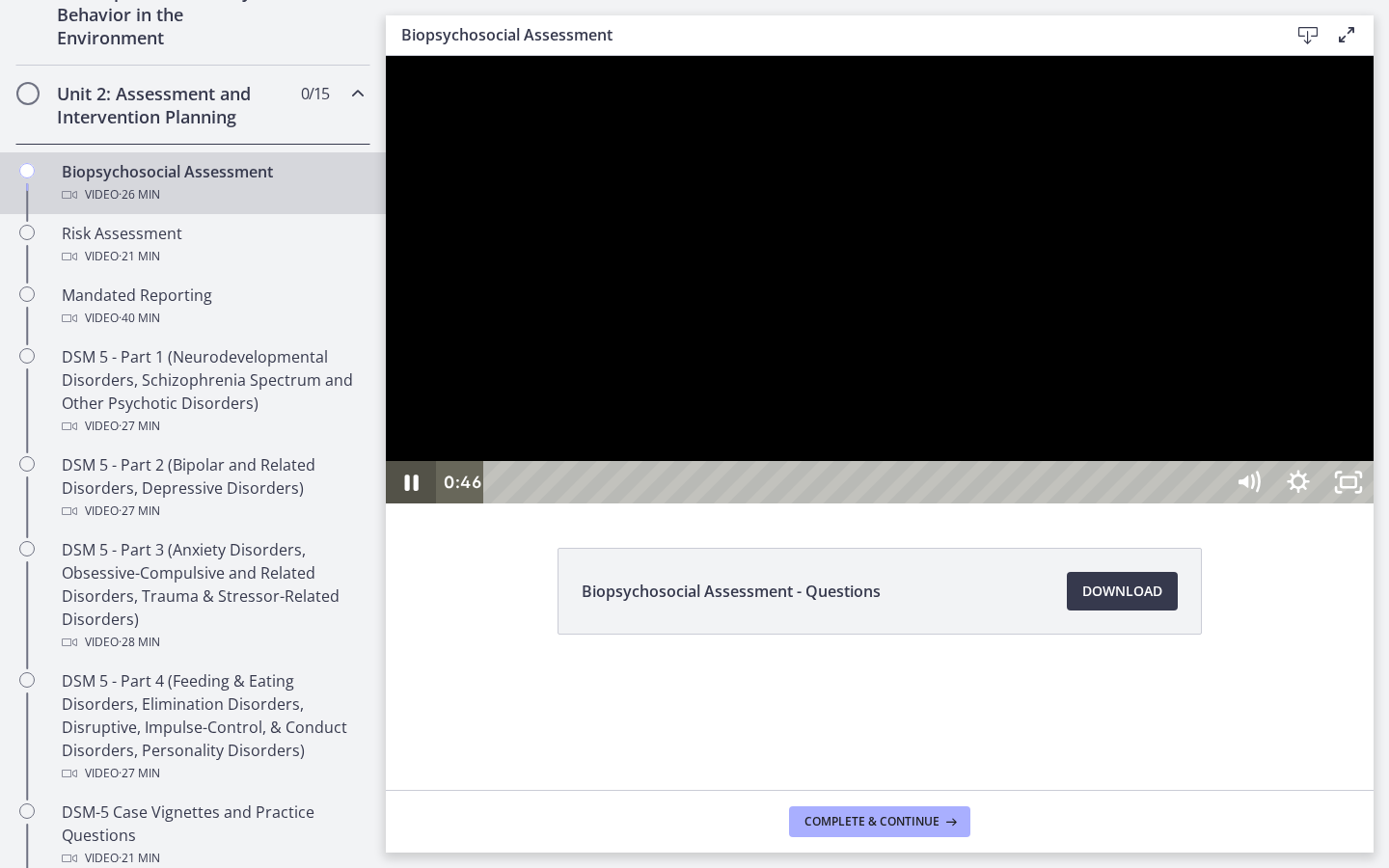 type 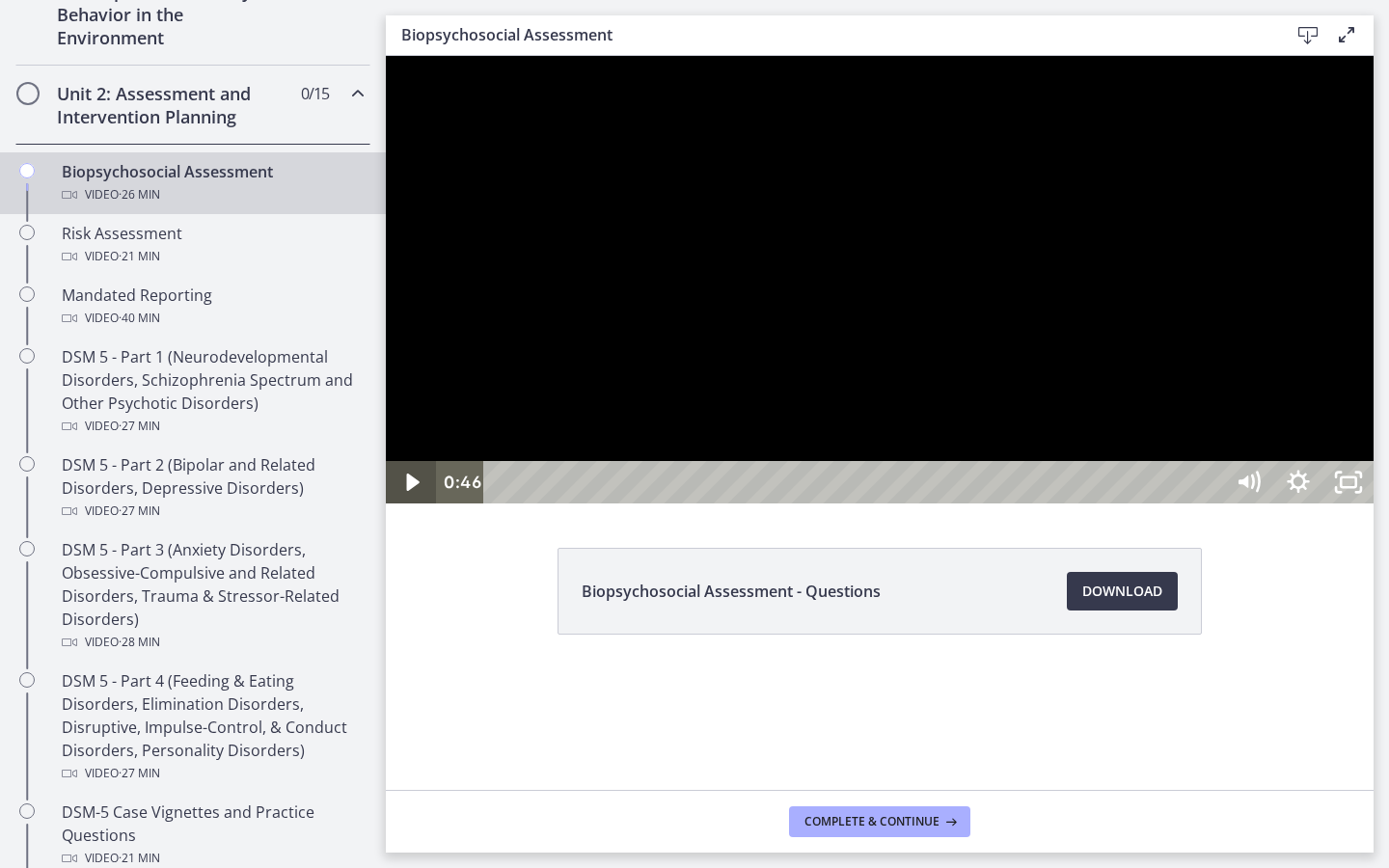click at bounding box center (411, 482) 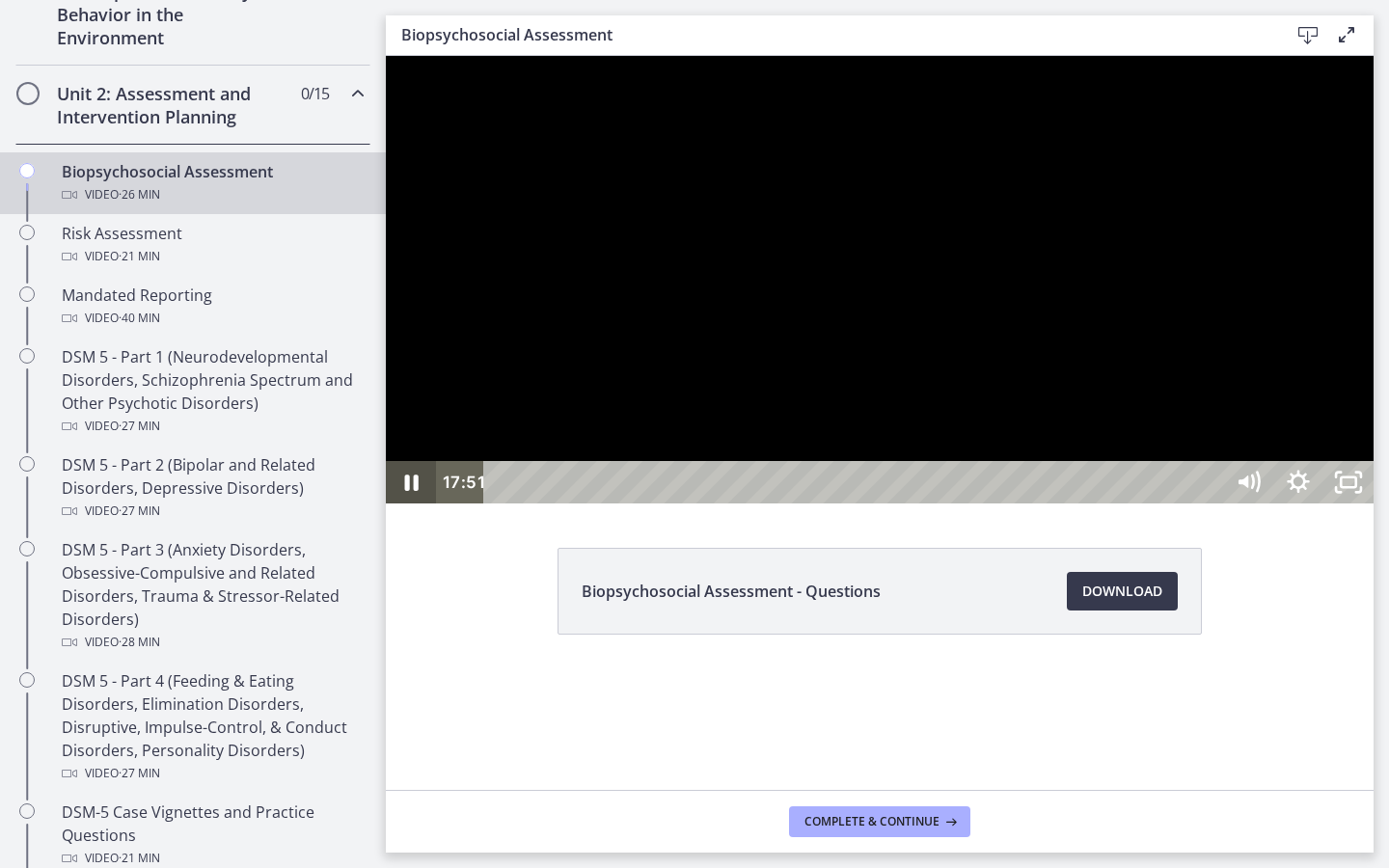 click at bounding box center [411, 482] 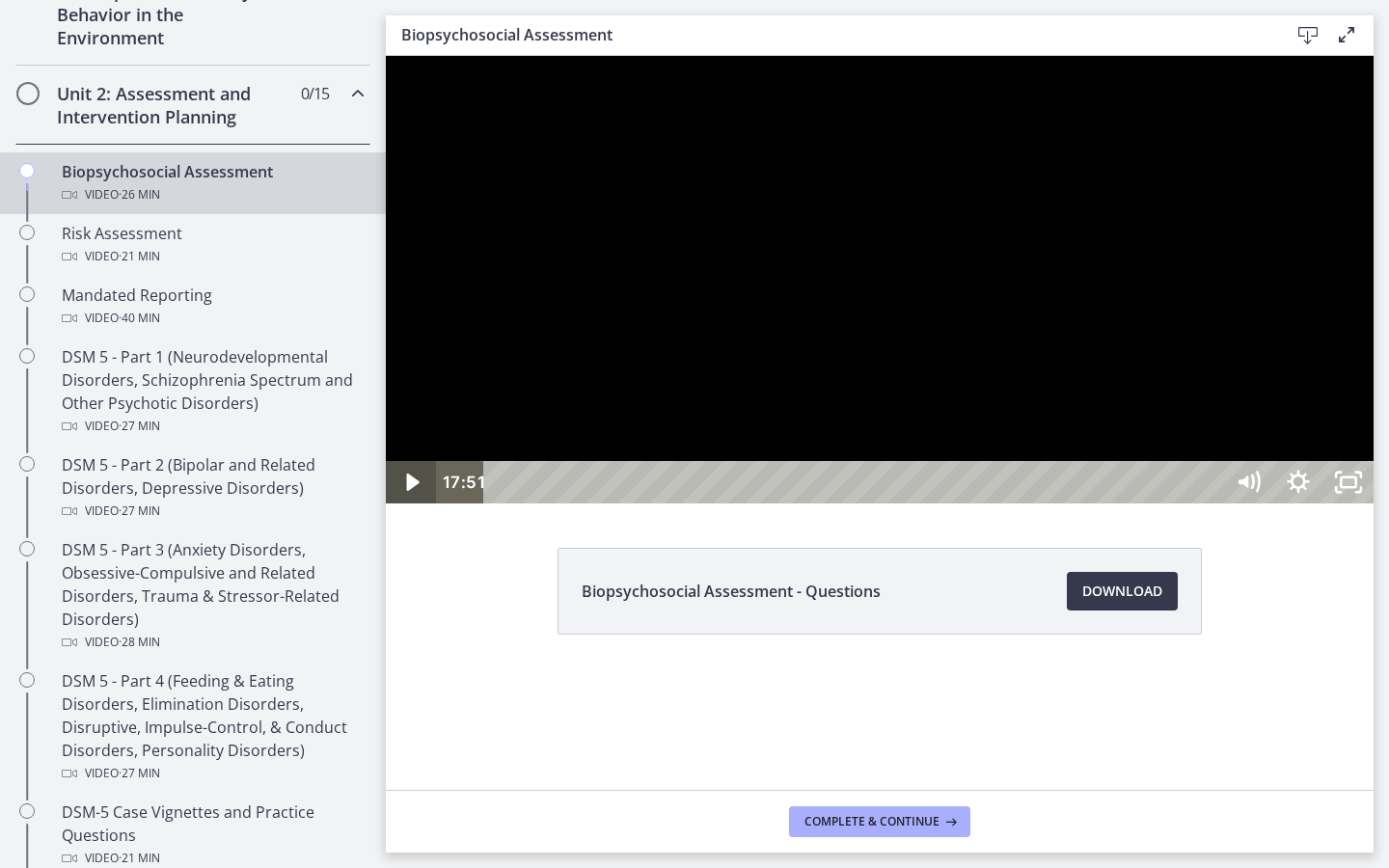 click at bounding box center (411, 482) 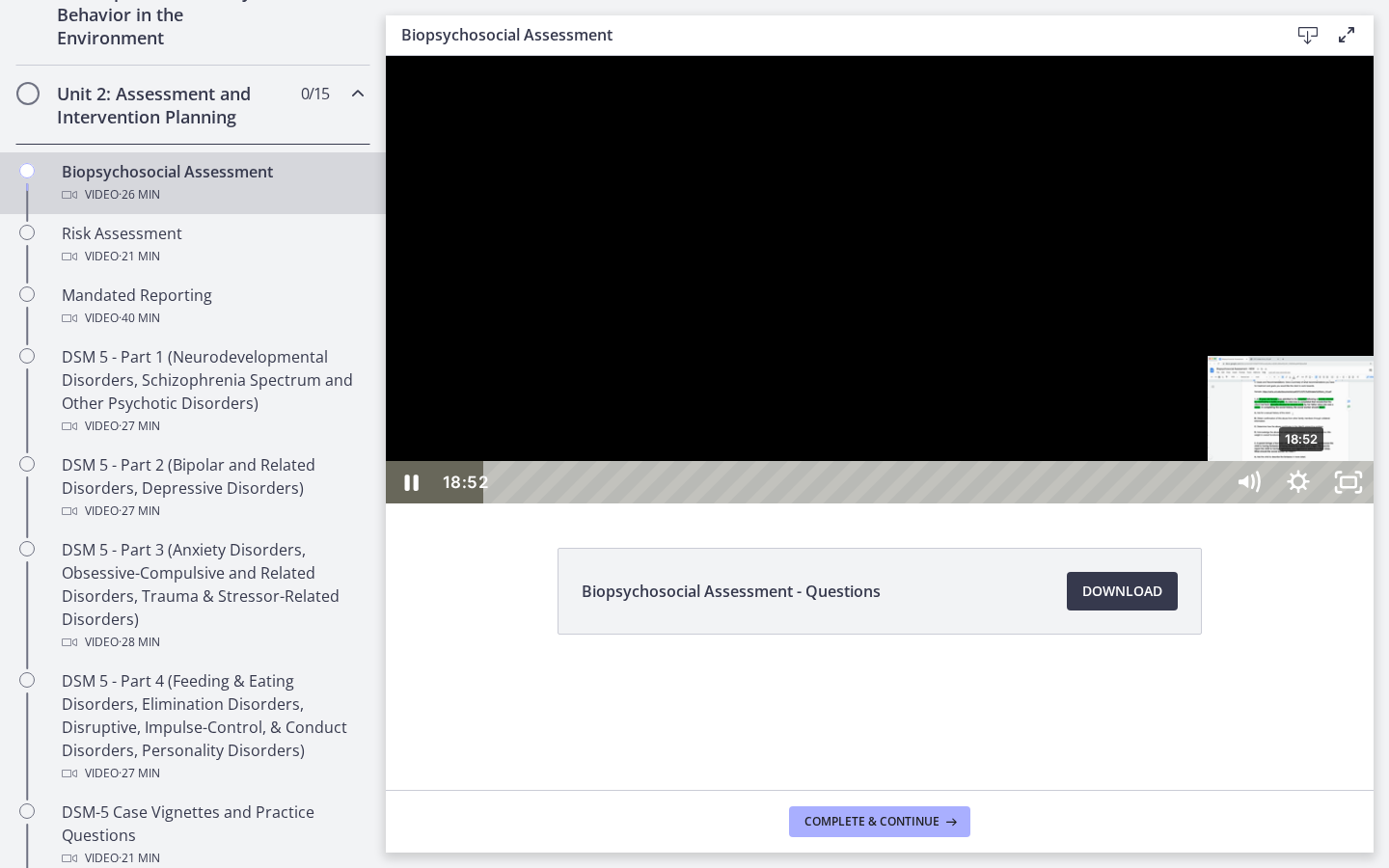 click on "18:52" at bounding box center (857, 482) 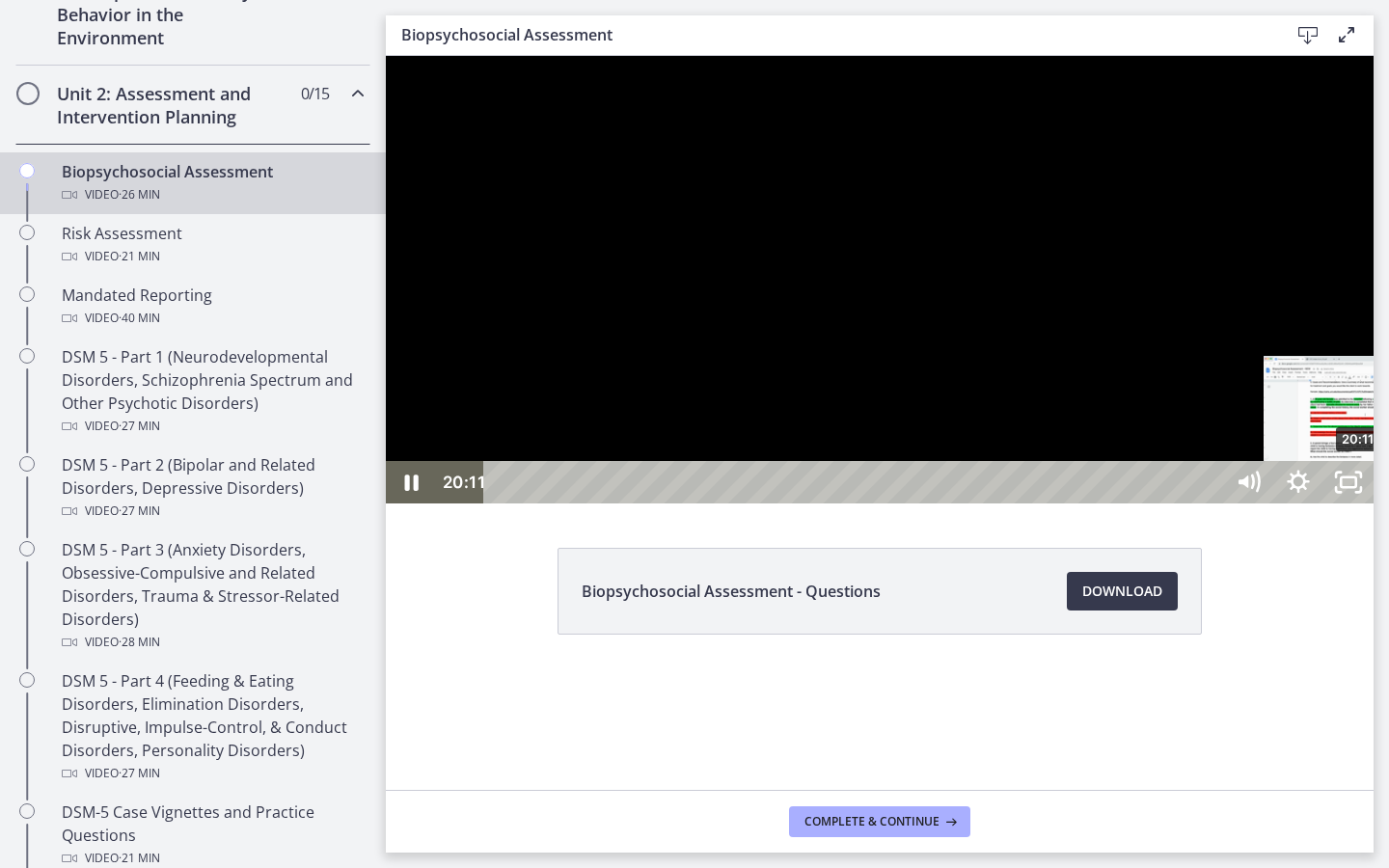 click on "20:11" at bounding box center (857, 482) 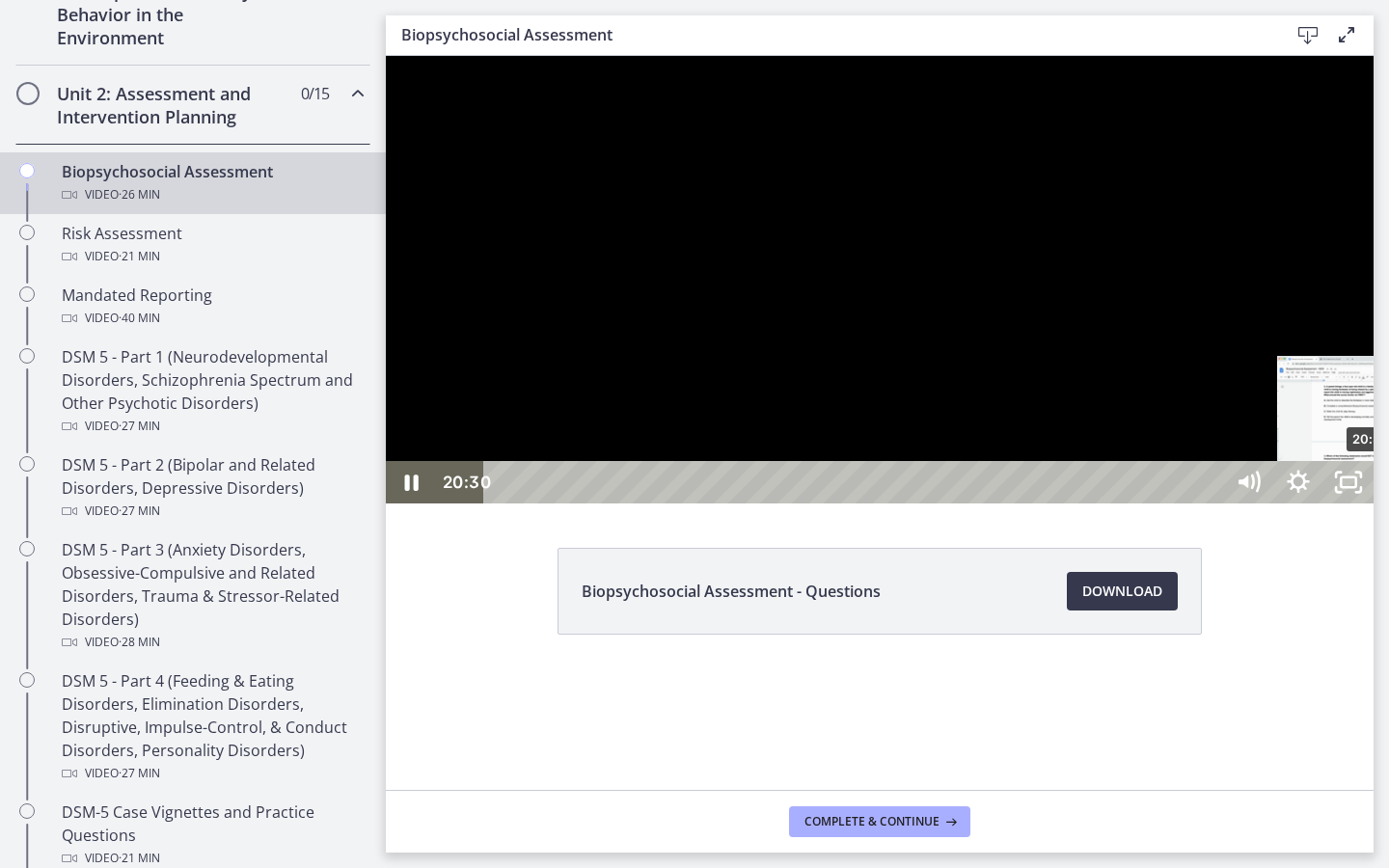click on "20:30" at bounding box center (857, 482) 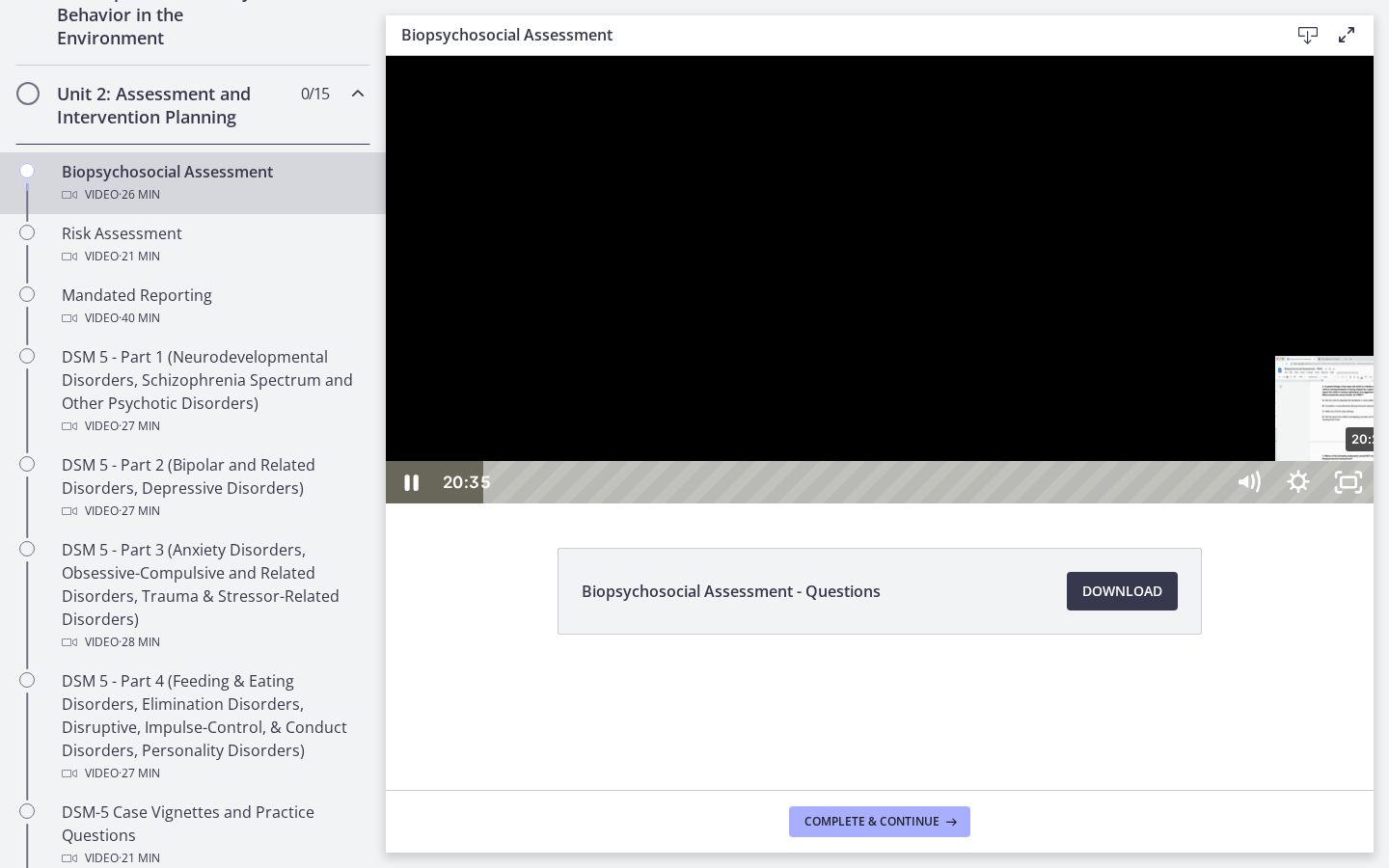click at bounding box center (1375, 482) 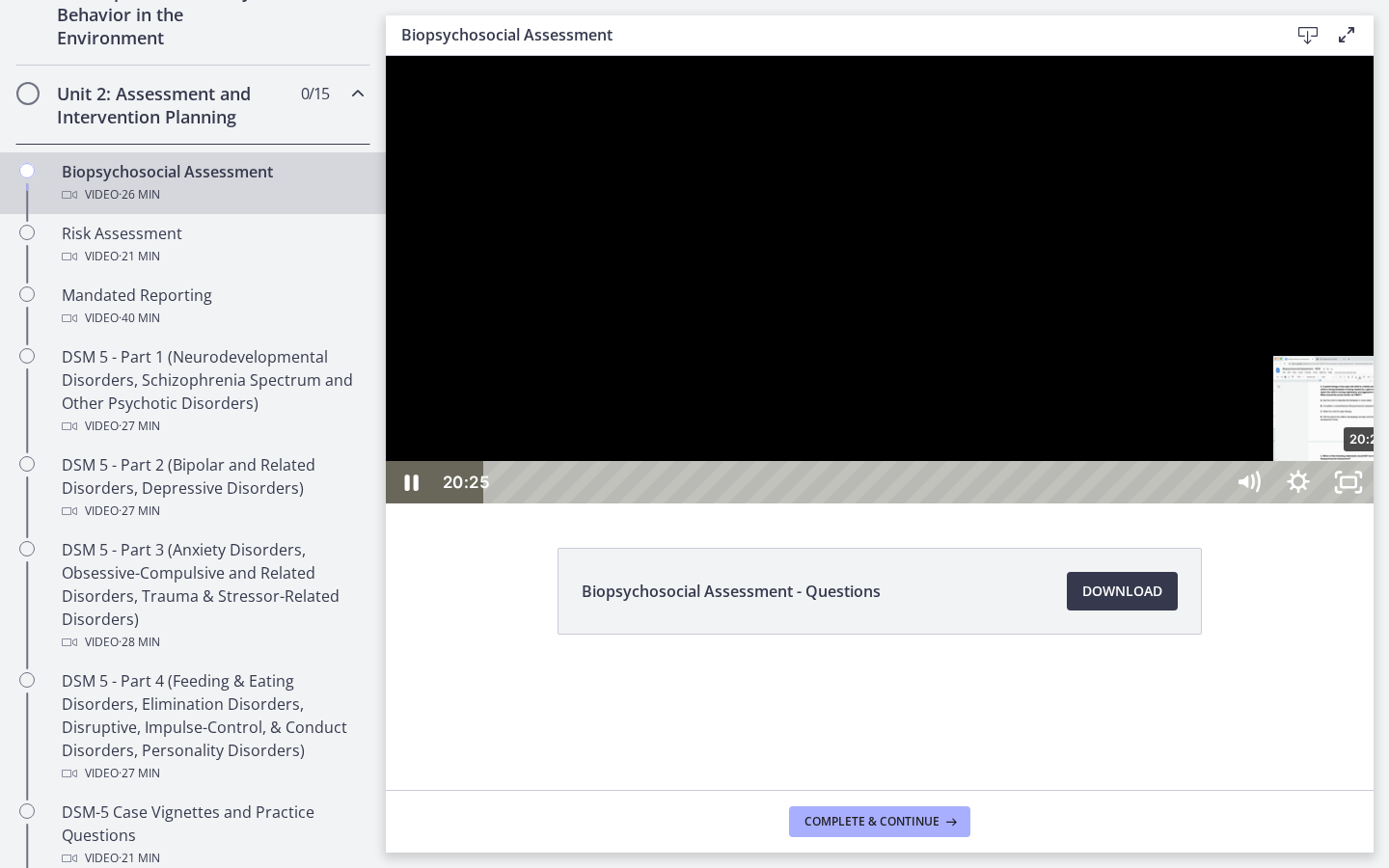 click at bounding box center [1367, 482] 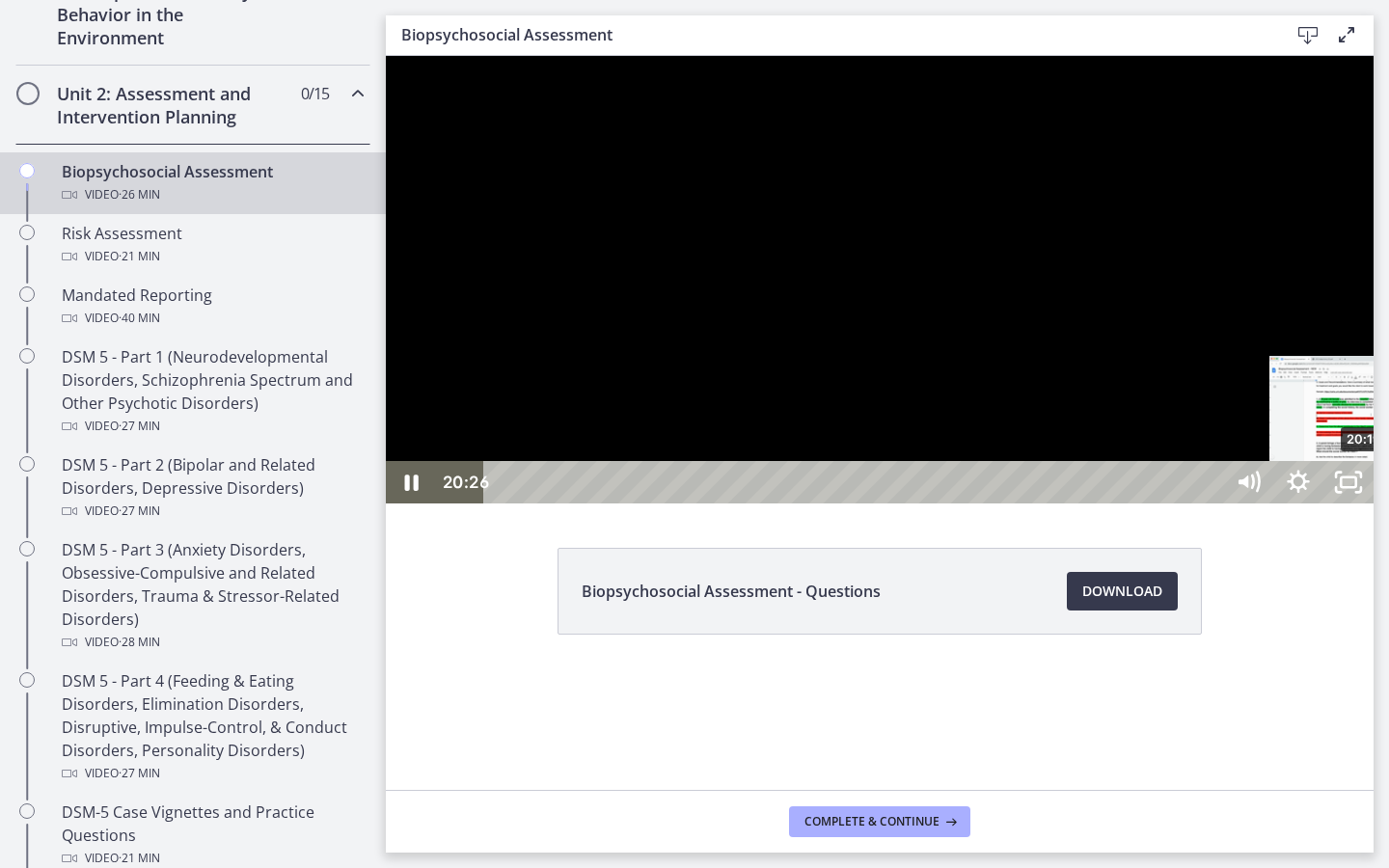 click at bounding box center [1368, 482] 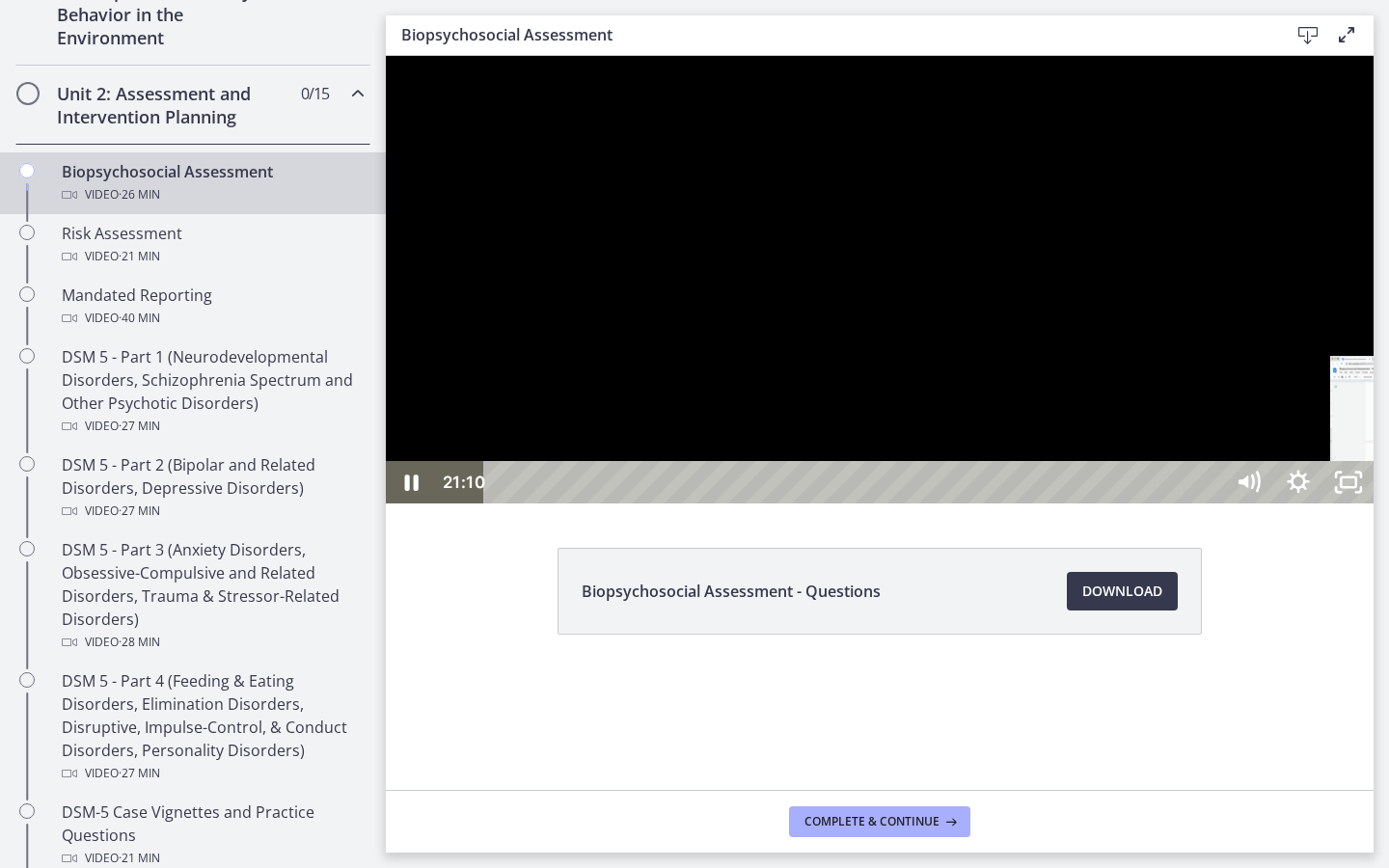 click on "21:45" at bounding box center [857, 482] 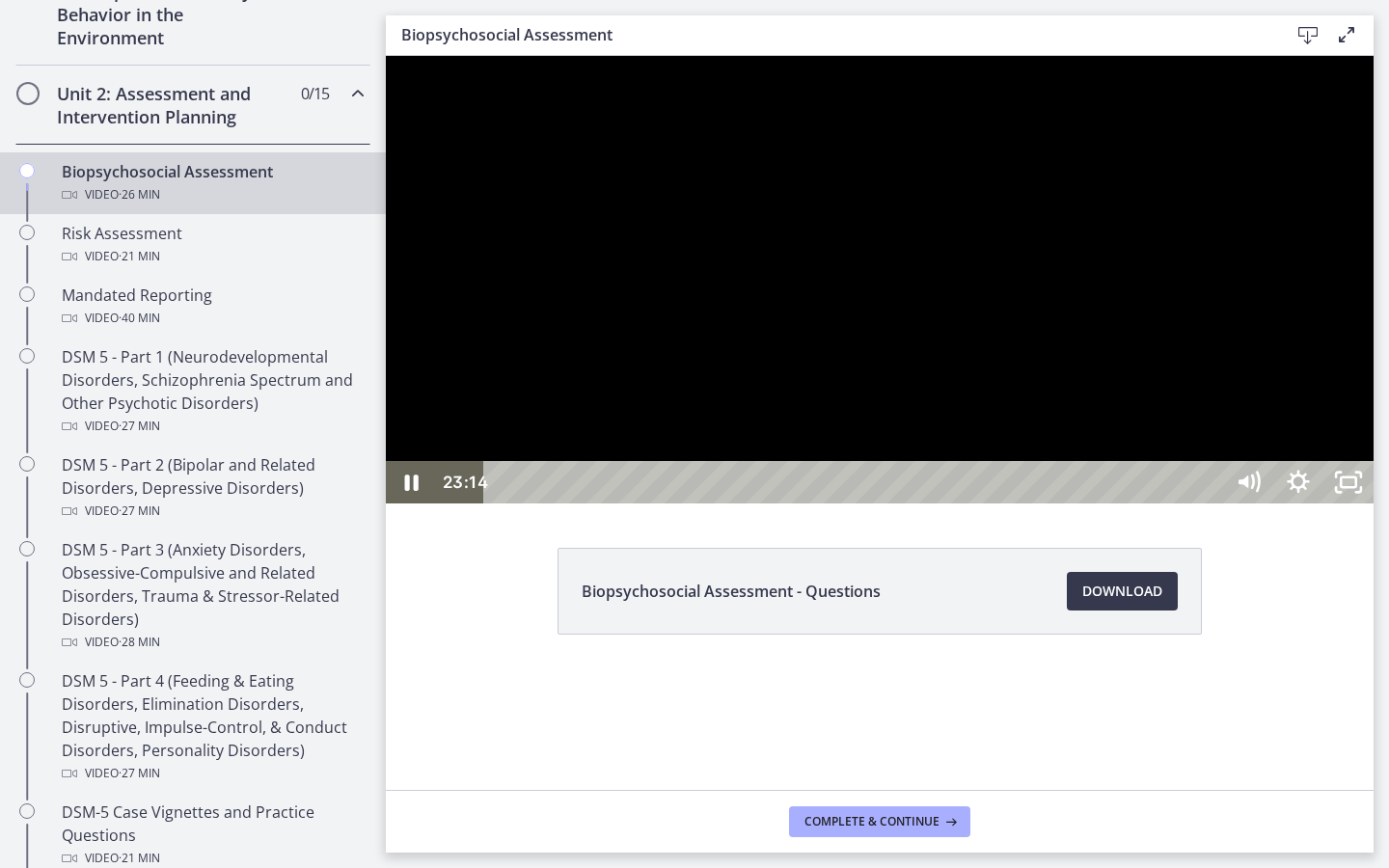click on "23:14" at bounding box center (857, 482) 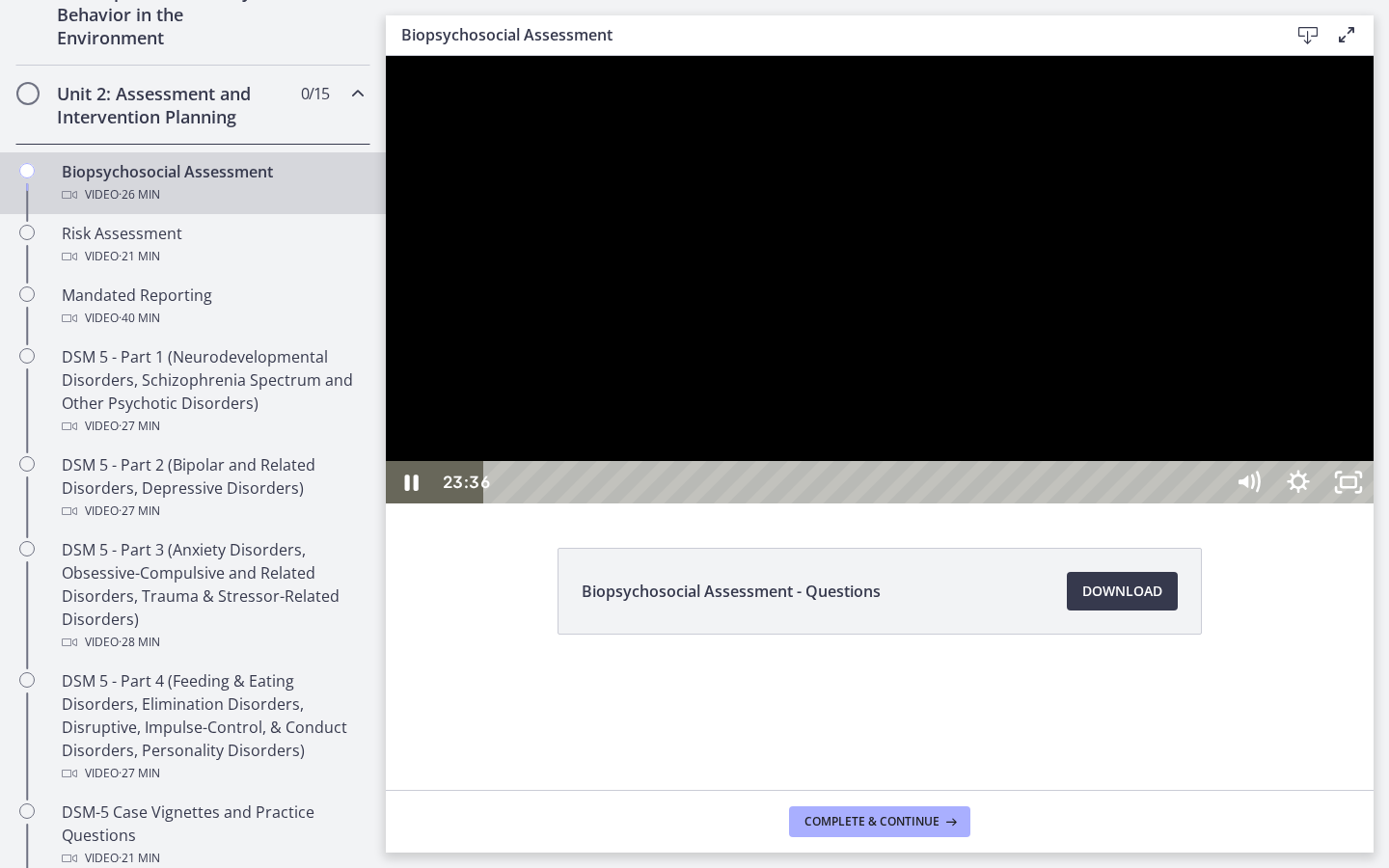 click on "23:36" at bounding box center [857, 482] 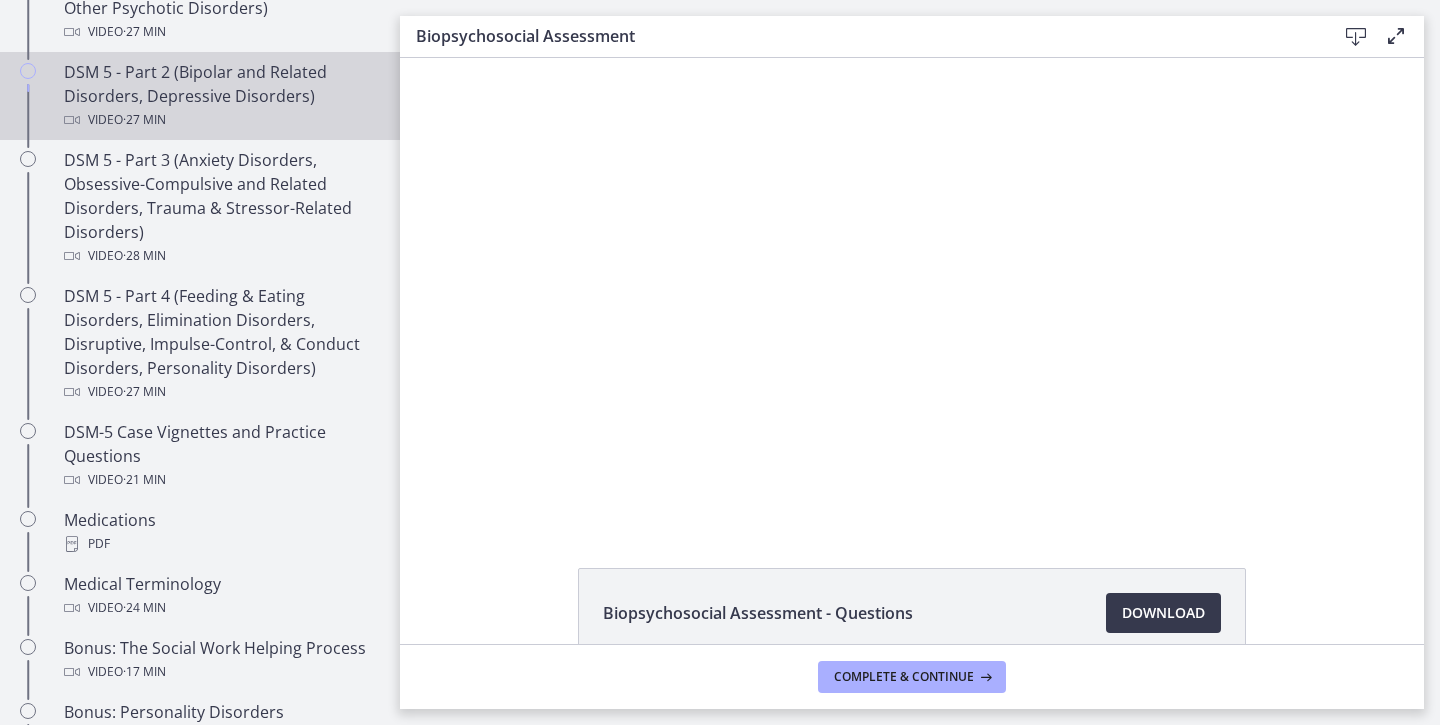 scroll, scrollTop: 1048, scrollLeft: 0, axis: vertical 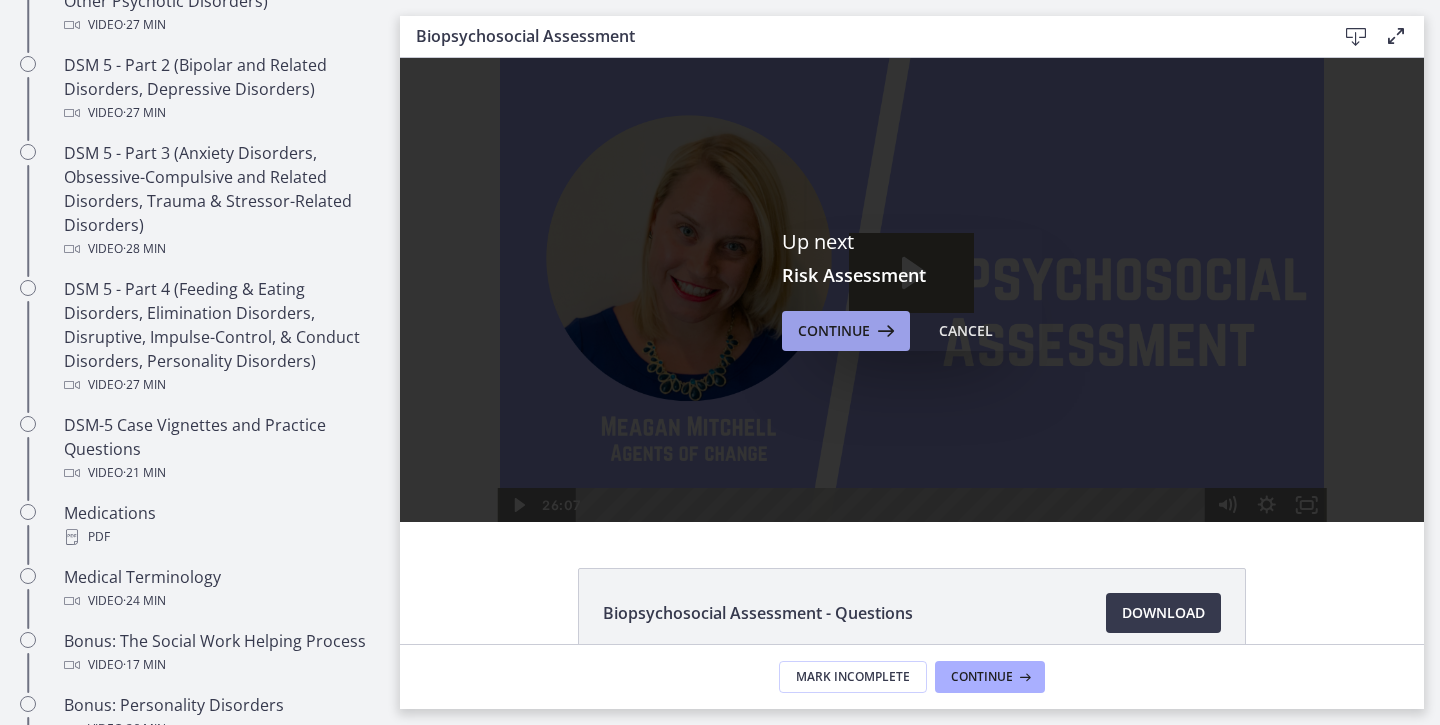 click on "Continue" at bounding box center [834, 331] 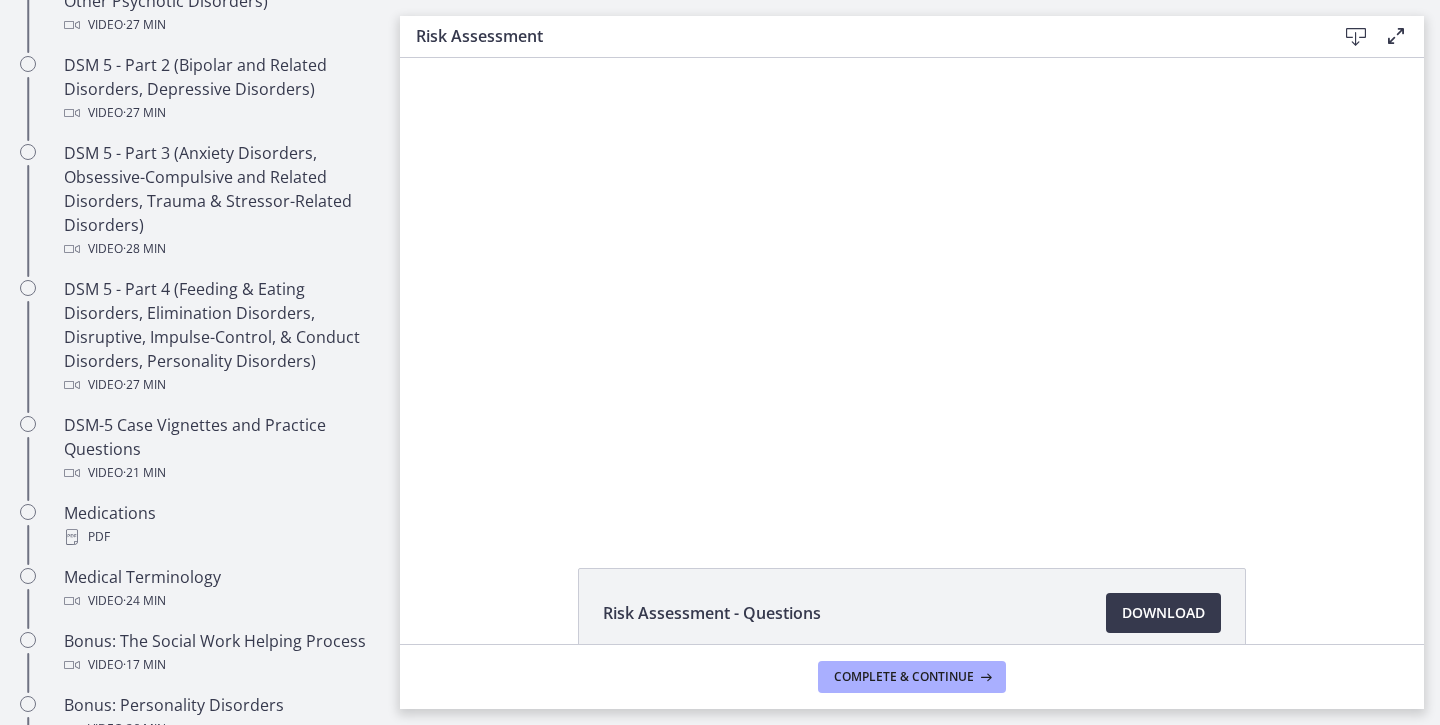 scroll, scrollTop: 0, scrollLeft: 0, axis: both 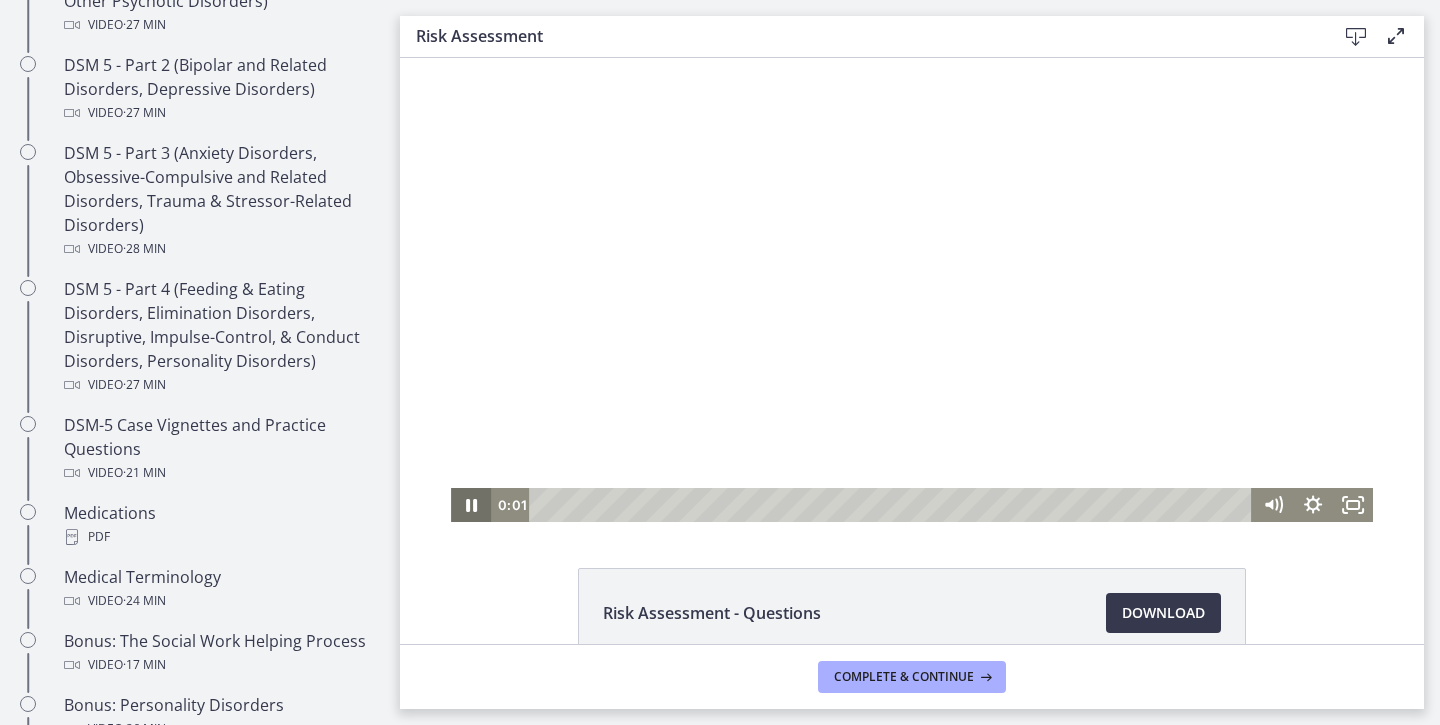 click 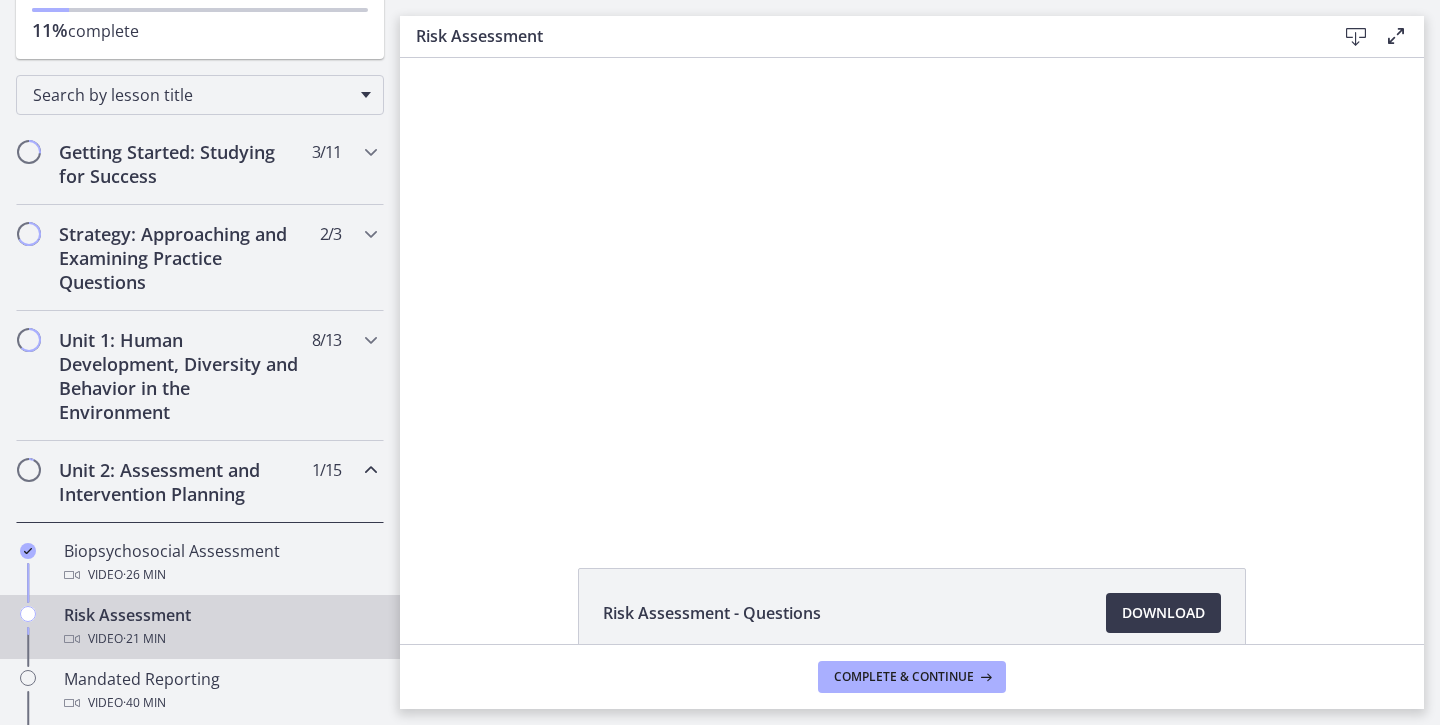 scroll, scrollTop: 265, scrollLeft: 0, axis: vertical 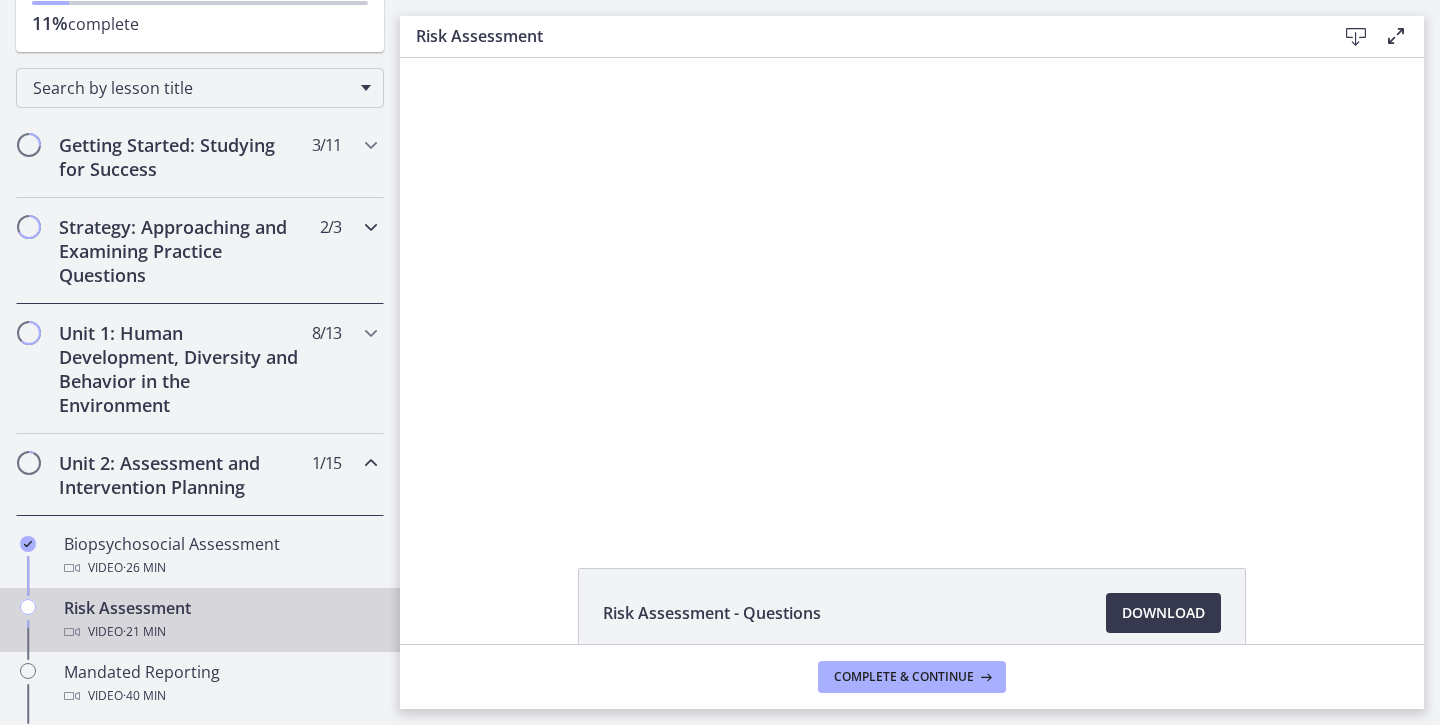 click on "Strategy: Approaching and Examining Practice Questions
2  /  3
Completed" at bounding box center (200, 251) 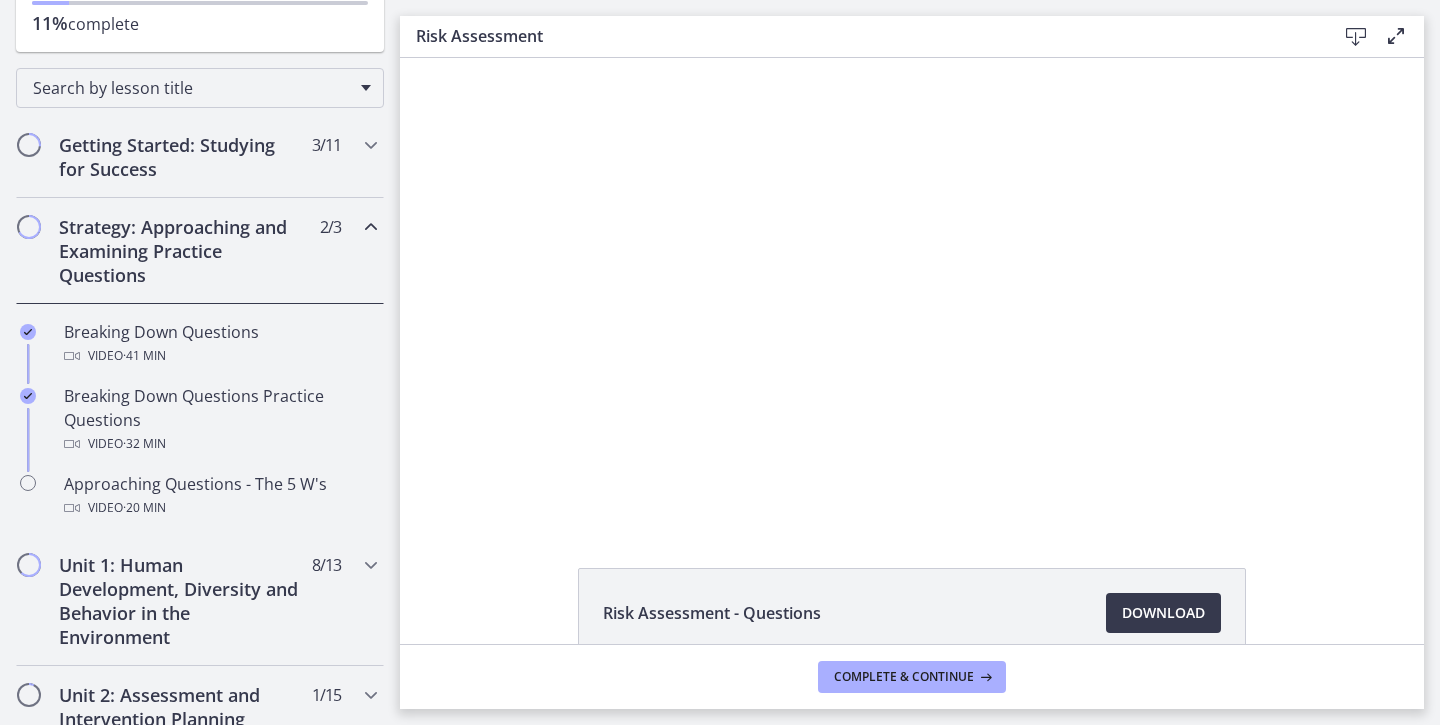 click at bounding box center [371, 227] 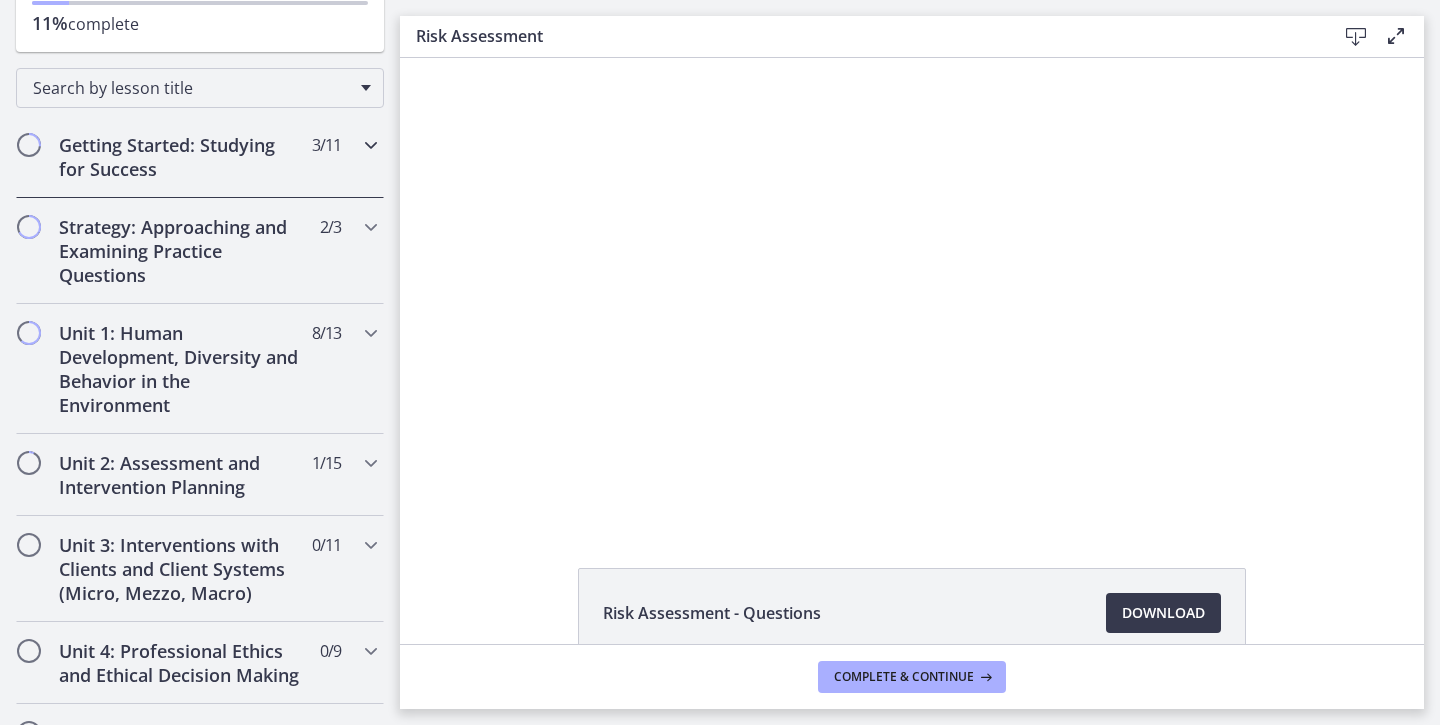 click on "Getting Started: Studying for Success
3  /  11
Completed" at bounding box center [200, 157] 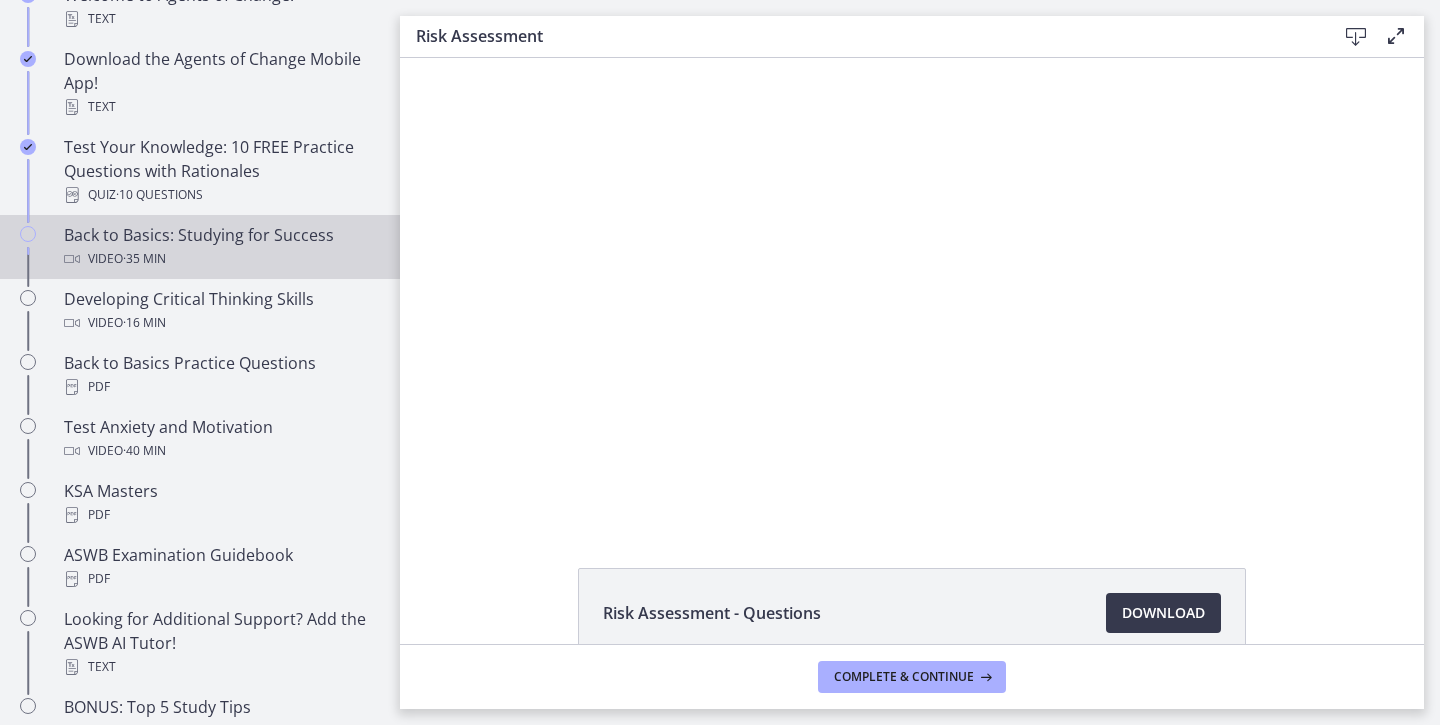scroll, scrollTop: 499, scrollLeft: 0, axis: vertical 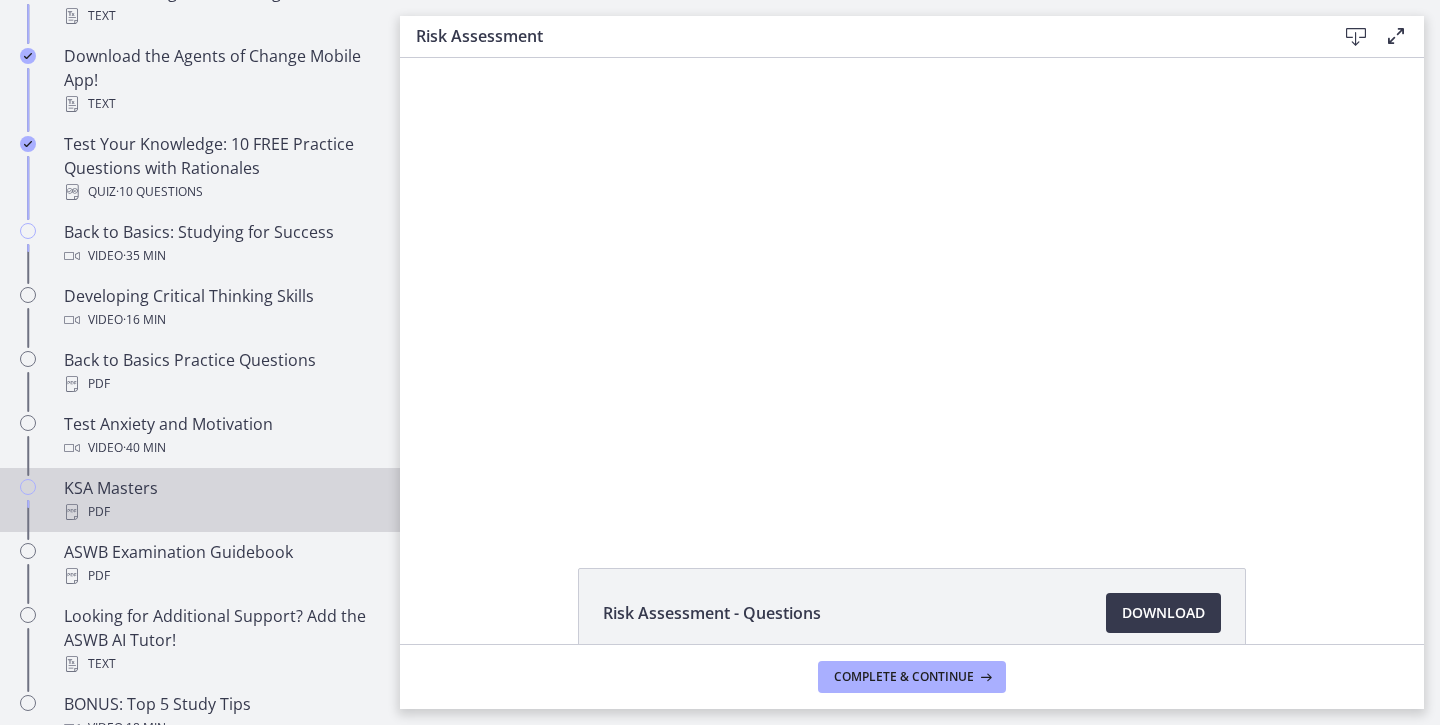 click on "KSA Masters
PDF" at bounding box center [220, 500] 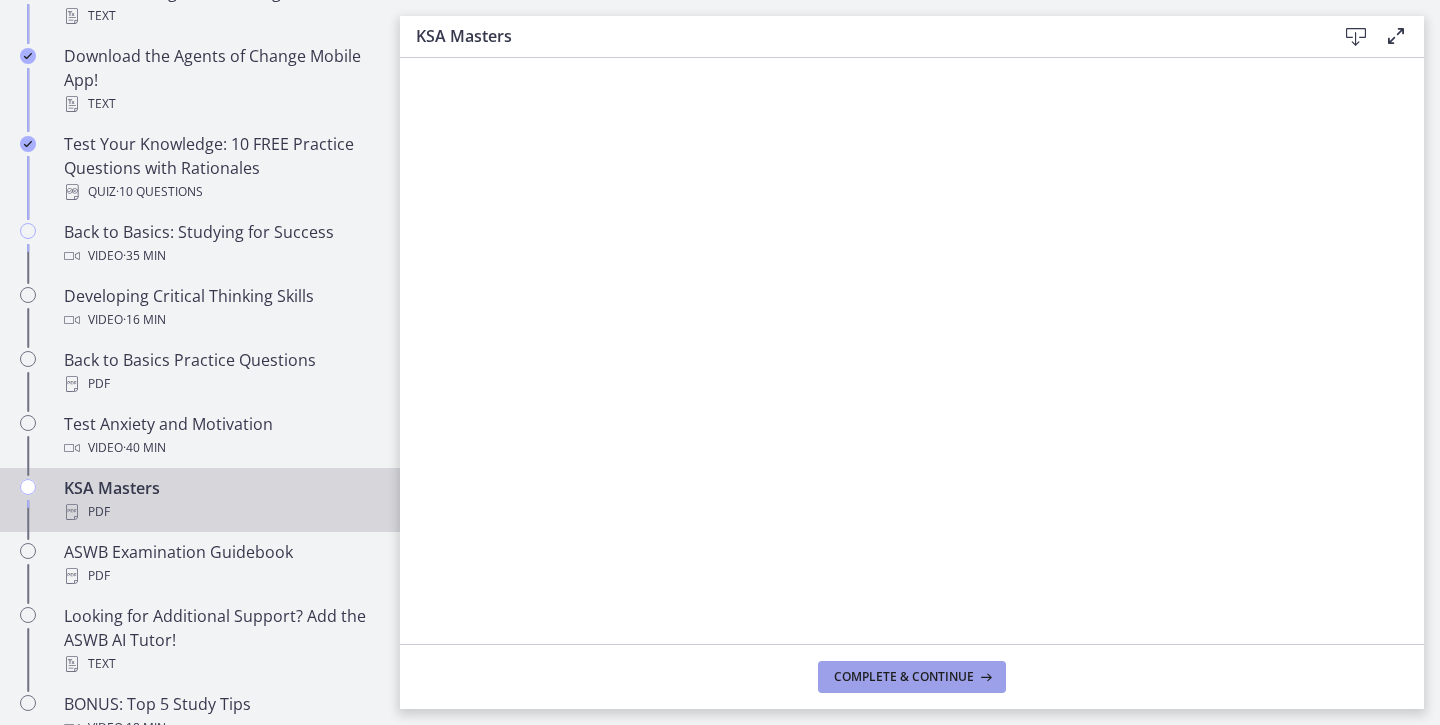click on "Complete & continue" at bounding box center (904, 677) 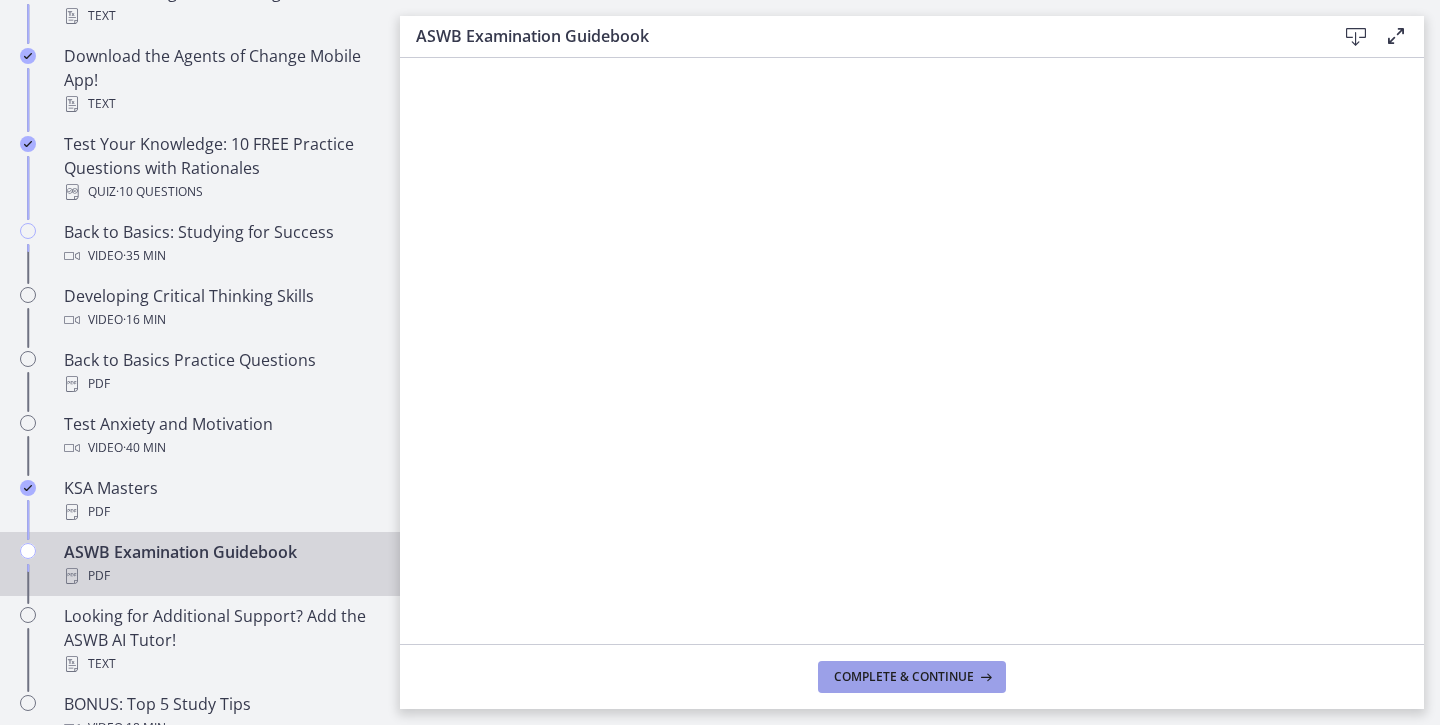 click on "Complete & continue" at bounding box center [904, 677] 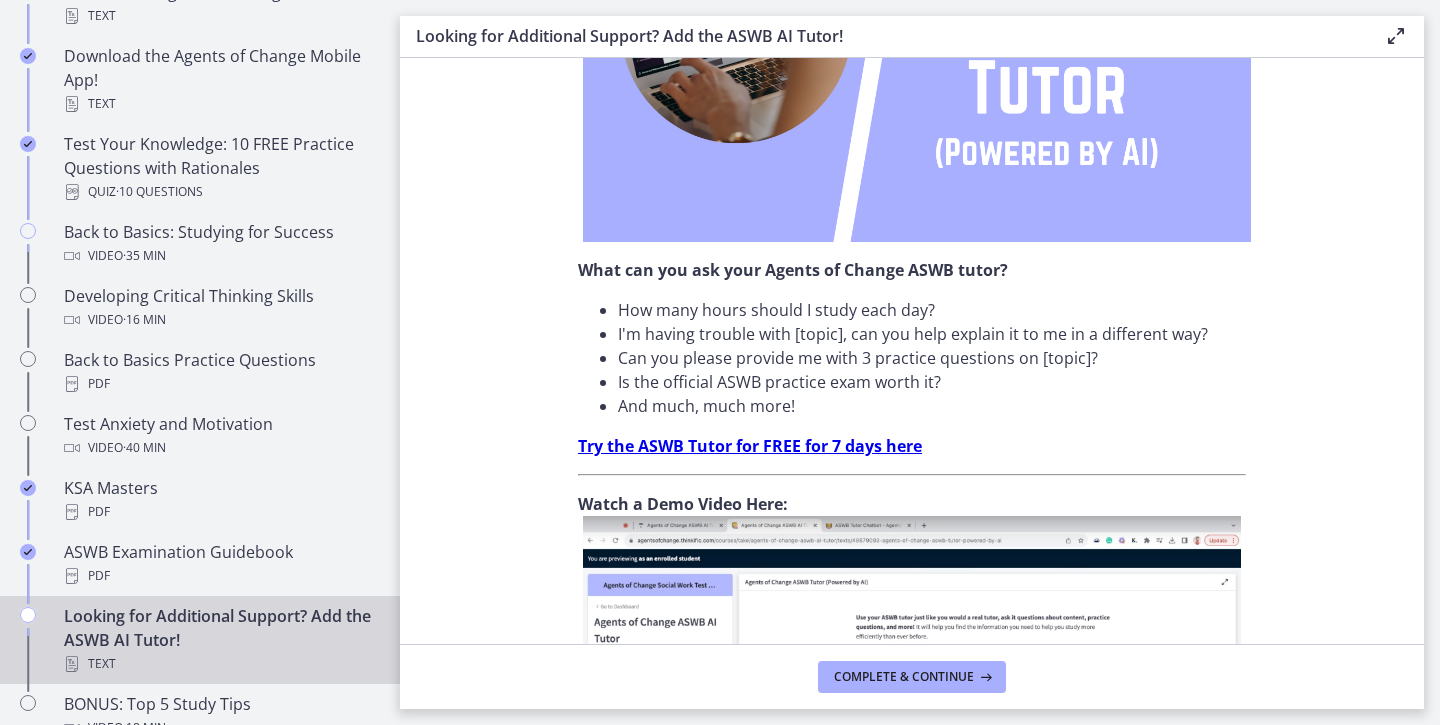 scroll, scrollTop: 0, scrollLeft: 0, axis: both 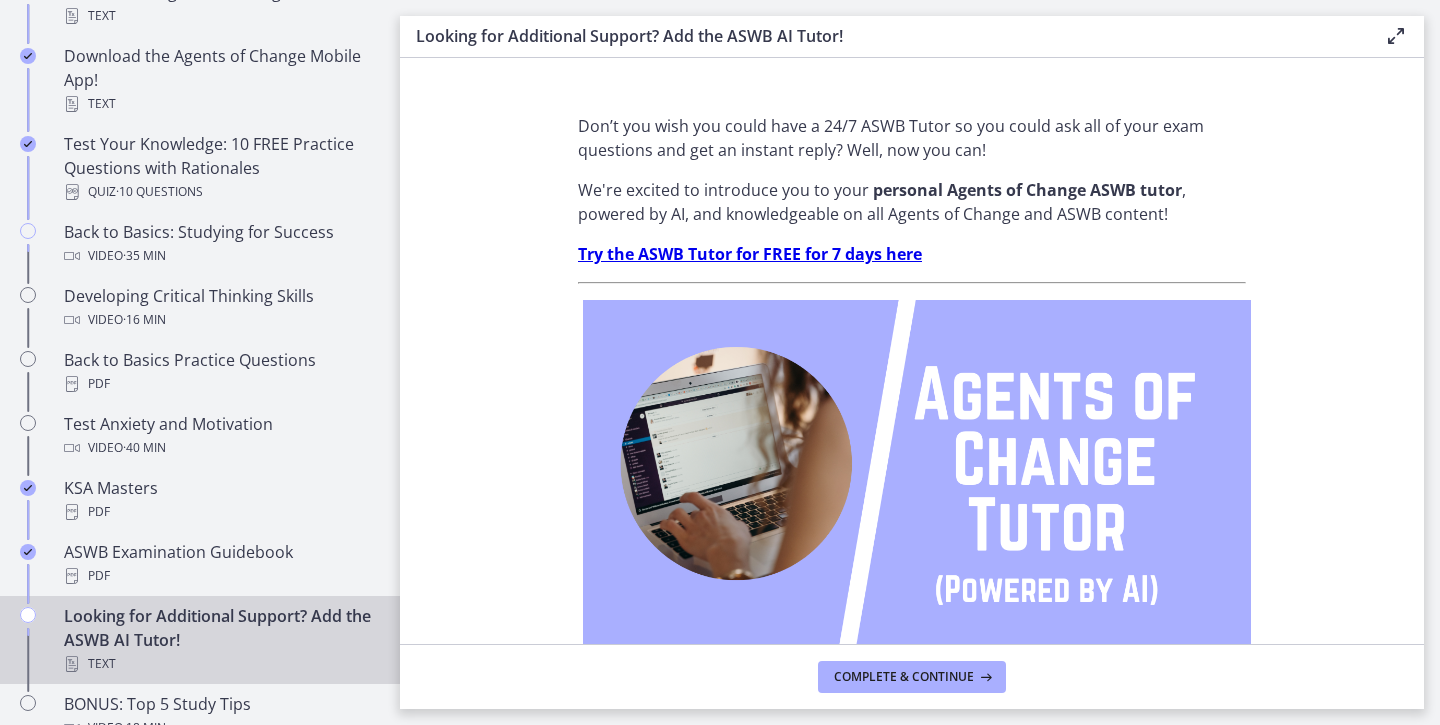 click on "Try the ASWB Tutor for FREE for 7 days here" at bounding box center (750, 254) 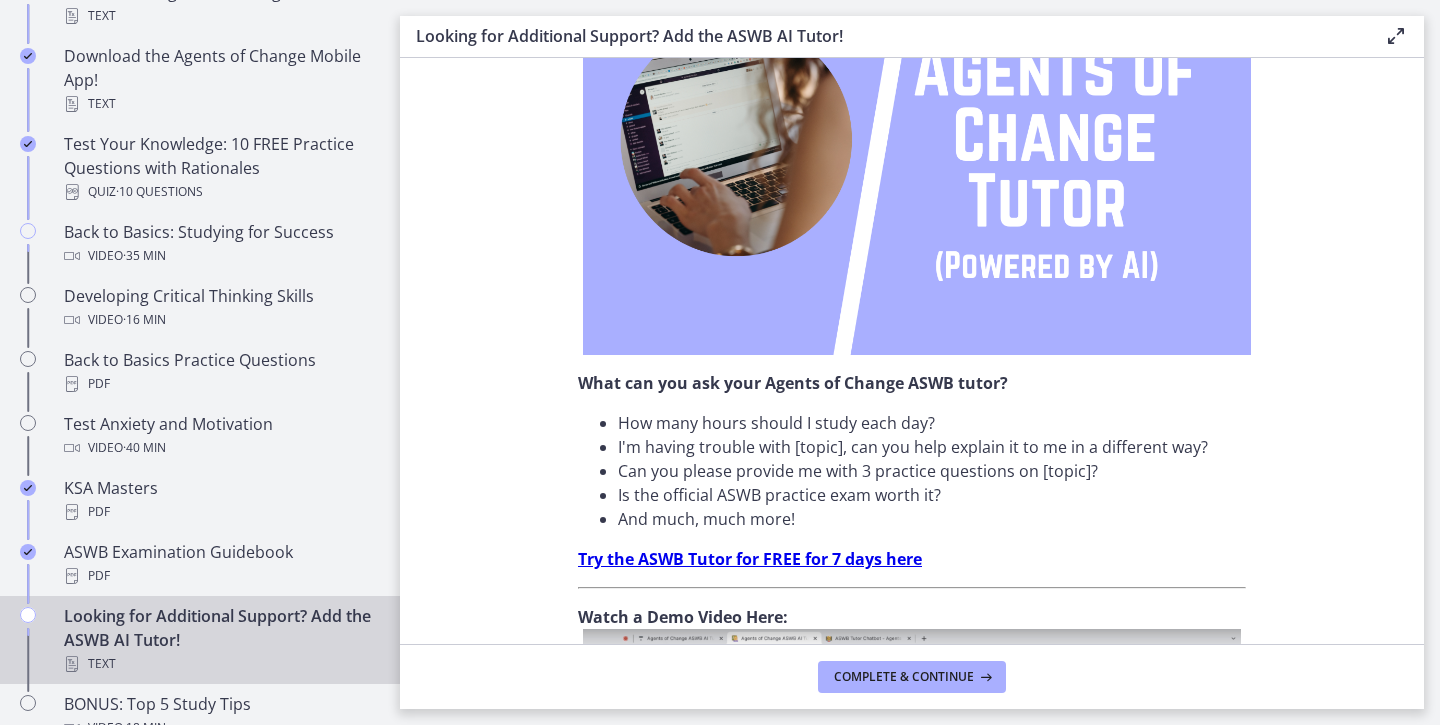 scroll, scrollTop: 325, scrollLeft: 0, axis: vertical 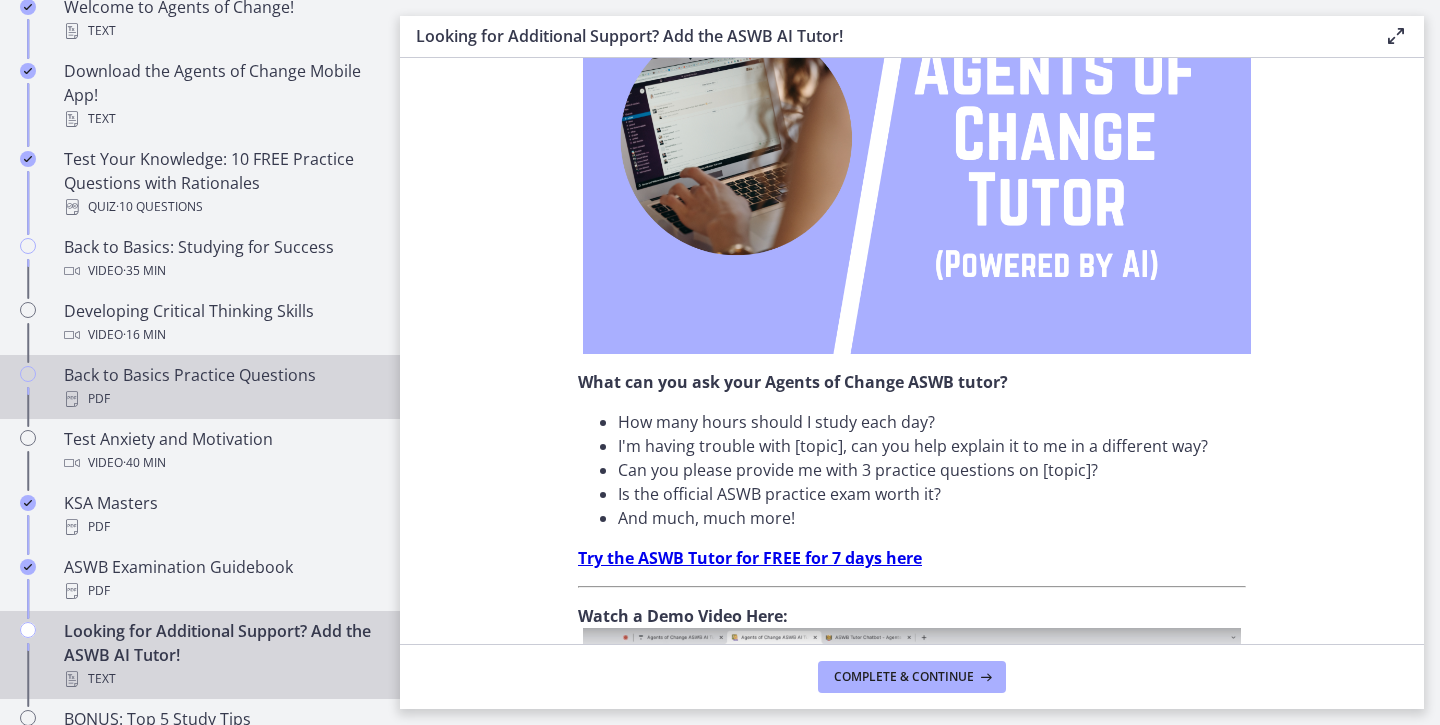 click on "Back to Basics Practice Questions
PDF" at bounding box center (220, 387) 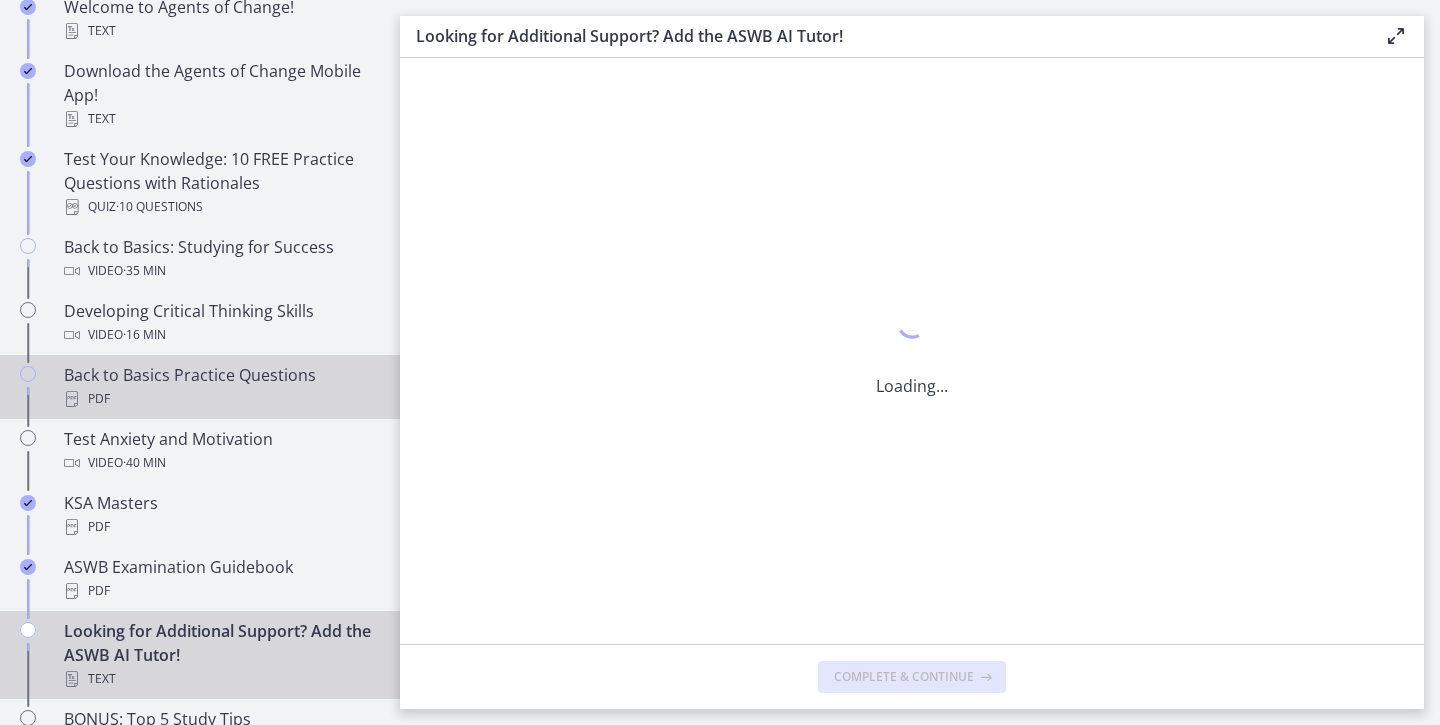 scroll, scrollTop: 0, scrollLeft: 0, axis: both 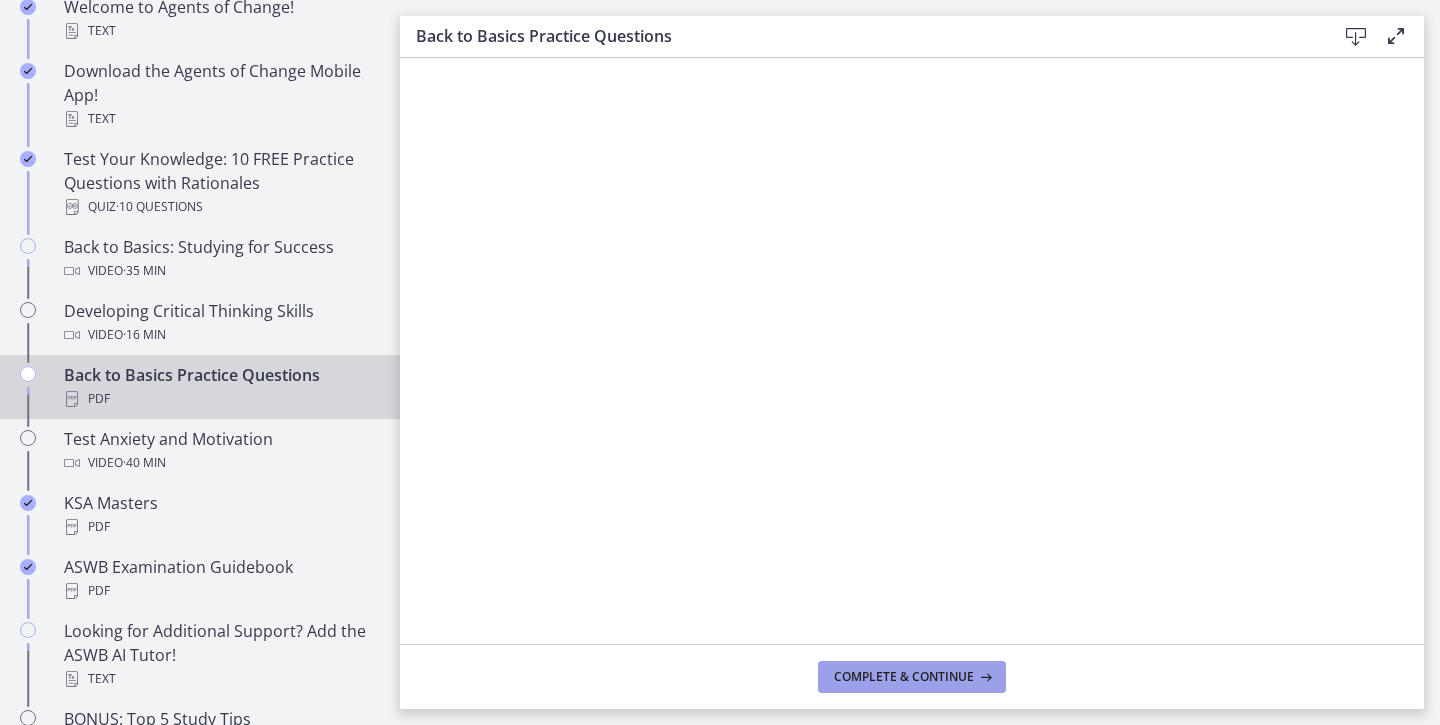 click on "Complete & continue" at bounding box center [904, 677] 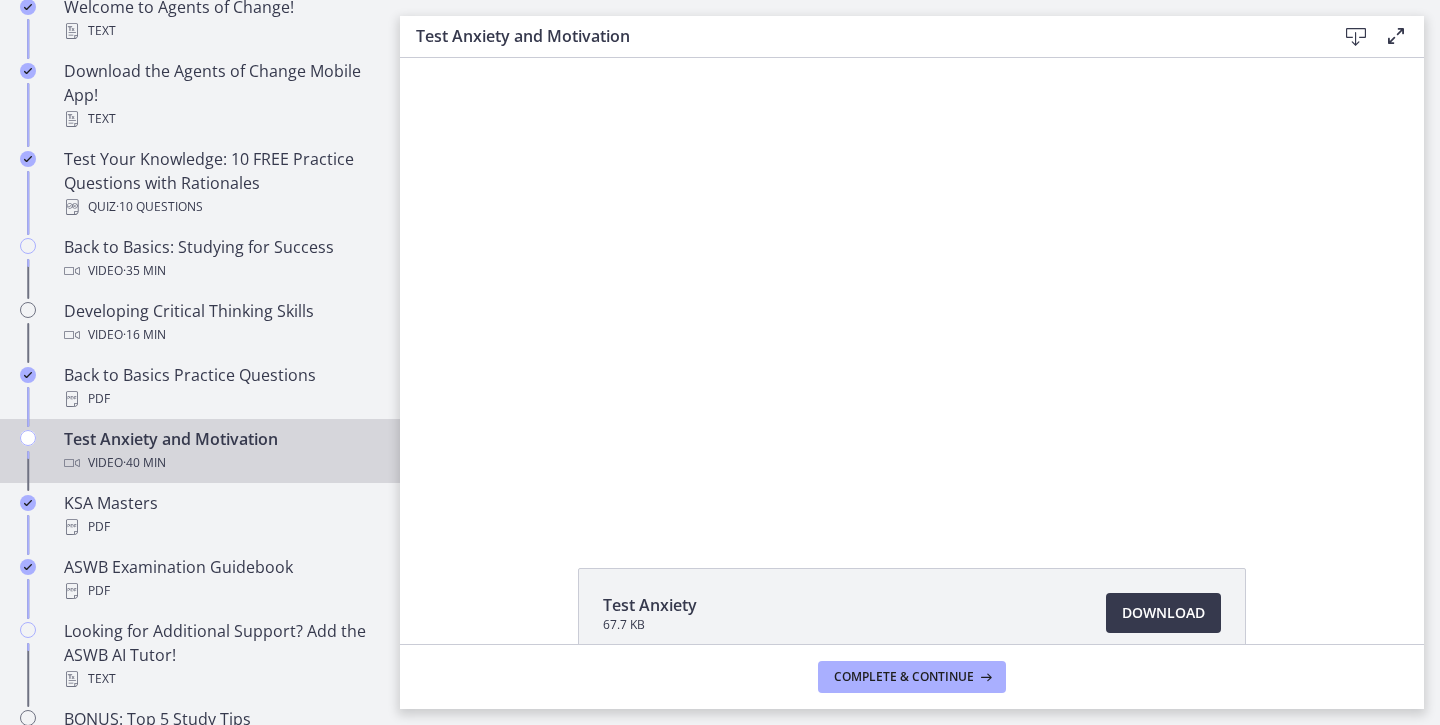 scroll, scrollTop: 0, scrollLeft: 0, axis: both 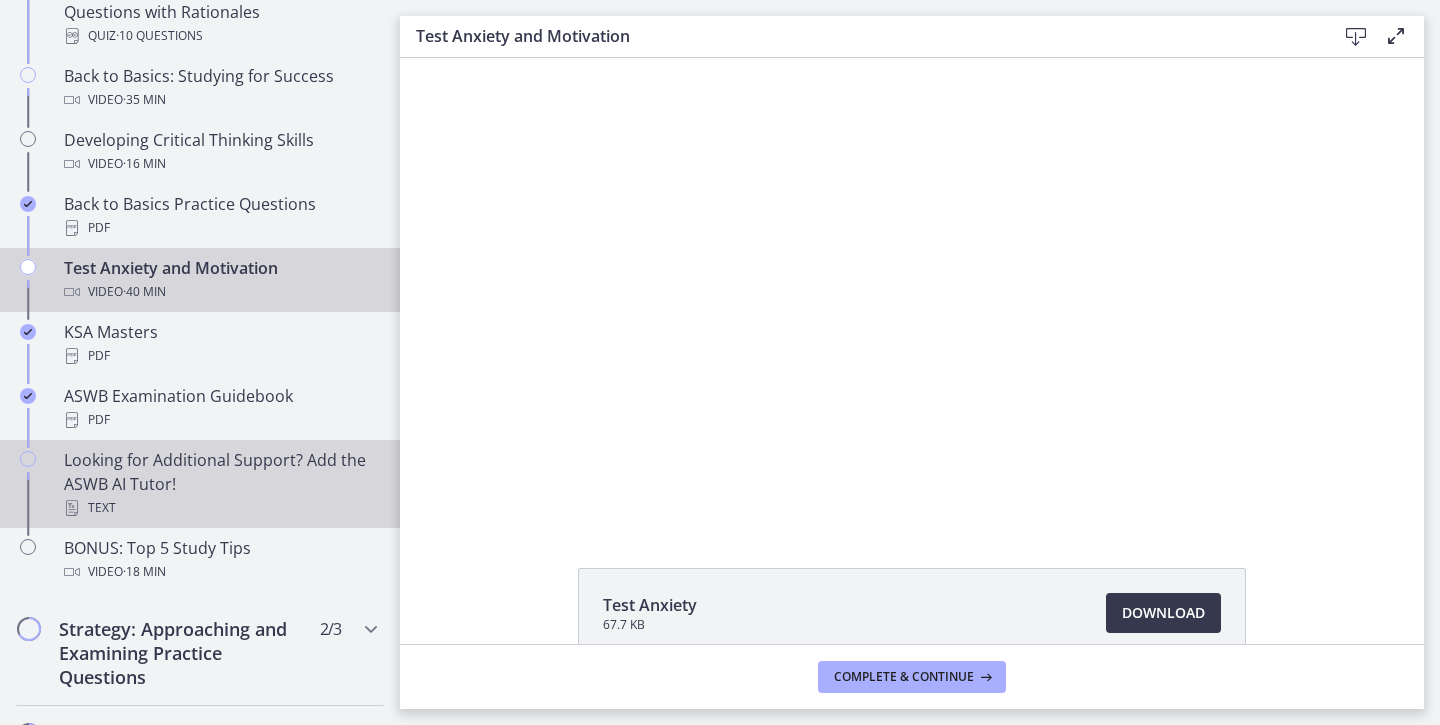 click on "Looking for Additional Support? Add the ASWB AI Tutor!
Text" at bounding box center (220, 484) 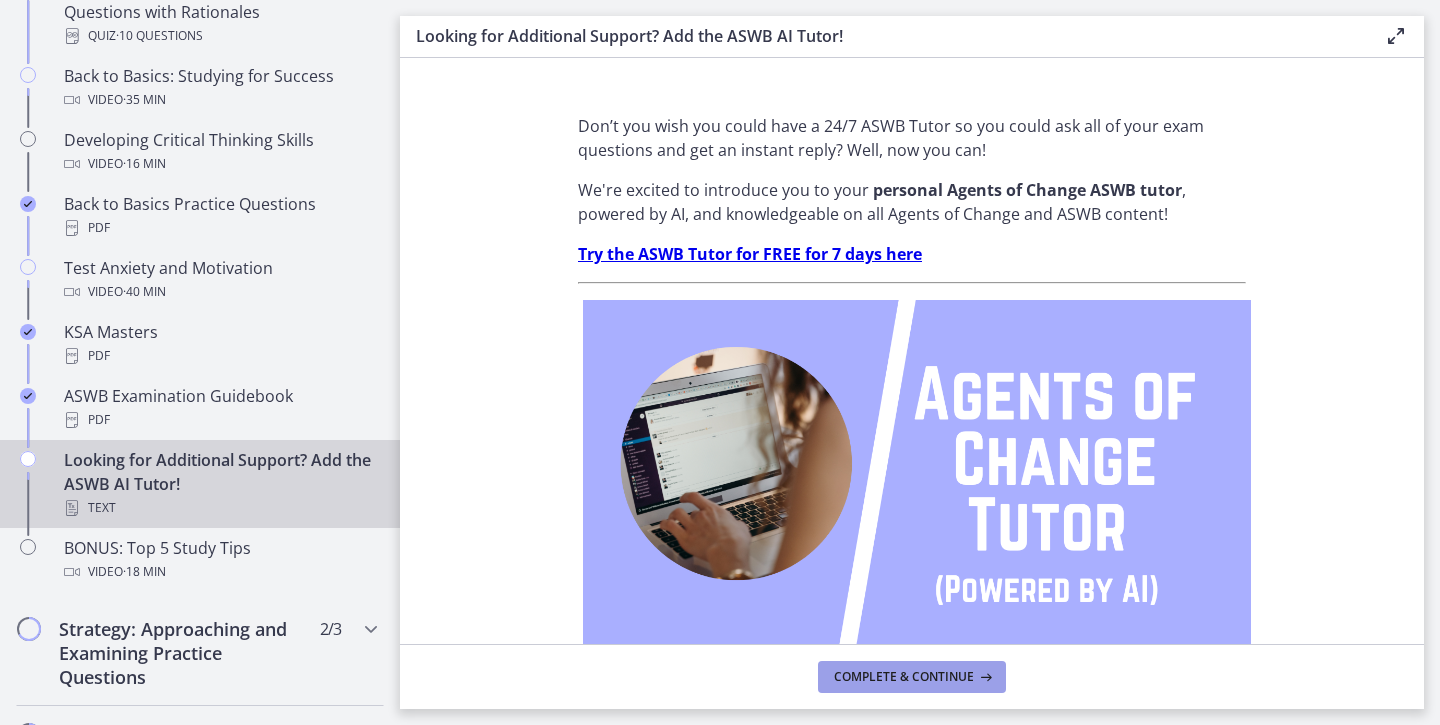 click on "Complete & continue" at bounding box center (904, 677) 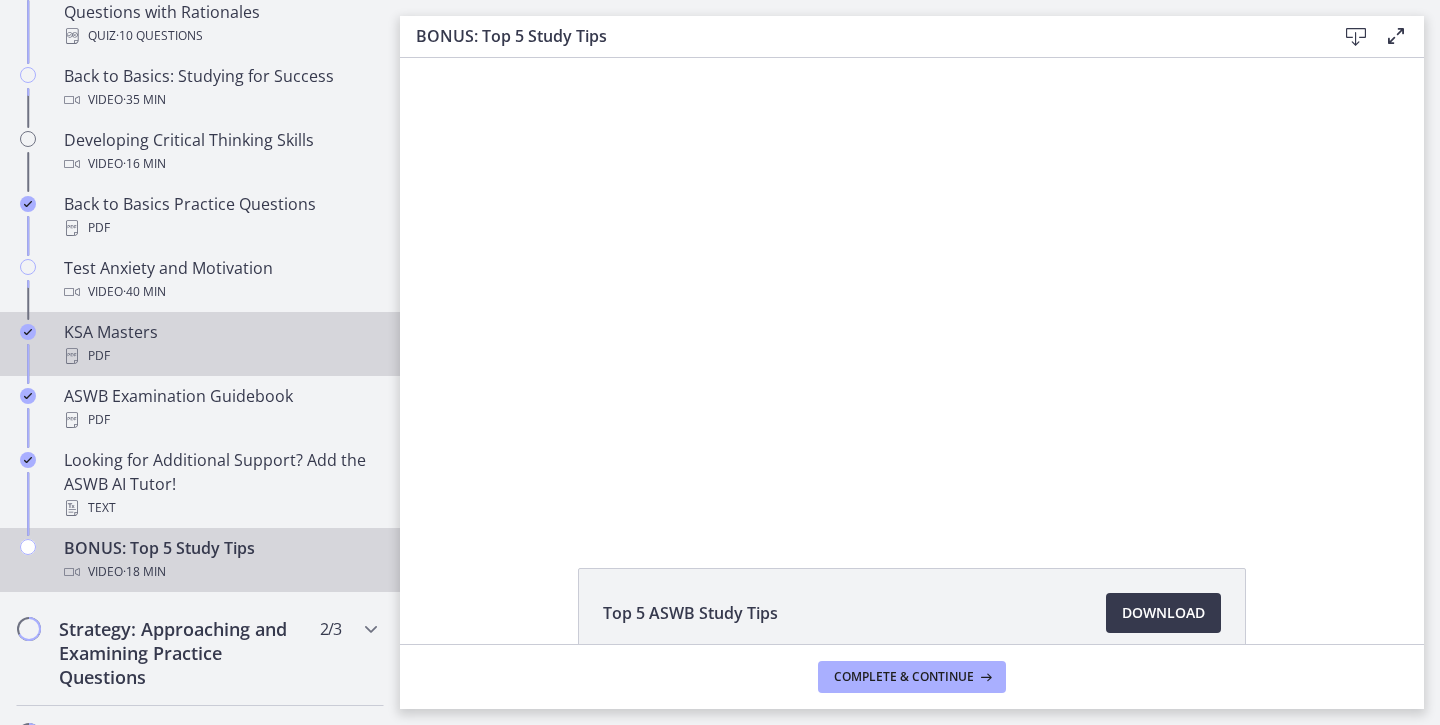 scroll, scrollTop: 0, scrollLeft: 0, axis: both 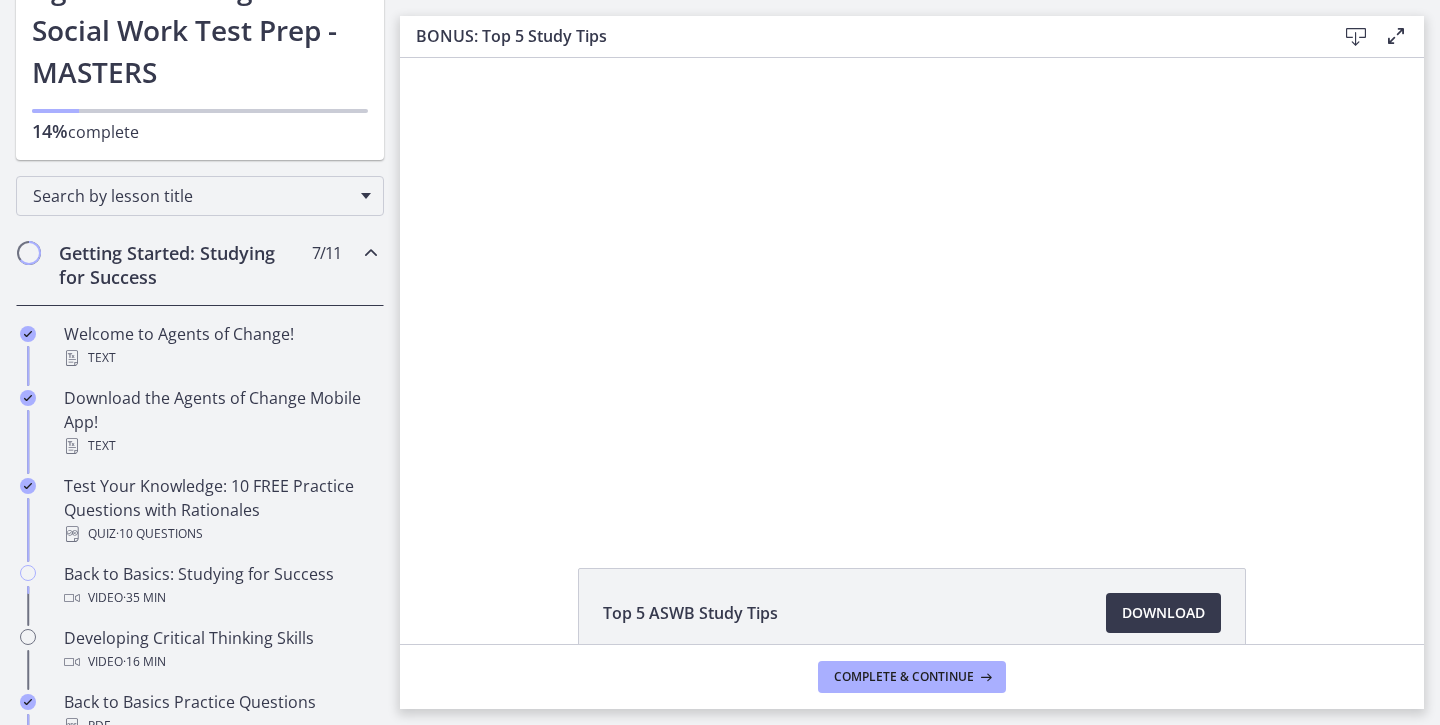 click at bounding box center (371, 253) 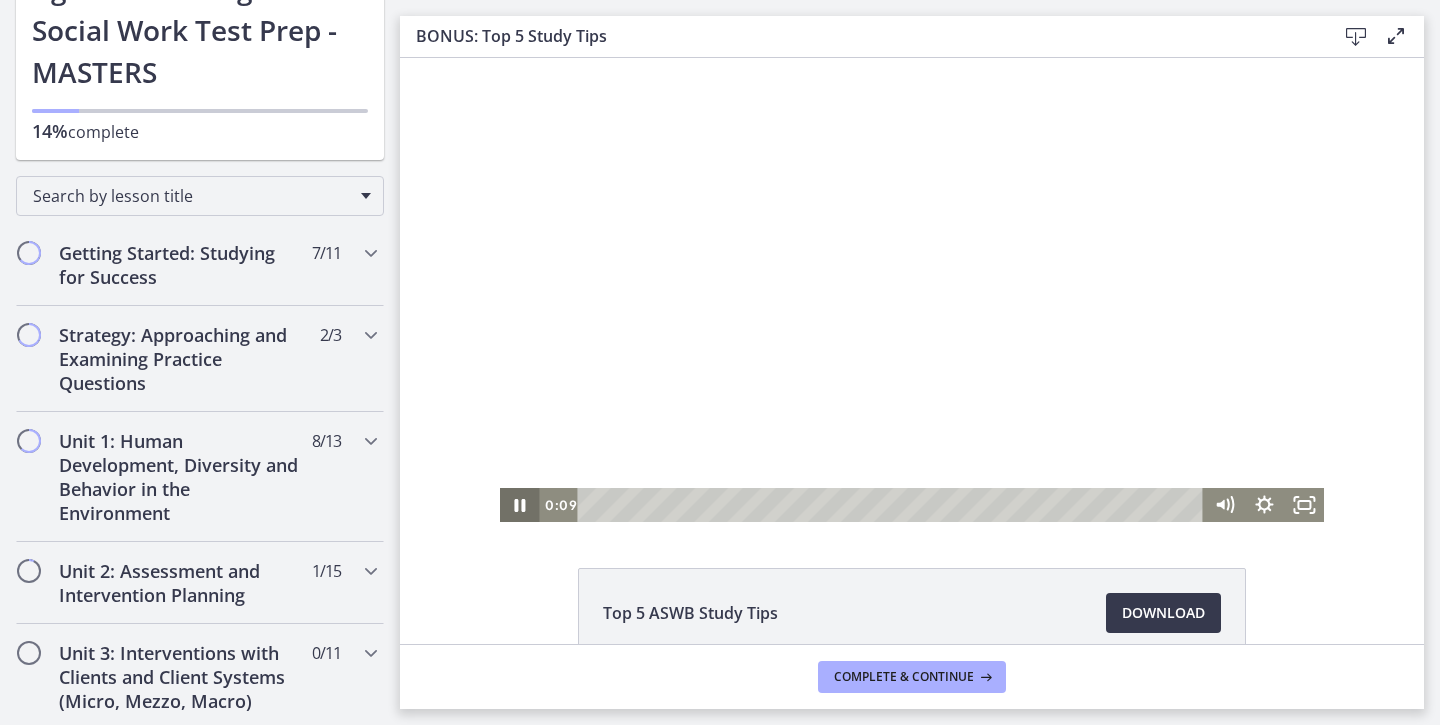 click 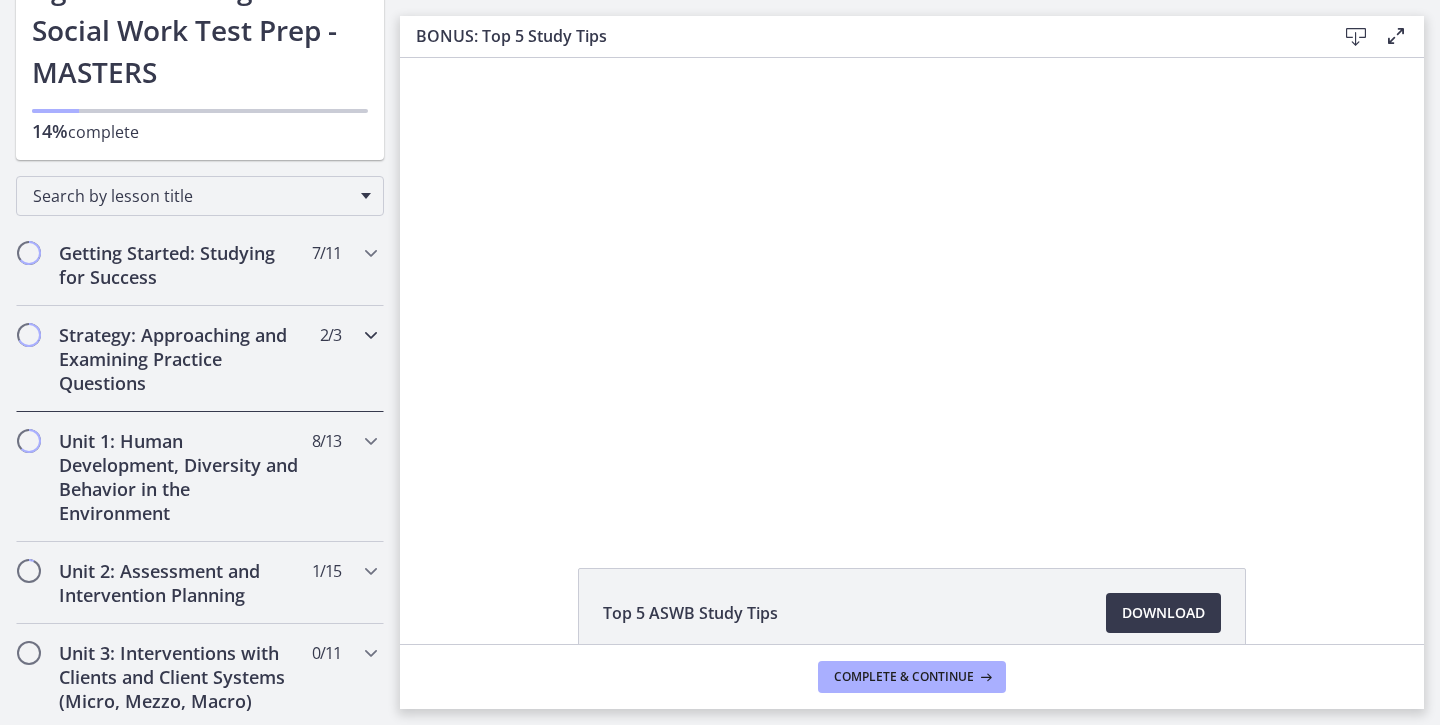 click on "Strategy: Approaching and Examining Practice Questions" at bounding box center [181, 359] 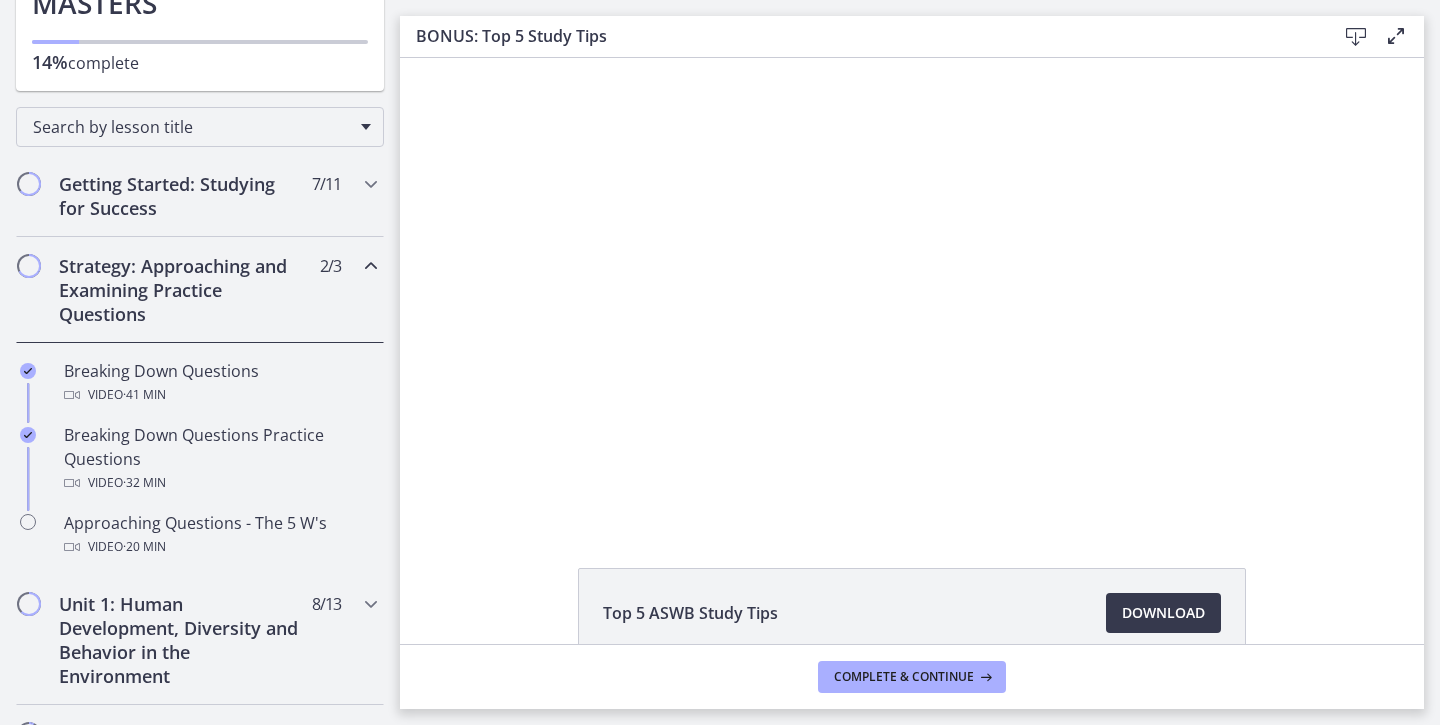 scroll, scrollTop: 278, scrollLeft: 0, axis: vertical 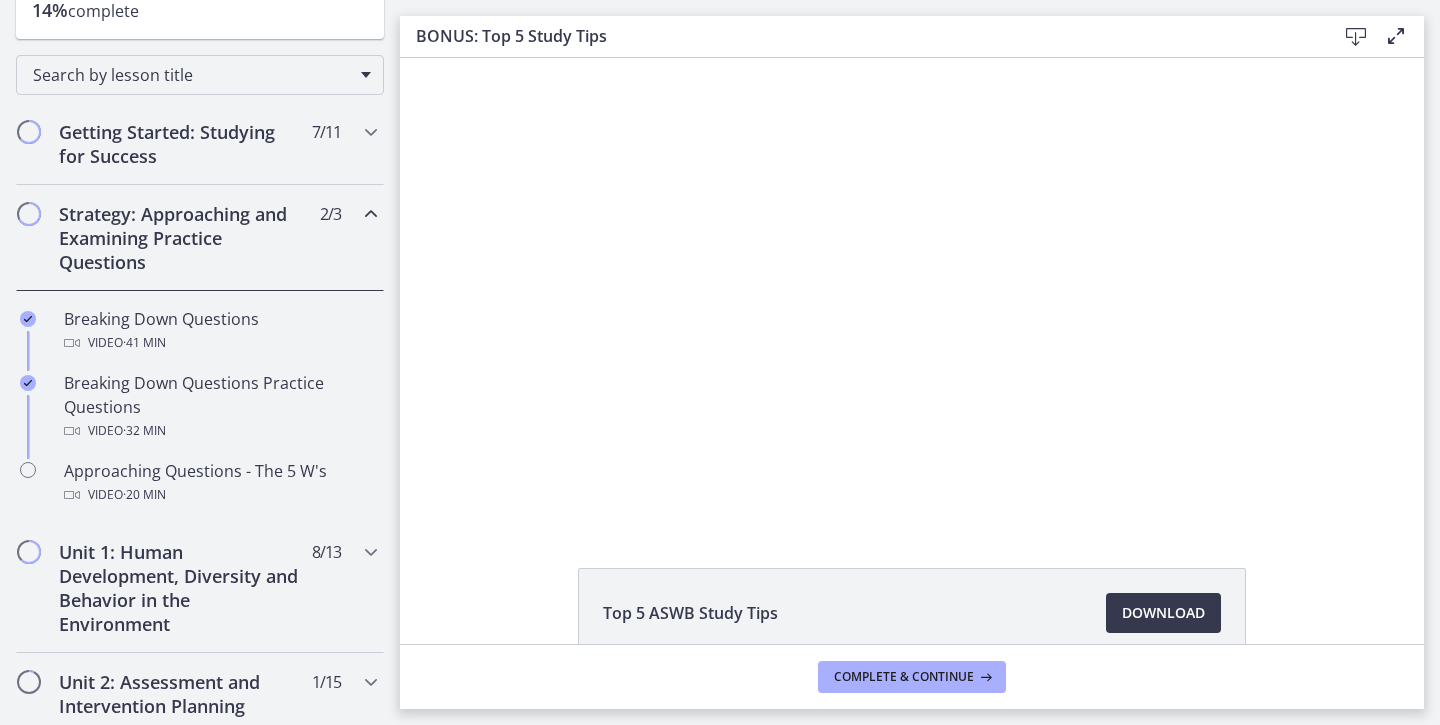 click on "Strategy: Approaching and Examining Practice Questions
2  /  3
Completed" at bounding box center [200, 238] 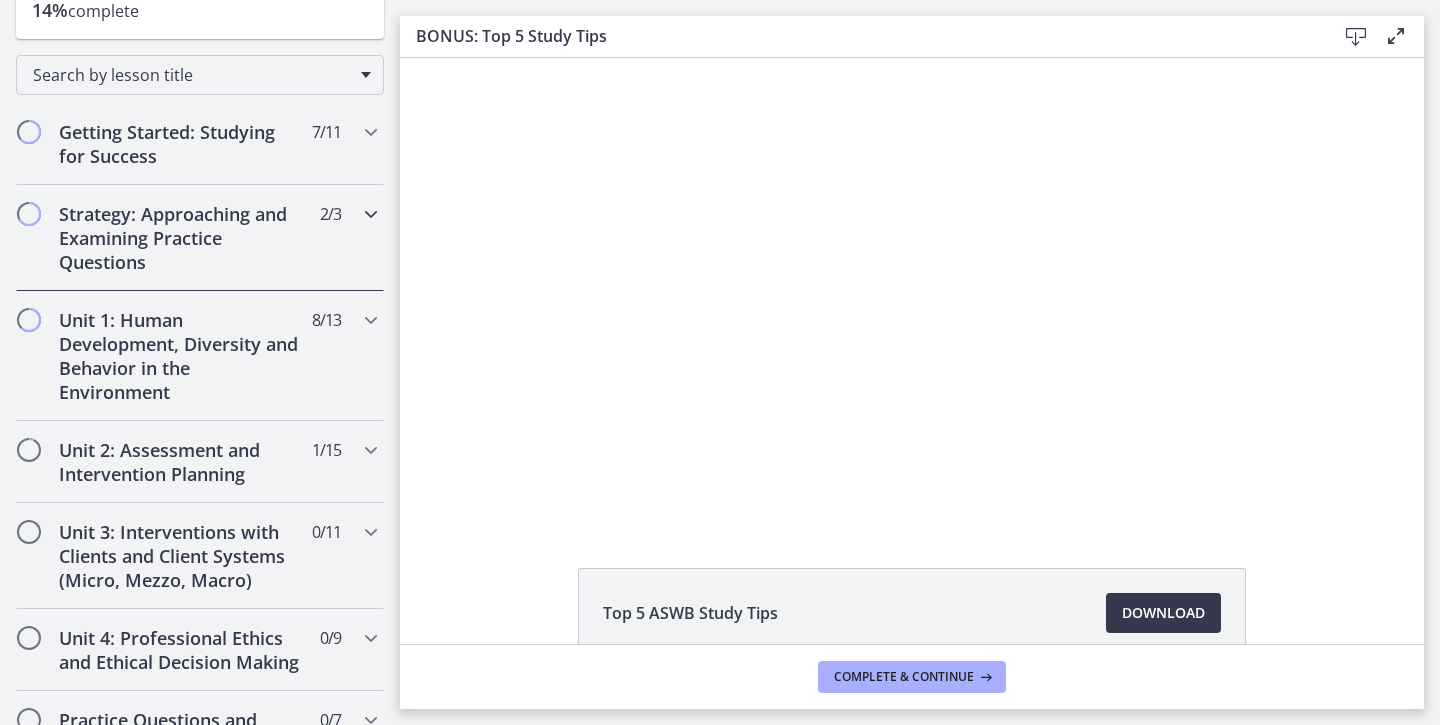 click on "Strategy: Approaching and Examining Practice Questions
2  /  3
Completed" at bounding box center (200, 238) 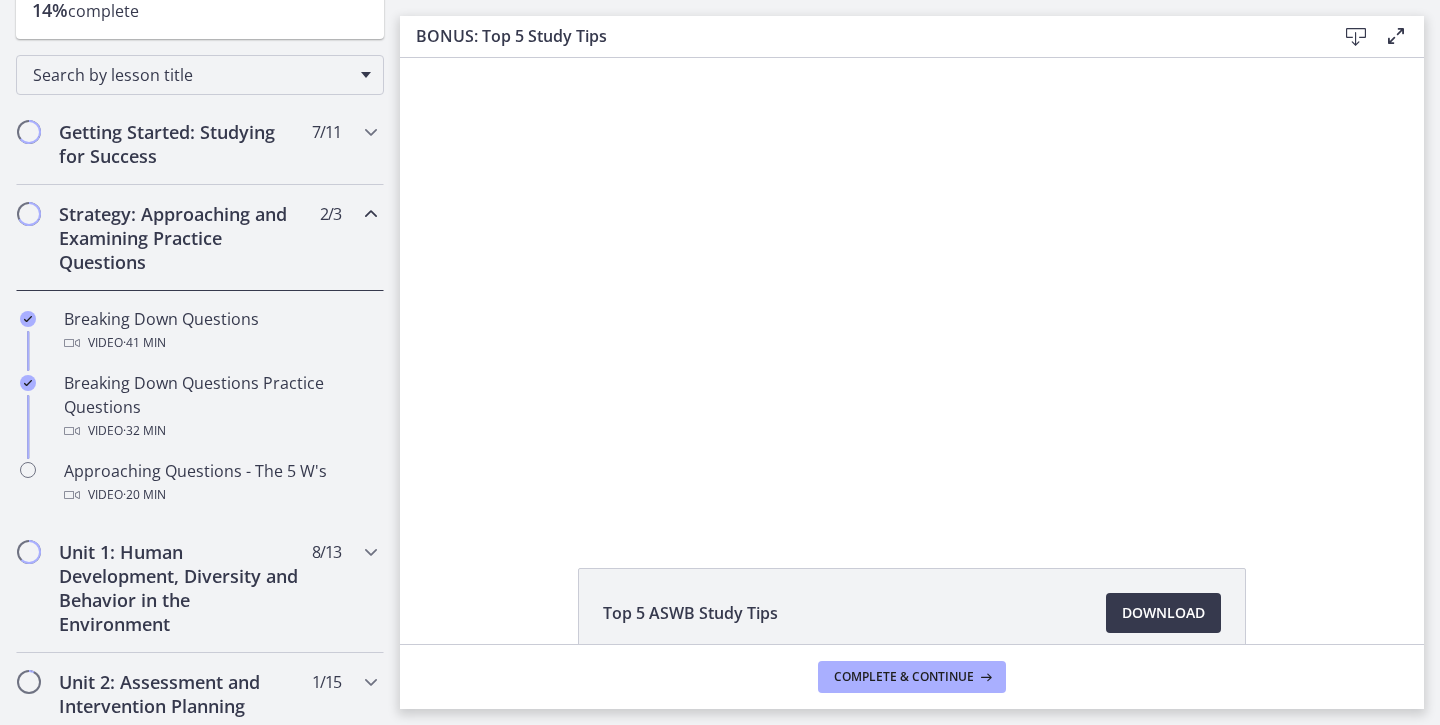 click on "Strategy: Approaching and Examining Practice Questions
2  /  3
Completed" at bounding box center (200, 238) 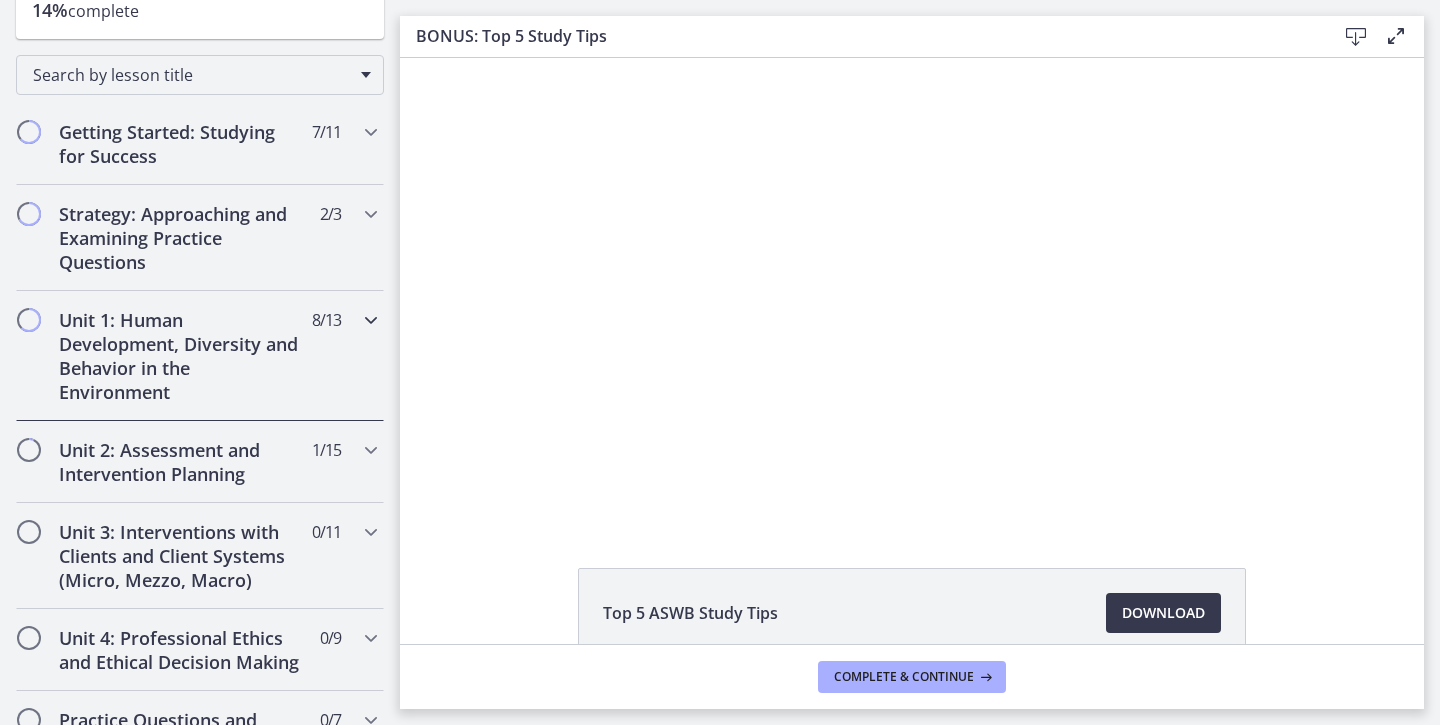 click on "Unit 1: Human Development, Diversity and Behavior in the Environment
8  /  13
Completed" at bounding box center [200, 356] 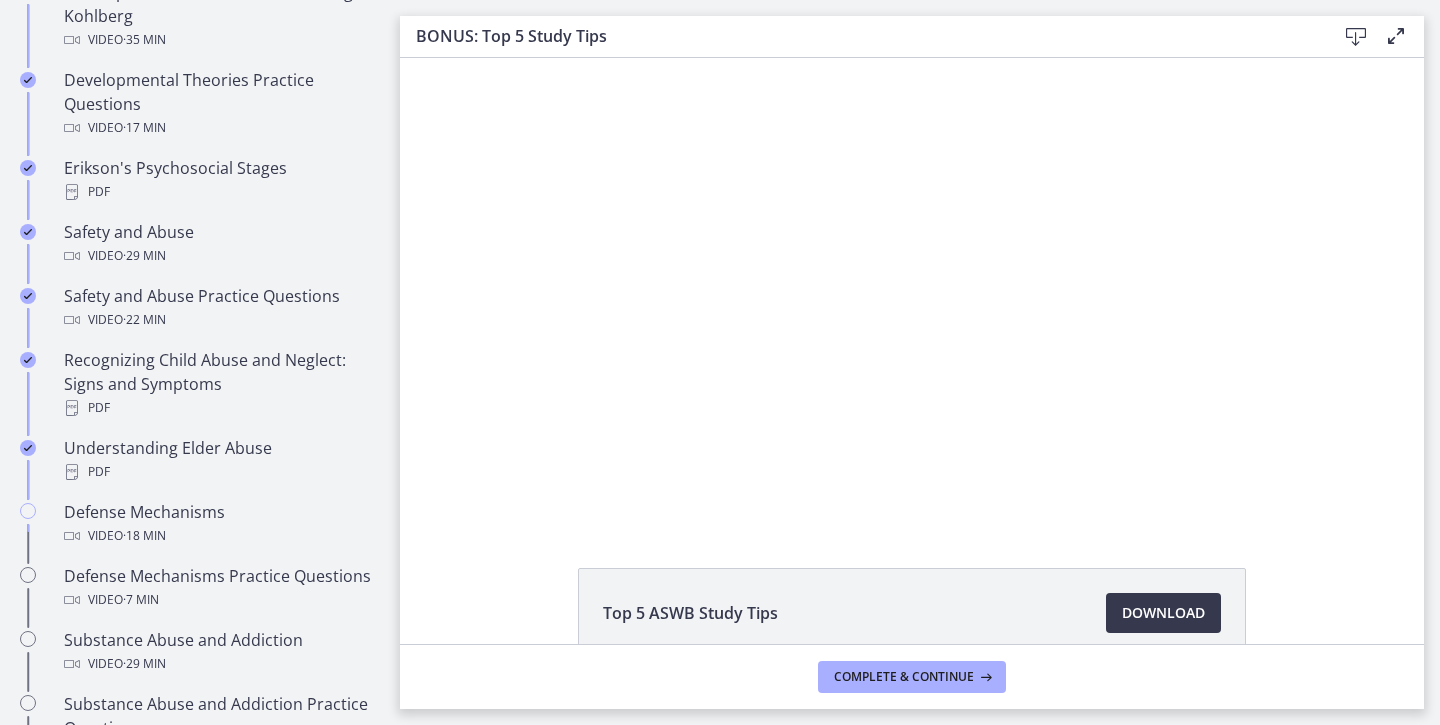 scroll, scrollTop: 559, scrollLeft: 0, axis: vertical 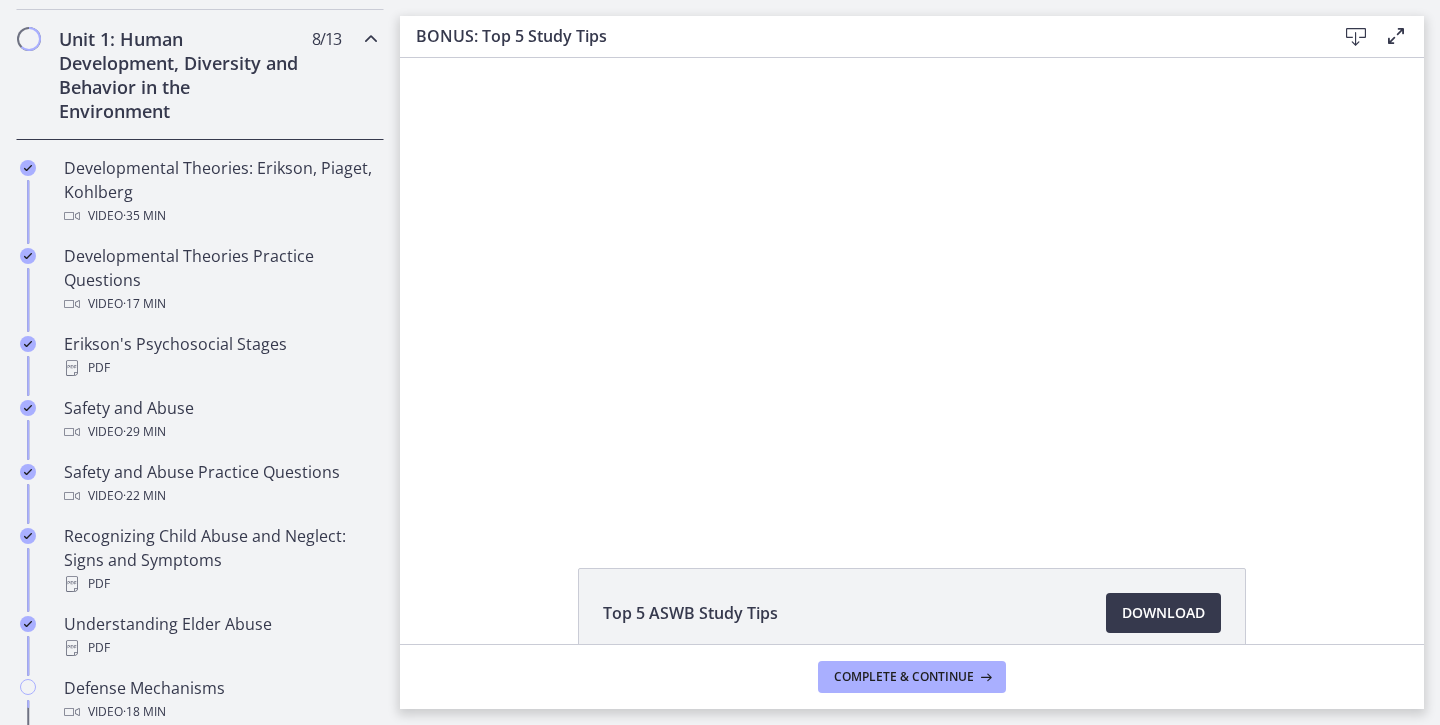 click on "Unit 1: Human Development, Diversity and Behavior in the Environment
8  /  13
Completed" at bounding box center [200, 75] 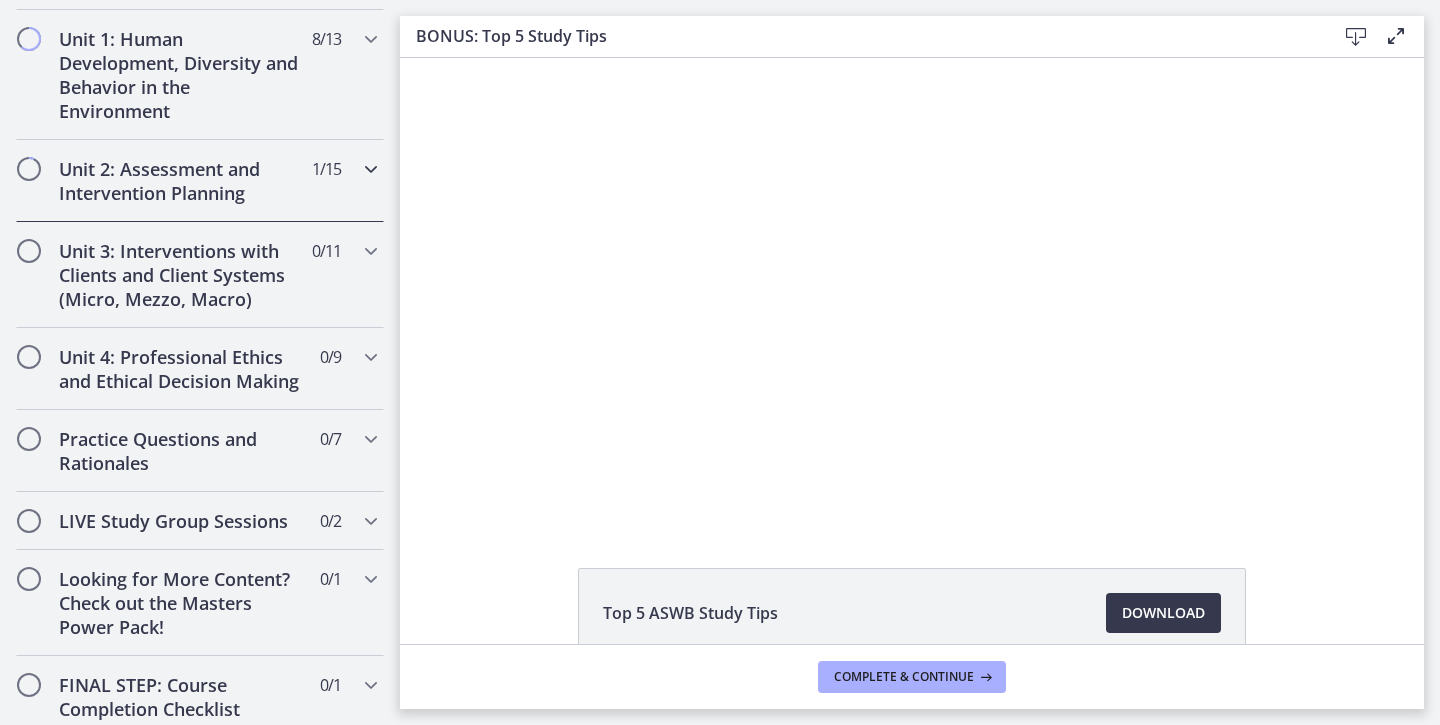 click on "Unit 2: Assessment and Intervention Planning" at bounding box center (181, 181) 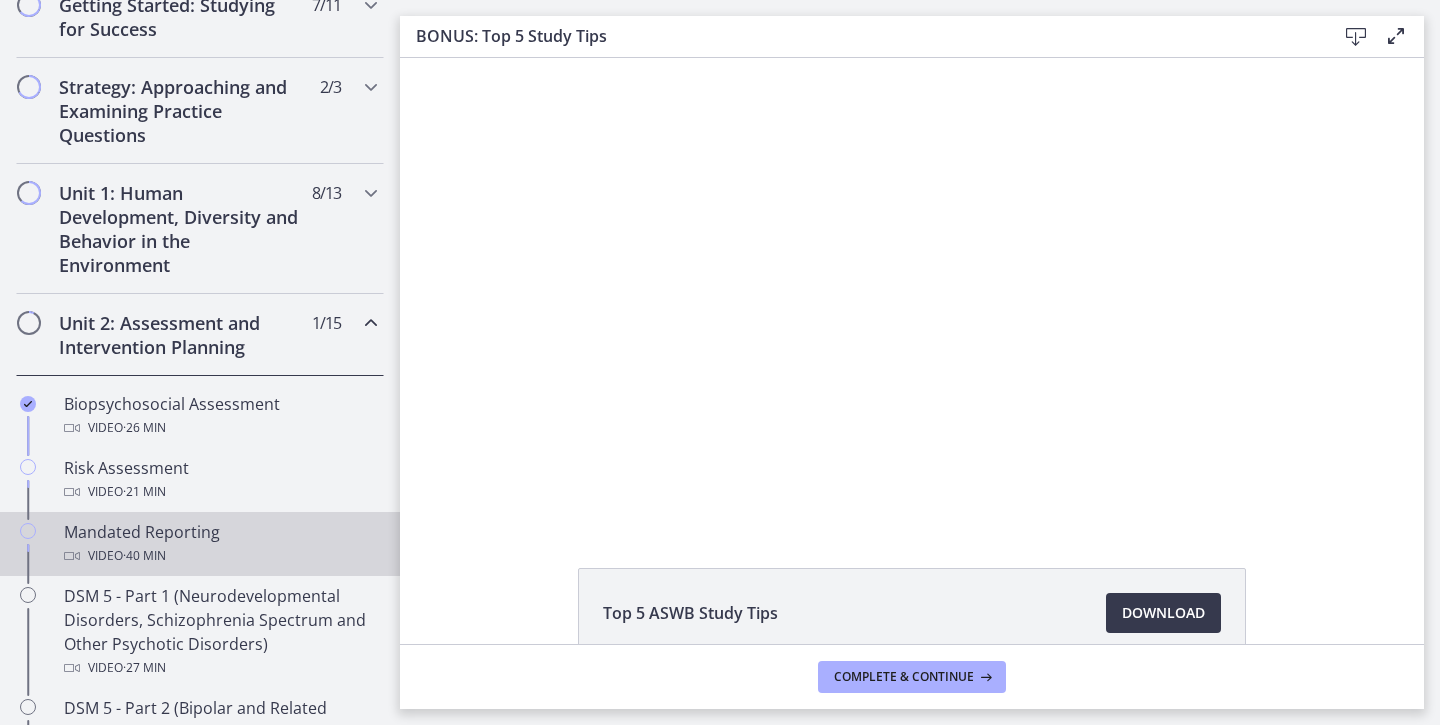 scroll, scrollTop: 385, scrollLeft: 0, axis: vertical 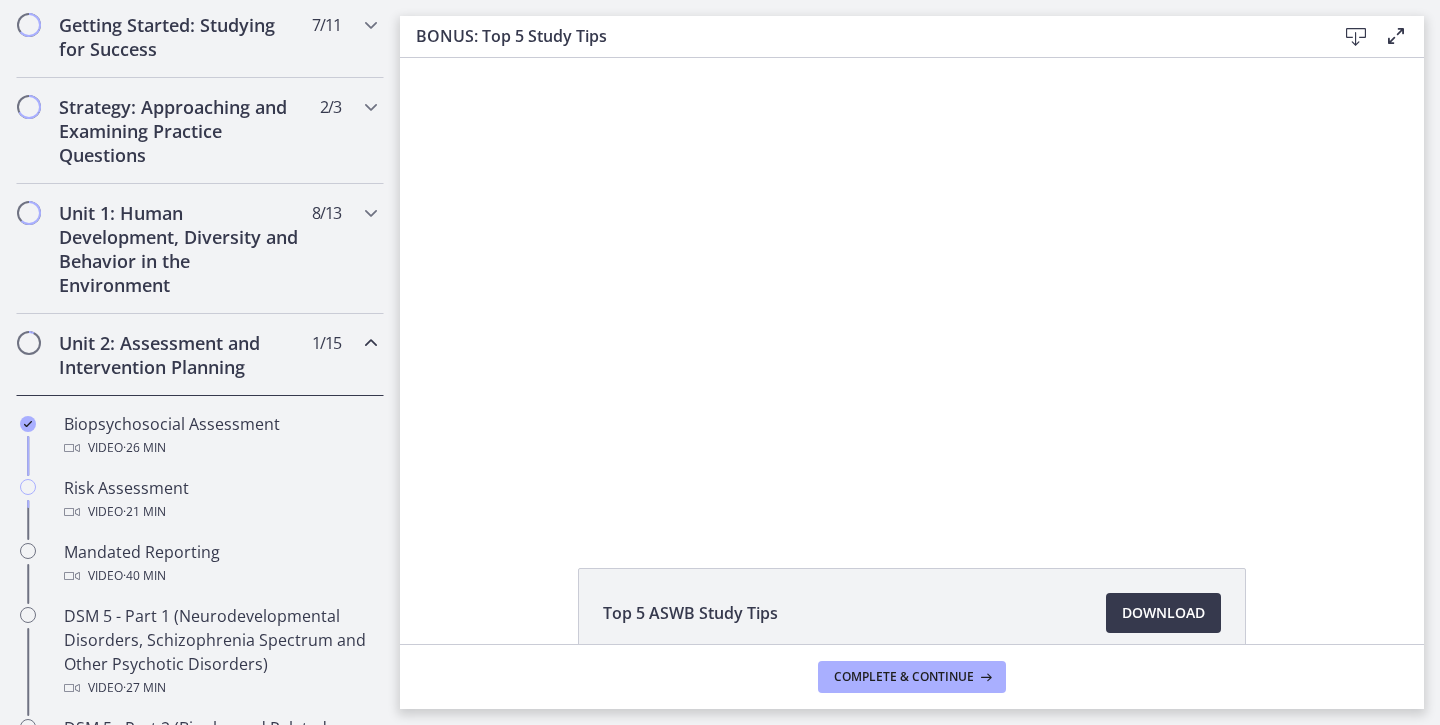 click on "Unit 2: Assessment and Intervention Planning
1  /  15
Completed" at bounding box center (200, 355) 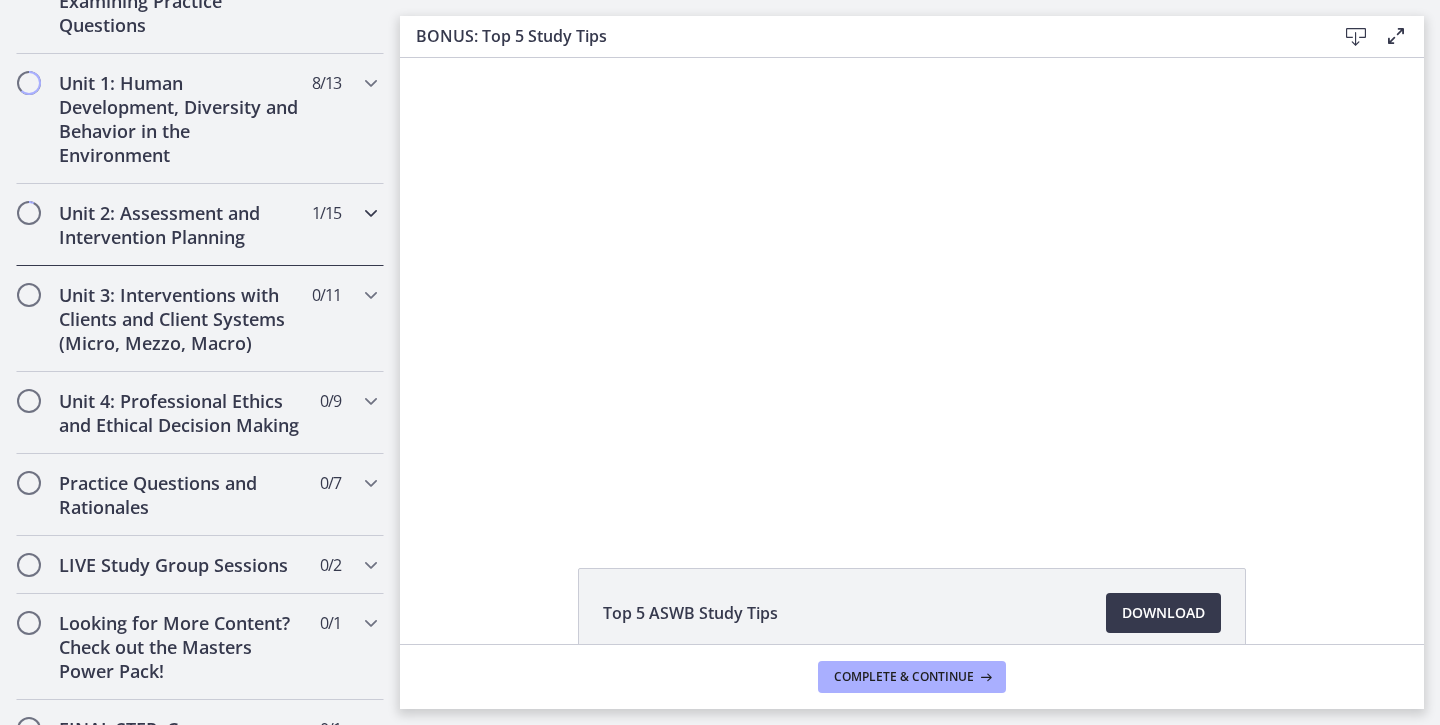 scroll, scrollTop: 518, scrollLeft: 0, axis: vertical 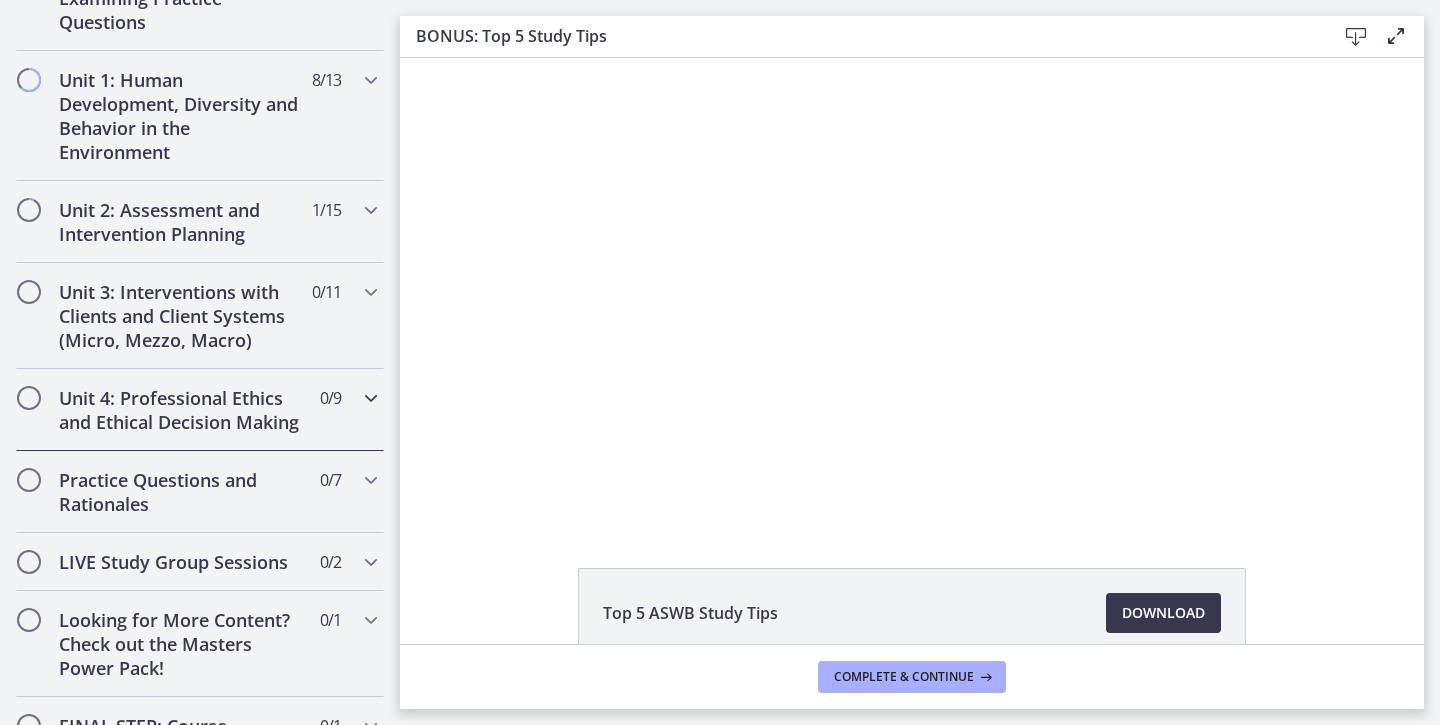 click on "Unit 4: Professional Ethics and Ethical Decision Making
0  /  9
Completed" at bounding box center (200, 410) 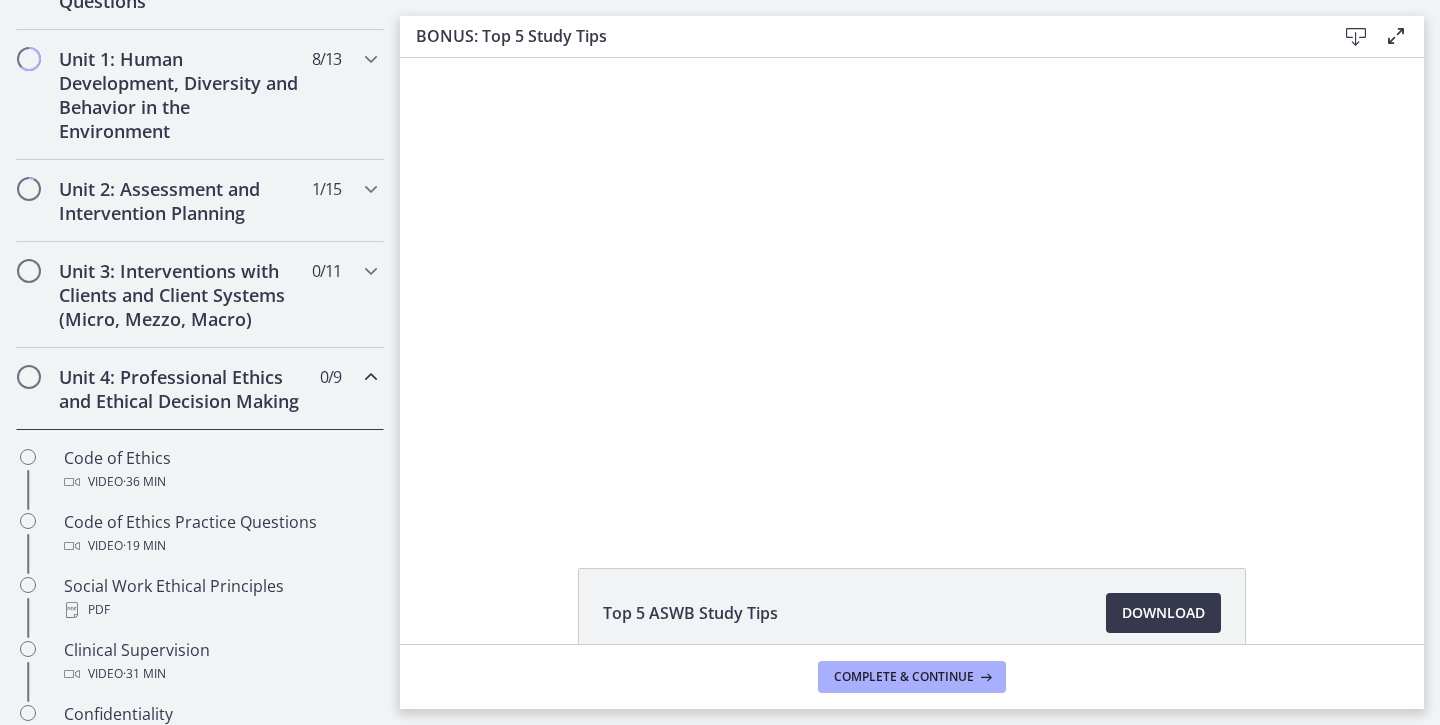 scroll, scrollTop: 526, scrollLeft: 0, axis: vertical 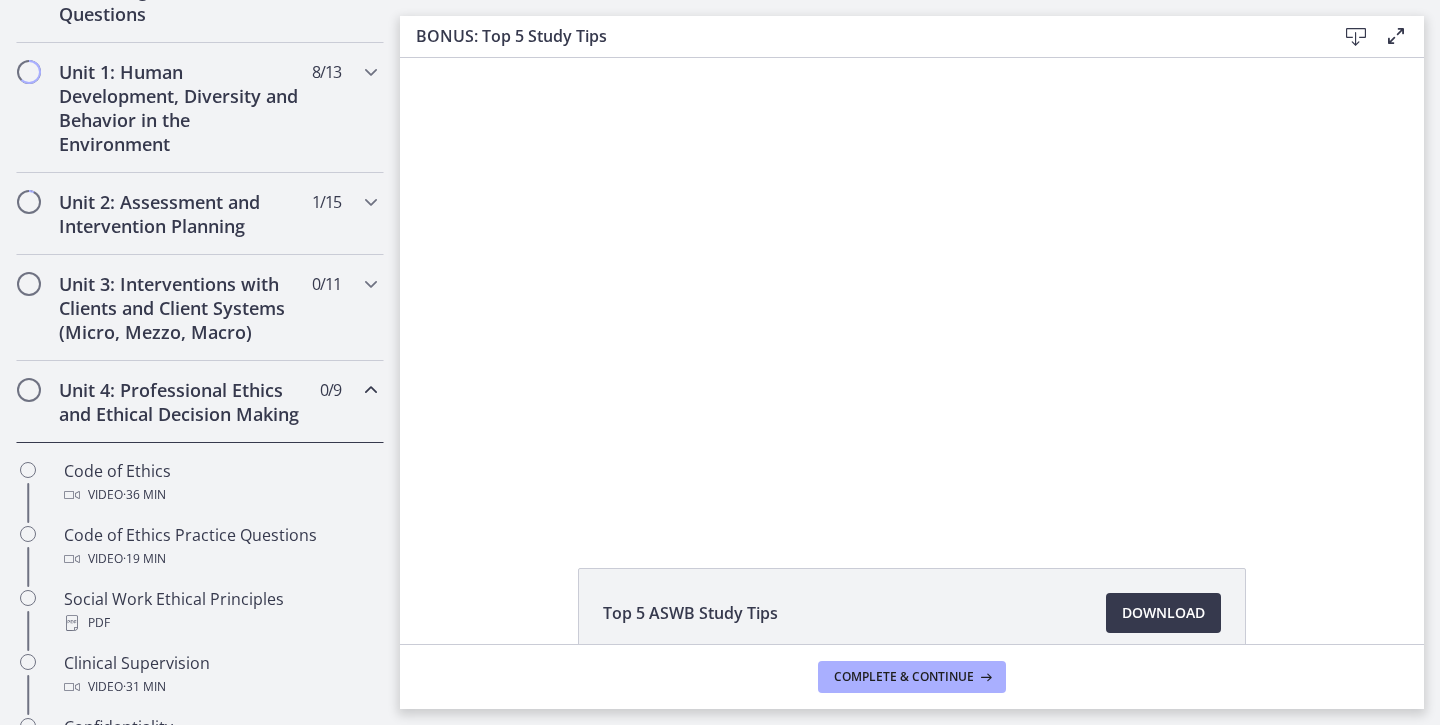 click on "Unit 4: Professional Ethics and Ethical Decision Making
0  /  9
Completed" at bounding box center (200, 402) 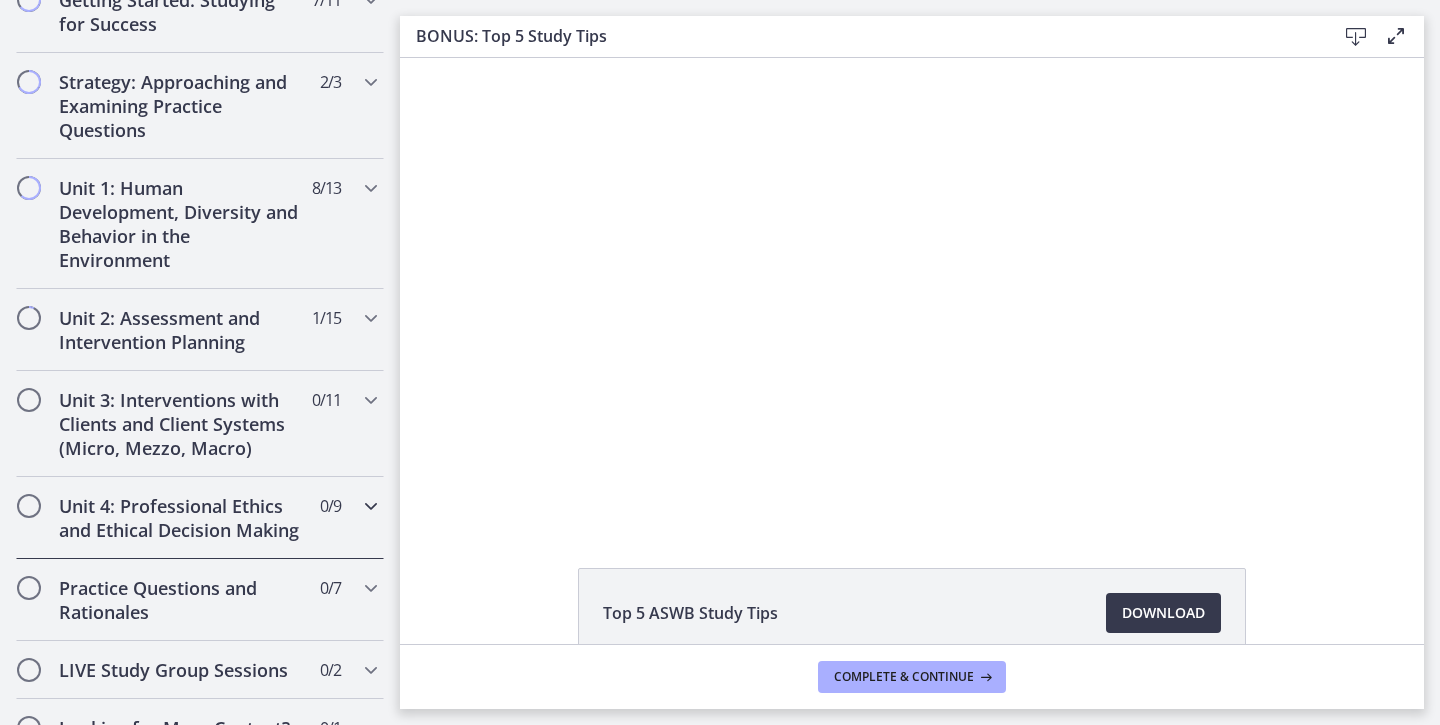 scroll, scrollTop: 405, scrollLeft: 0, axis: vertical 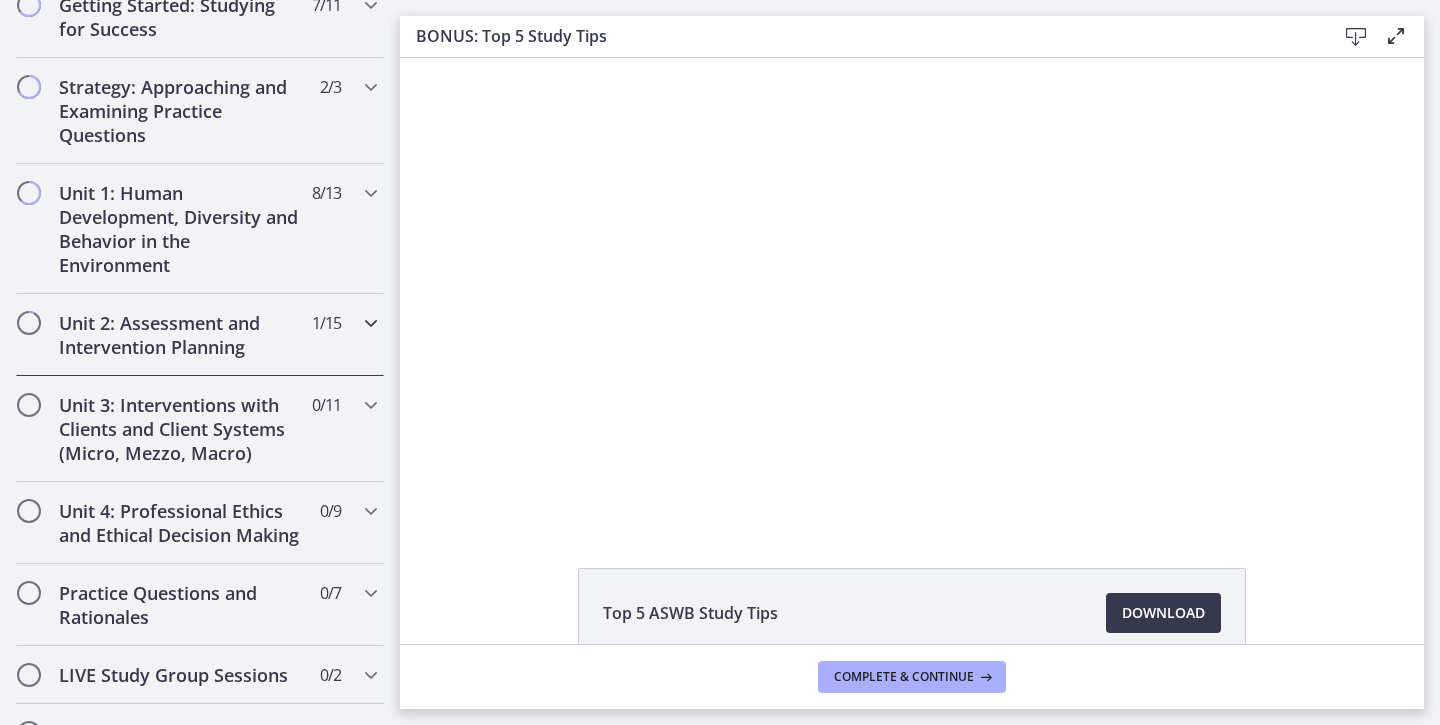 click on "Unit 2: Assessment and Intervention Planning" at bounding box center [181, 335] 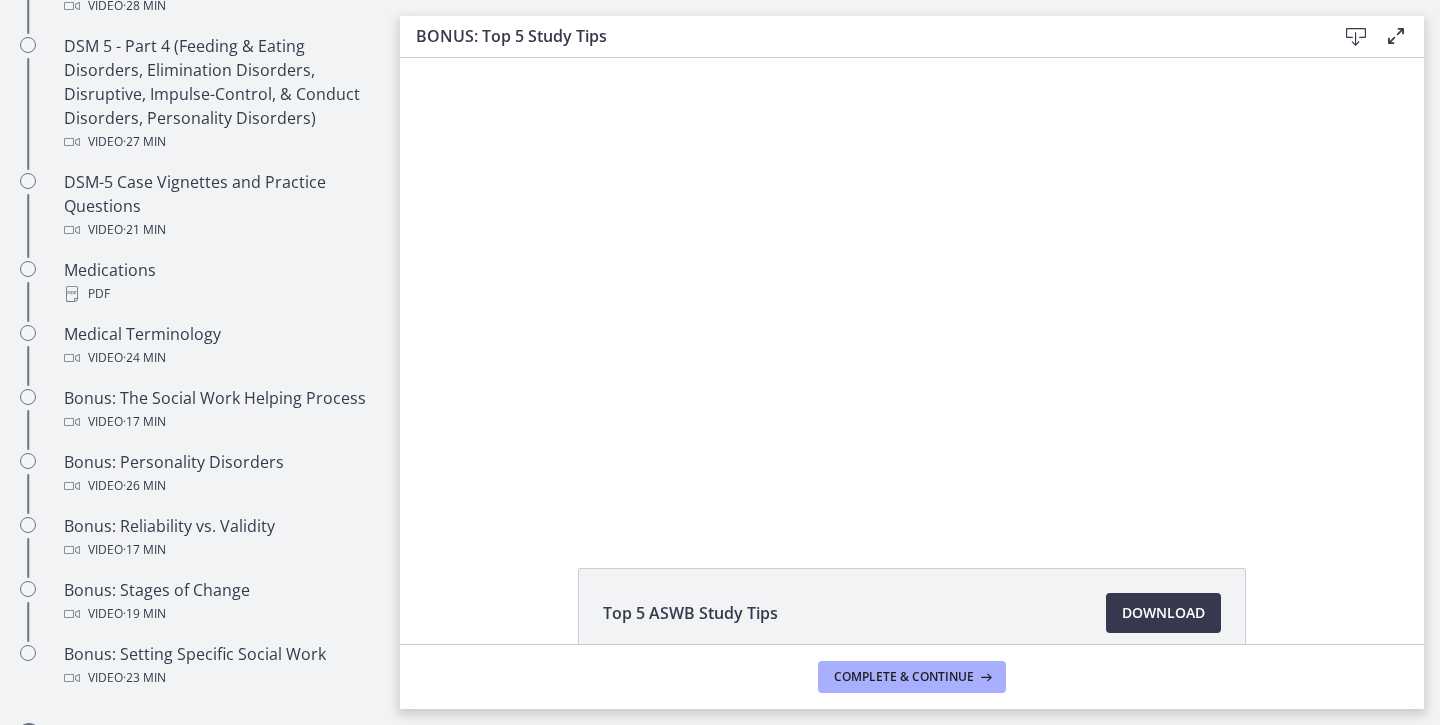 scroll, scrollTop: 1030, scrollLeft: 0, axis: vertical 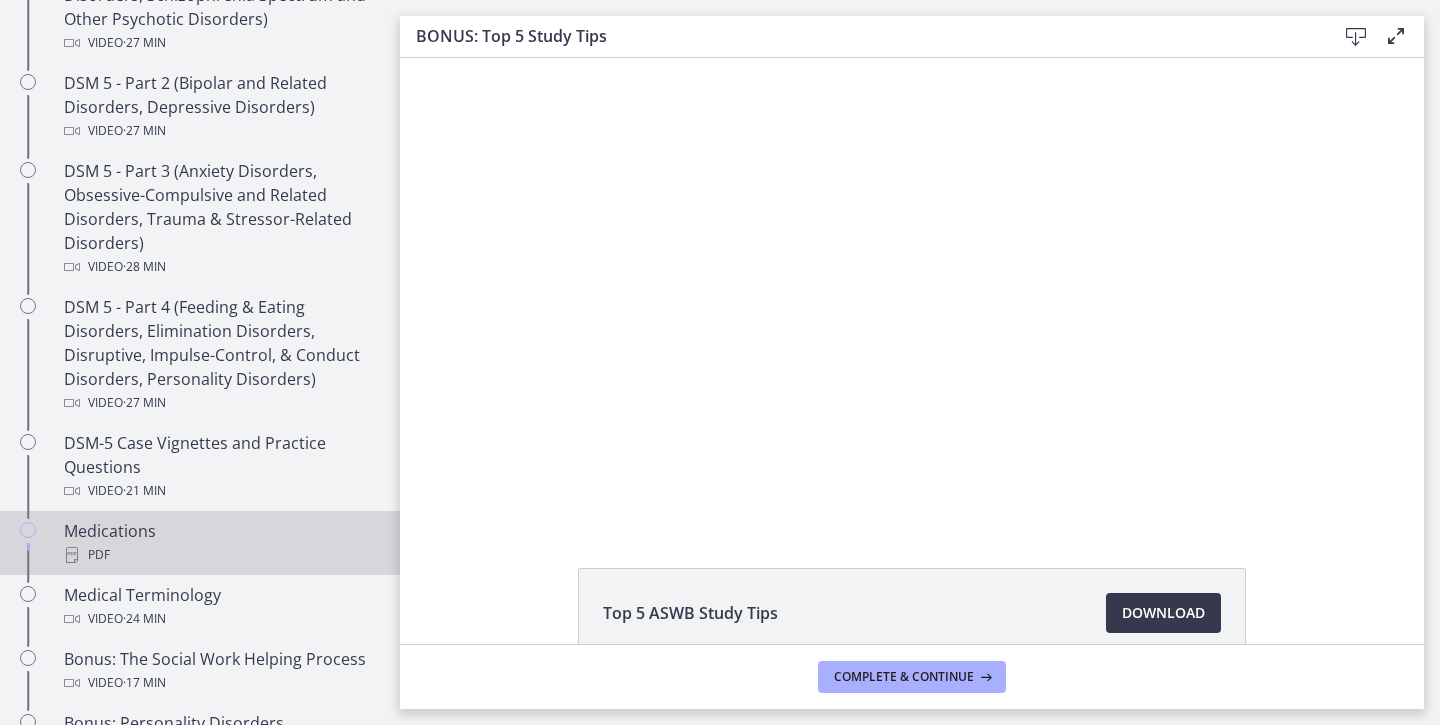 click on "PDF" at bounding box center [220, 555] 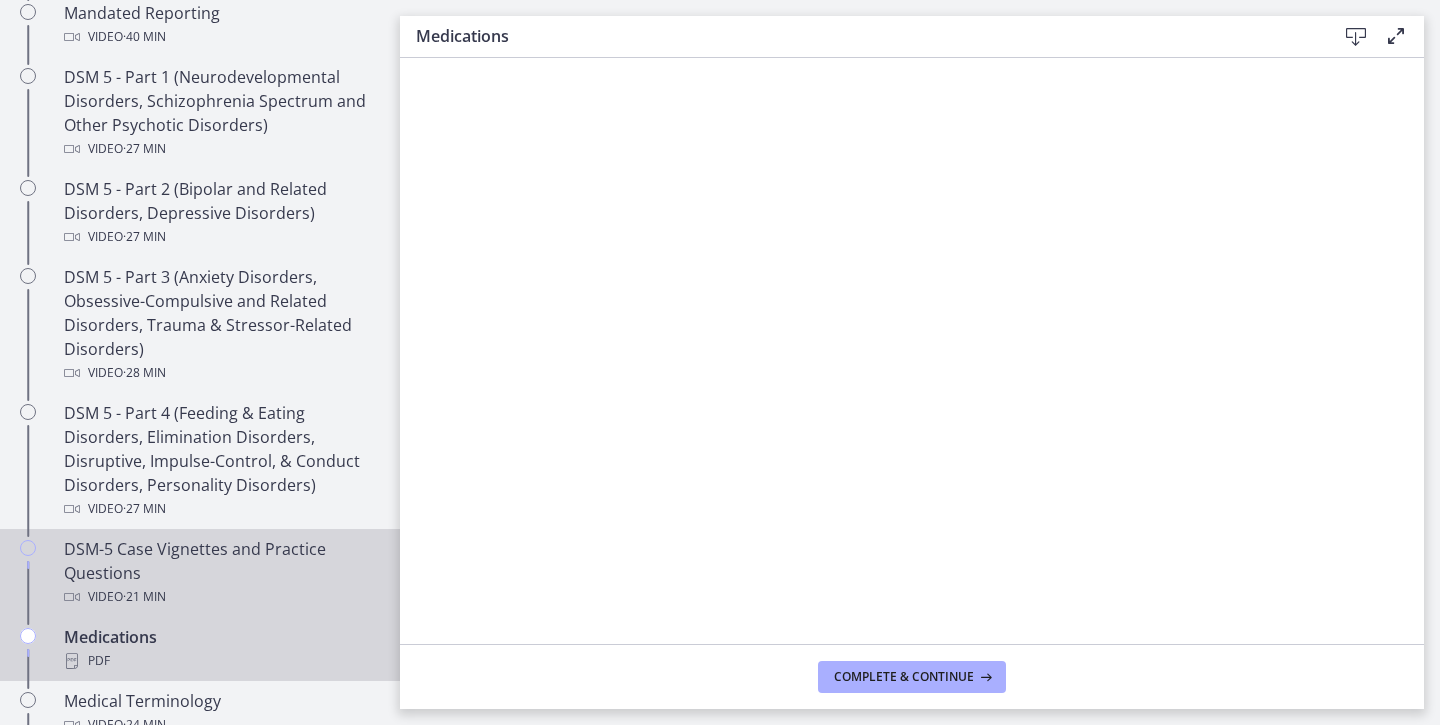 scroll, scrollTop: 922, scrollLeft: 0, axis: vertical 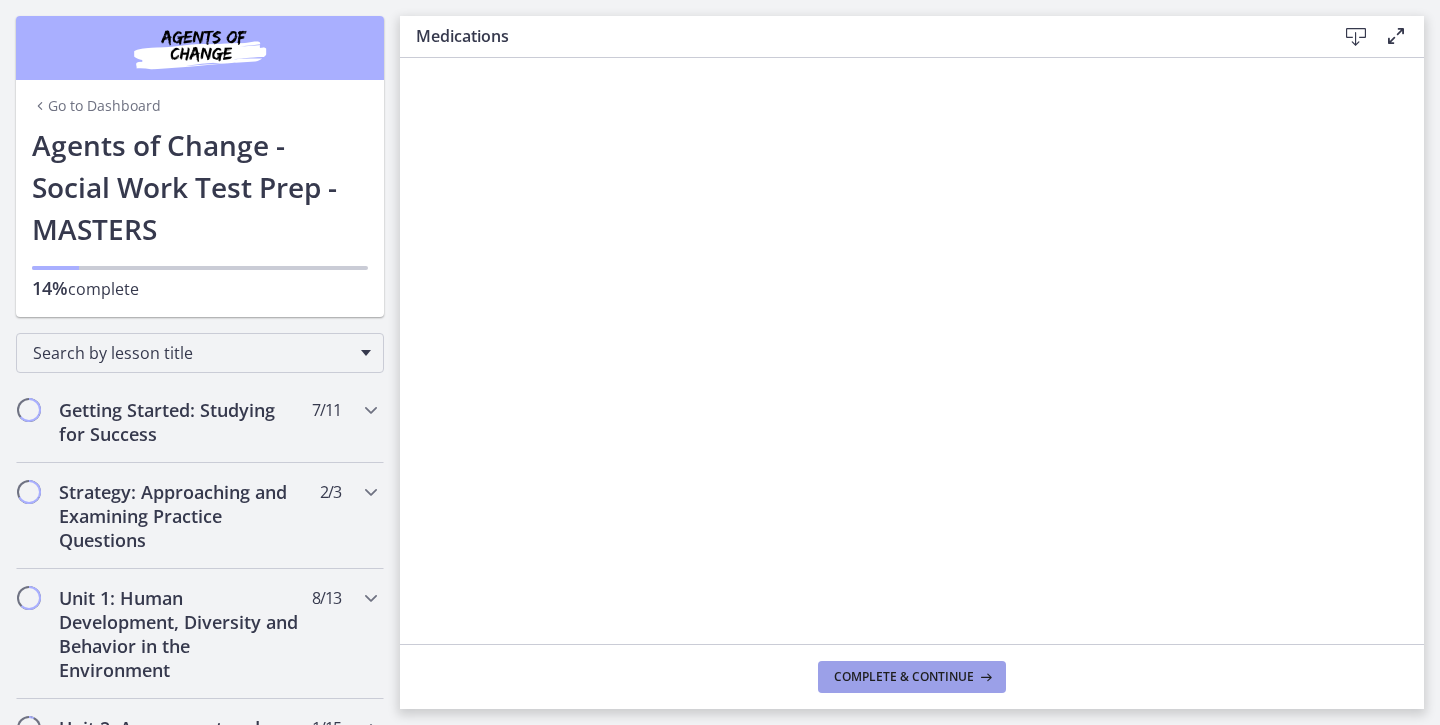 click on "Complete & continue" at bounding box center [904, 677] 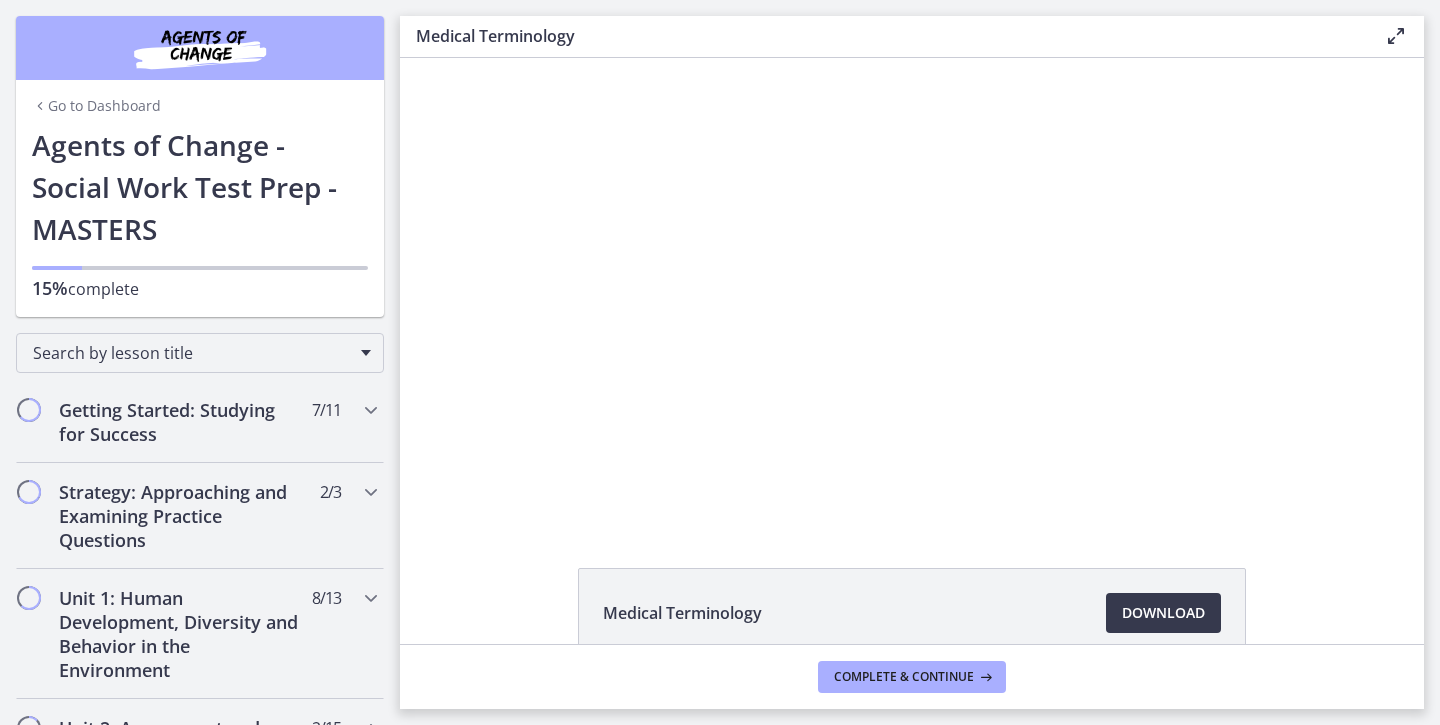 scroll, scrollTop: 0, scrollLeft: 0, axis: both 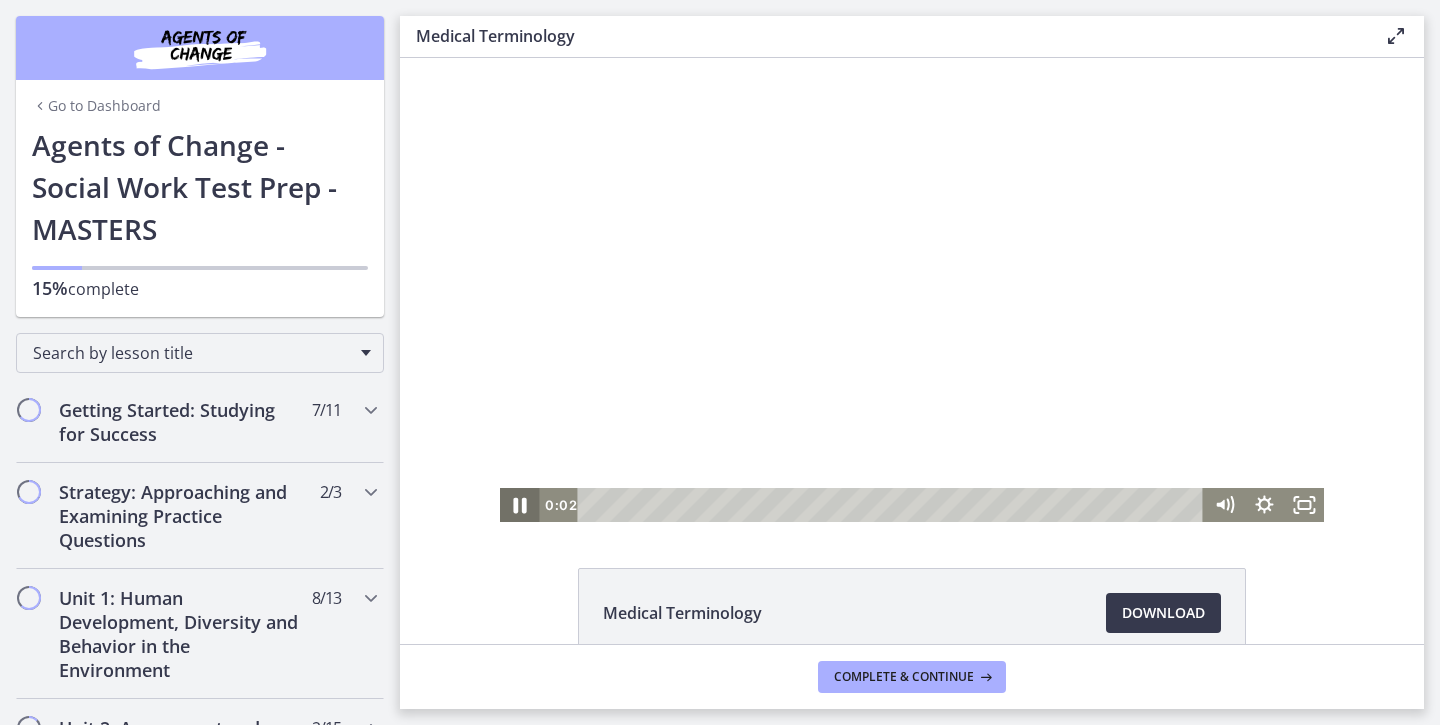 click 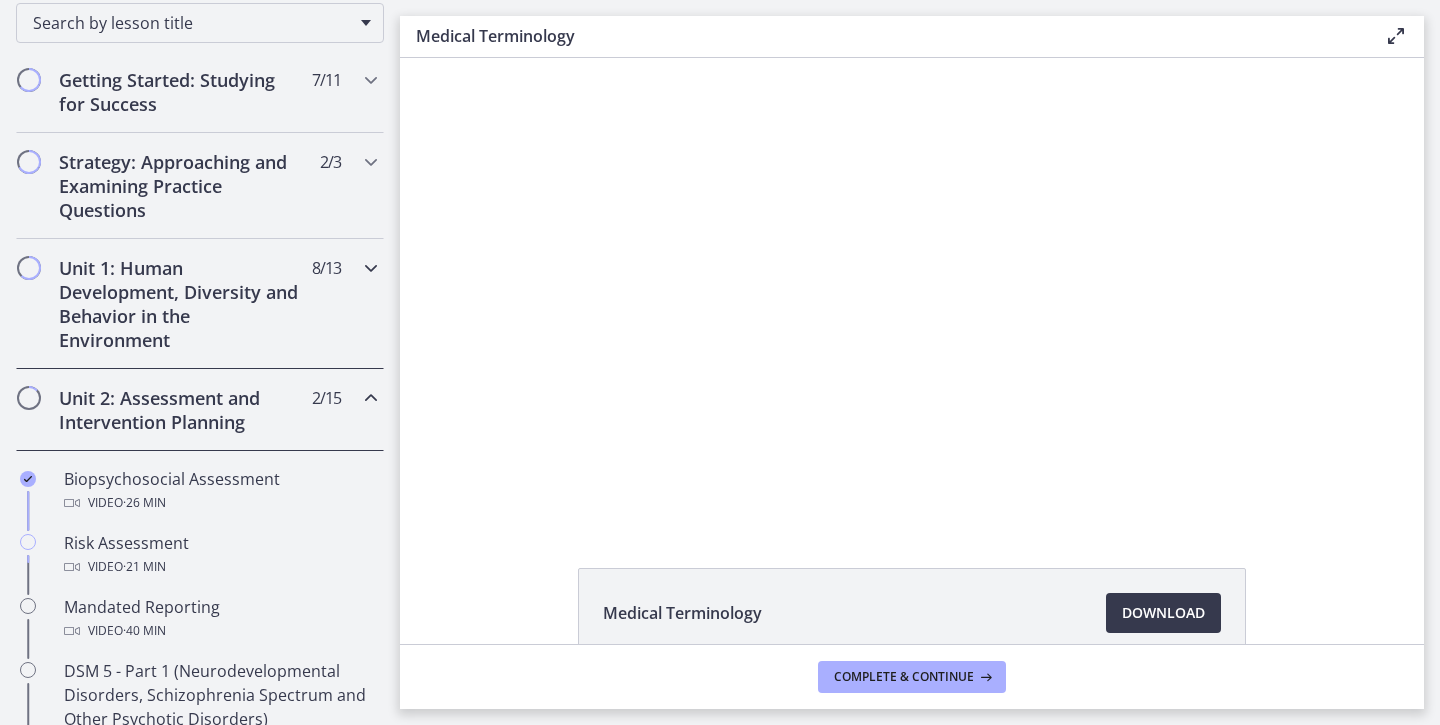 scroll, scrollTop: 427, scrollLeft: 0, axis: vertical 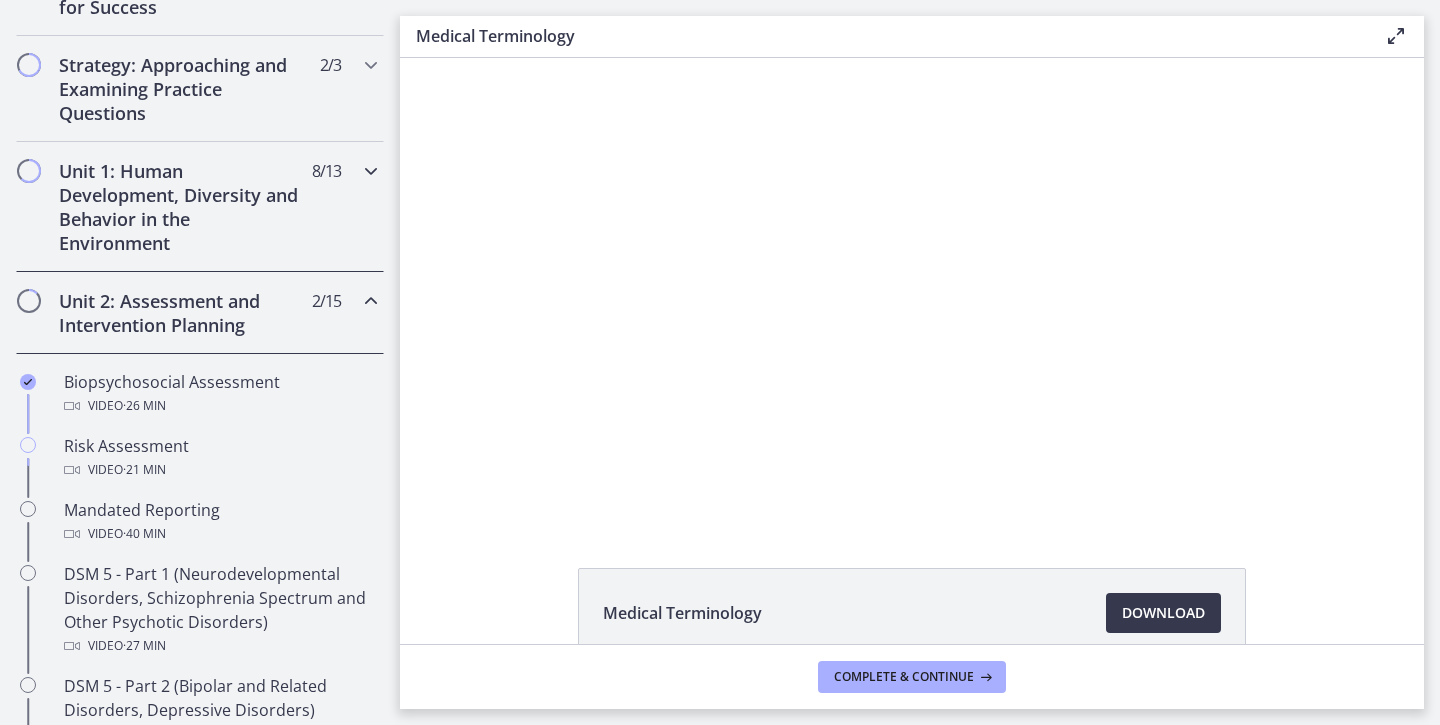 click on "Unit 1: Human Development, Diversity and Behavior in the Environment" at bounding box center (181, 207) 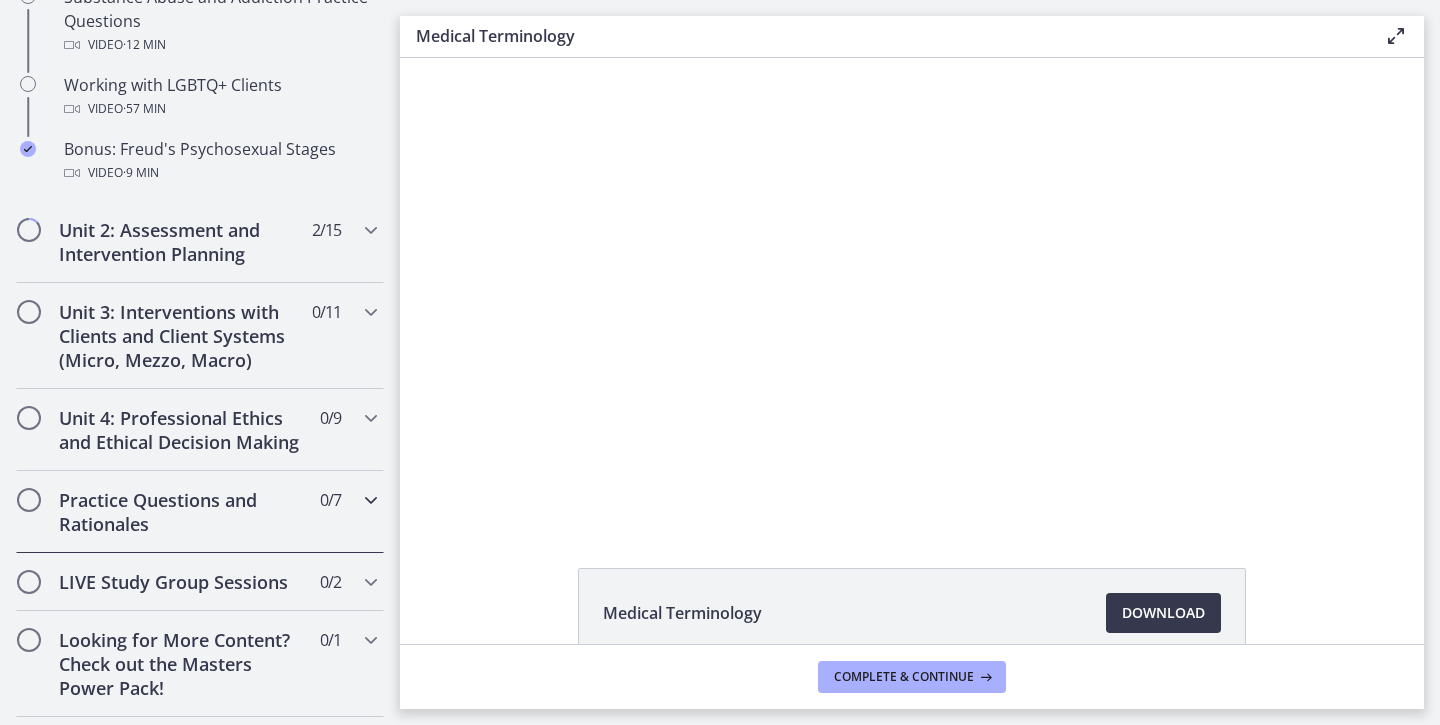 scroll, scrollTop: 1412, scrollLeft: 0, axis: vertical 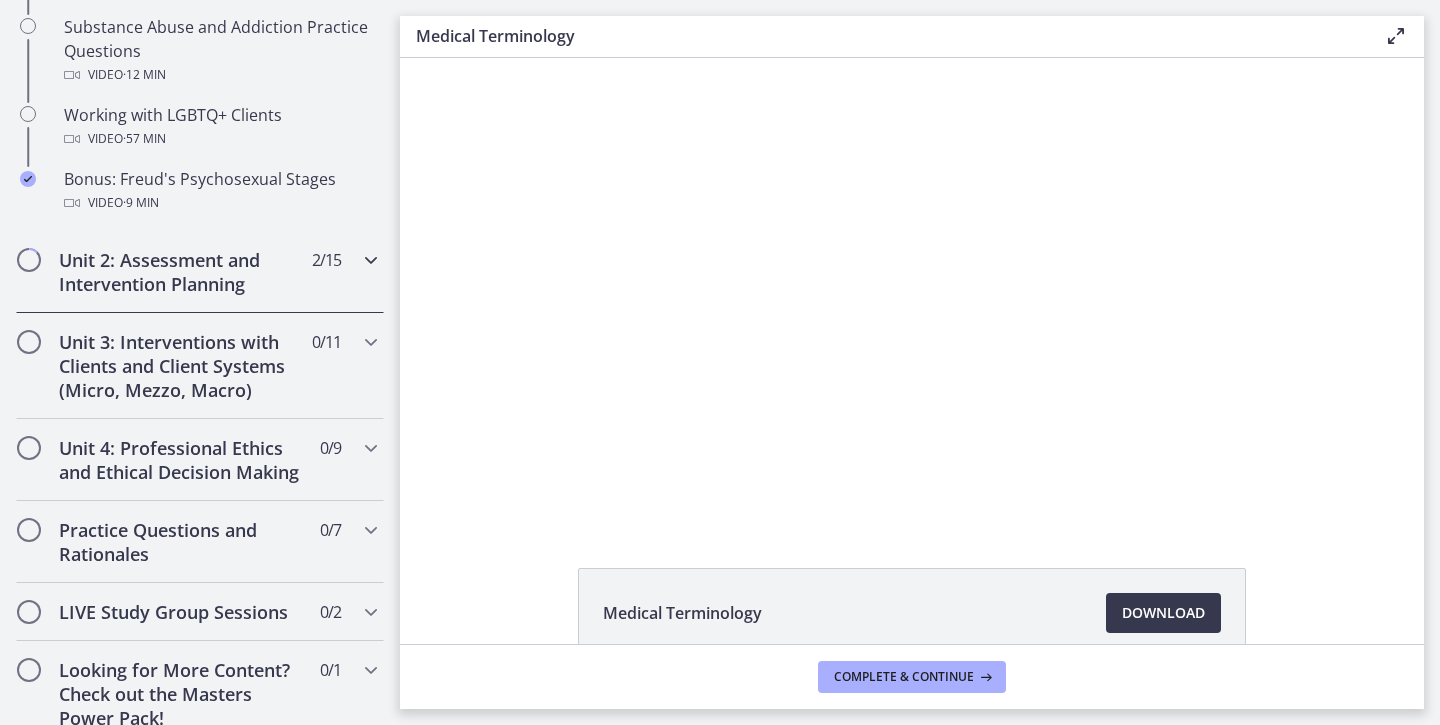 click on "Unit 2: Assessment and Intervention Planning" at bounding box center (181, 272) 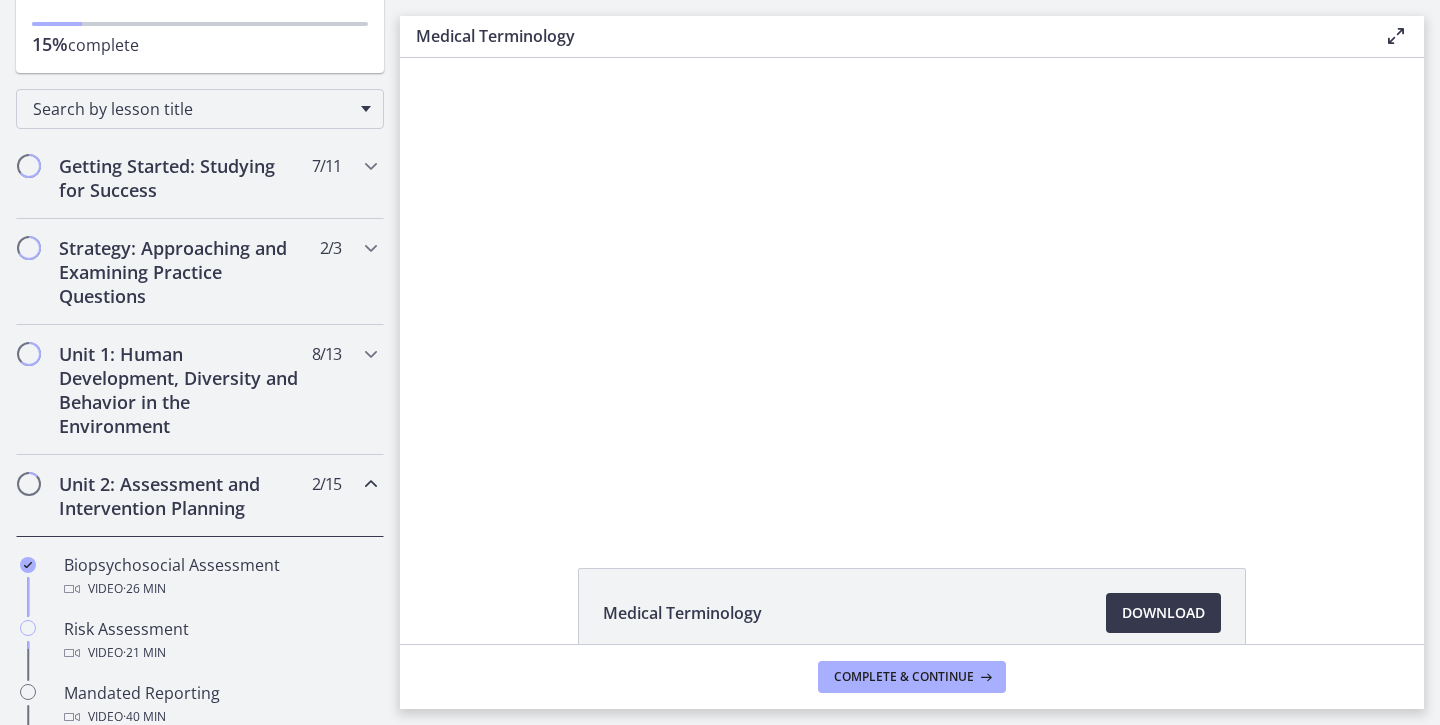 scroll, scrollTop: 241, scrollLeft: 0, axis: vertical 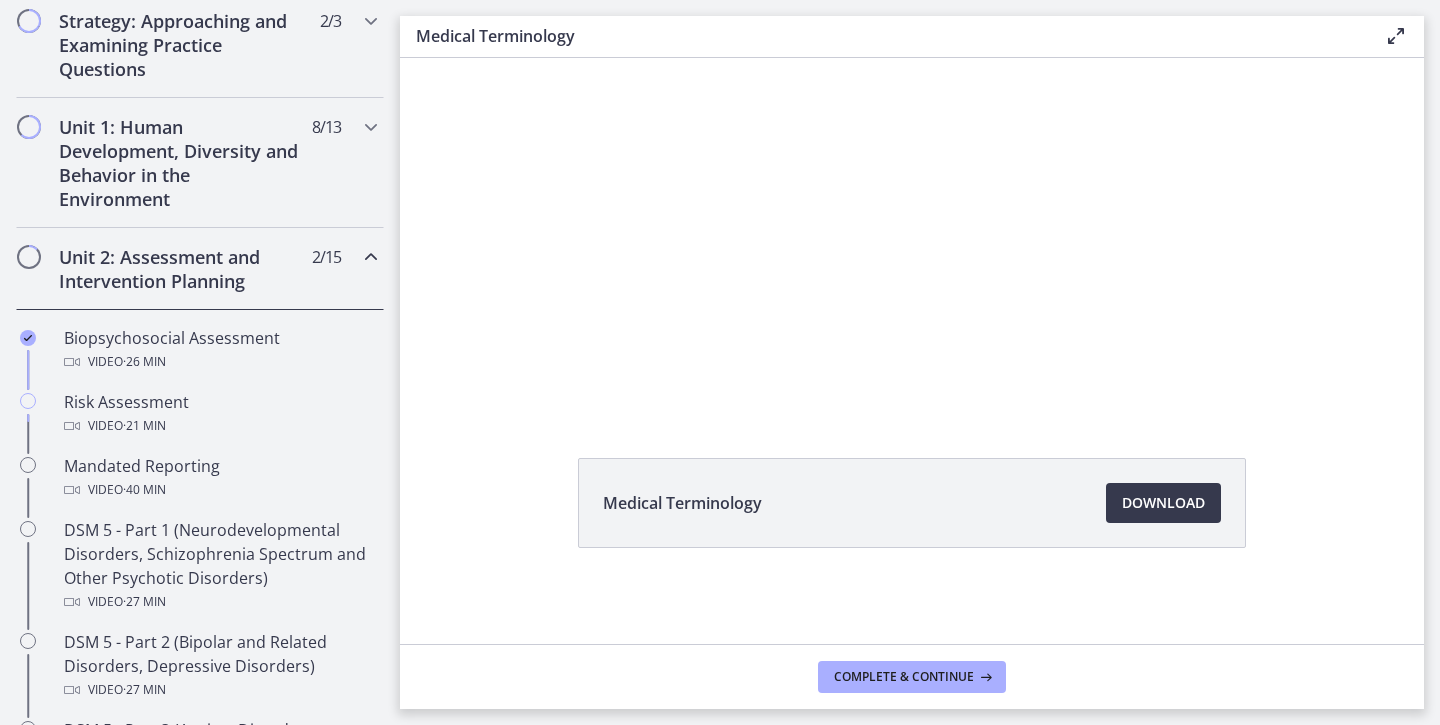 click on "Unit 2: Assessment and Intervention Planning" at bounding box center (181, 269) 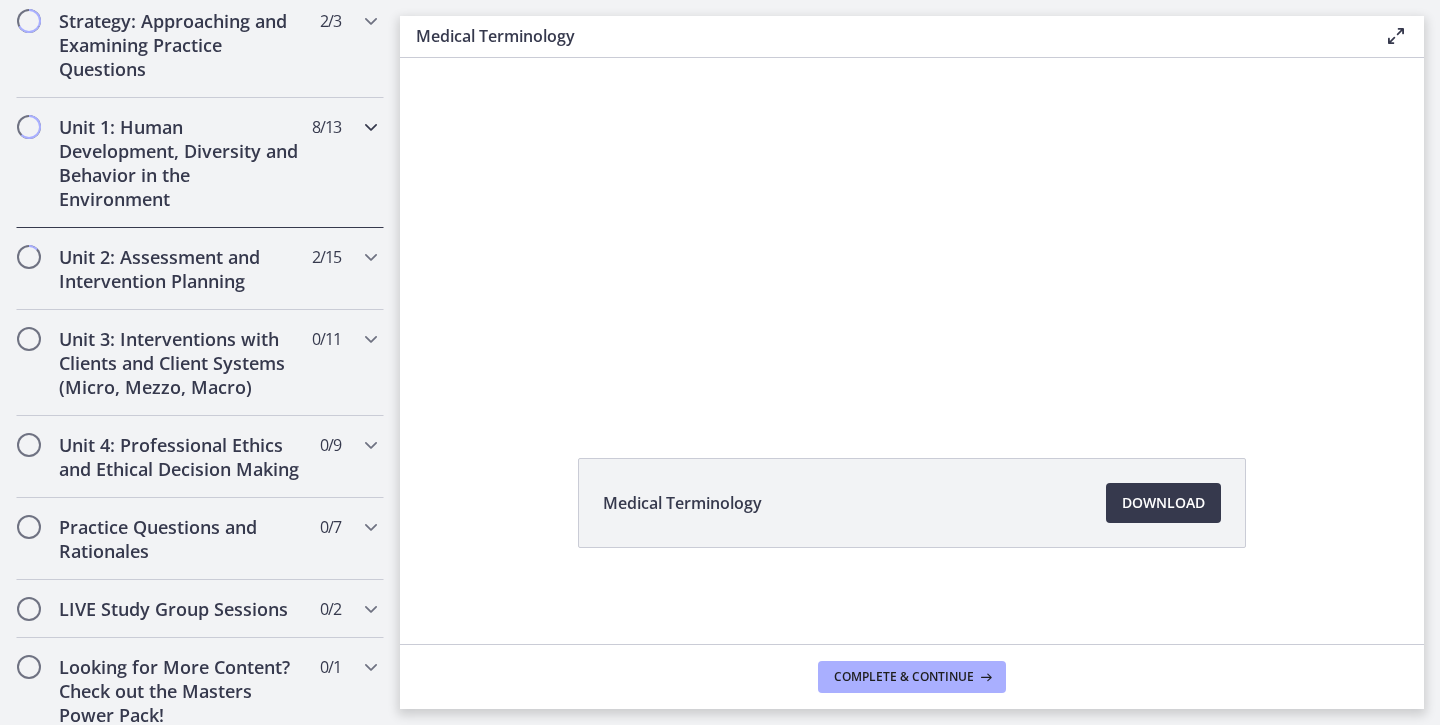 click on "Unit 1: Human Development, Diversity and Behavior in the Environment
8  /  13
Completed" at bounding box center (200, 163) 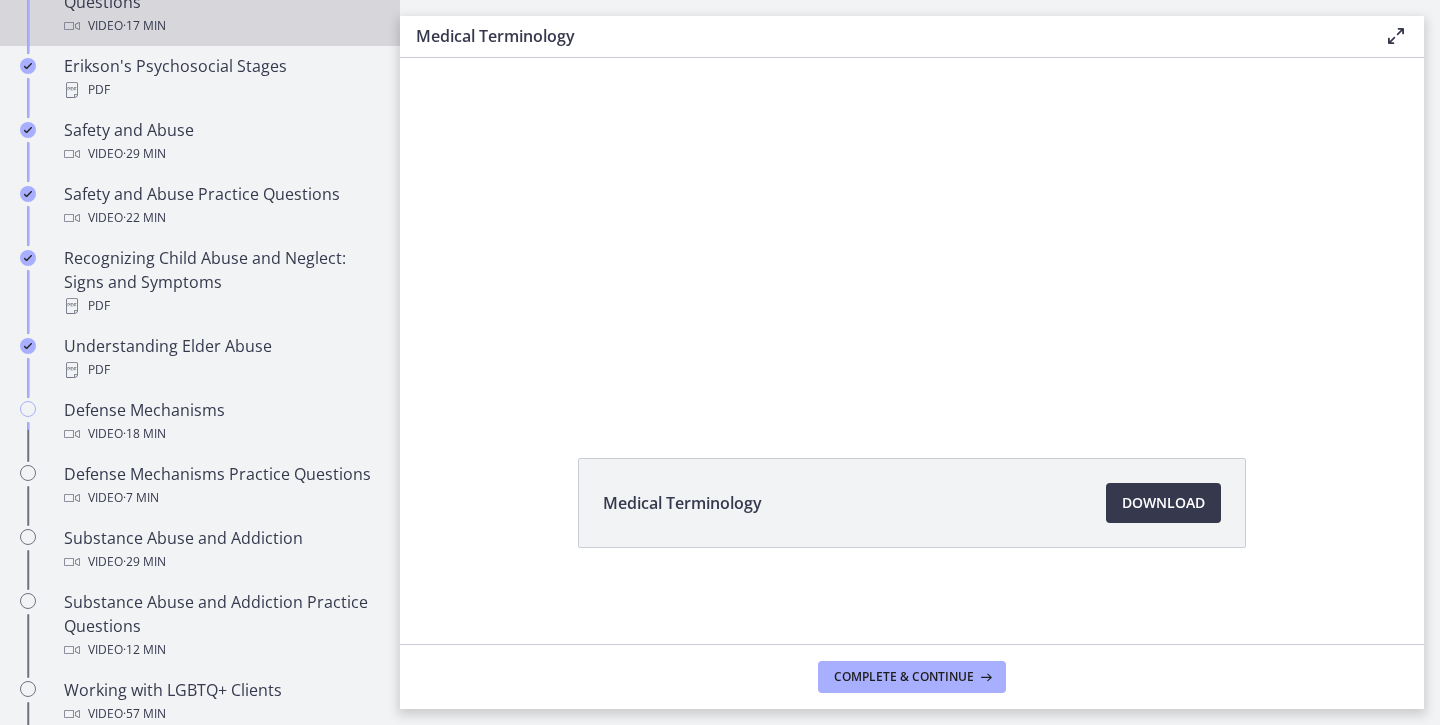 scroll, scrollTop: 848, scrollLeft: 0, axis: vertical 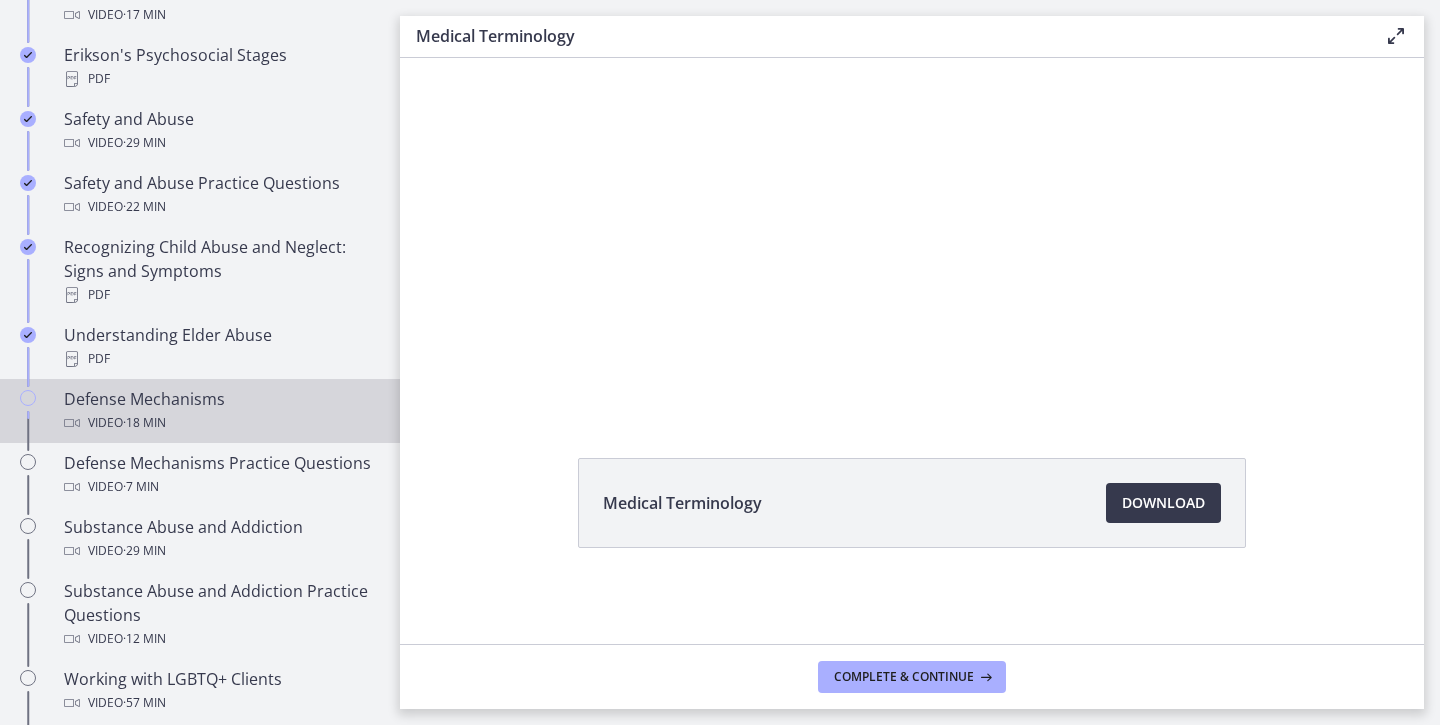 click on "Video
·  18 min" at bounding box center (220, 423) 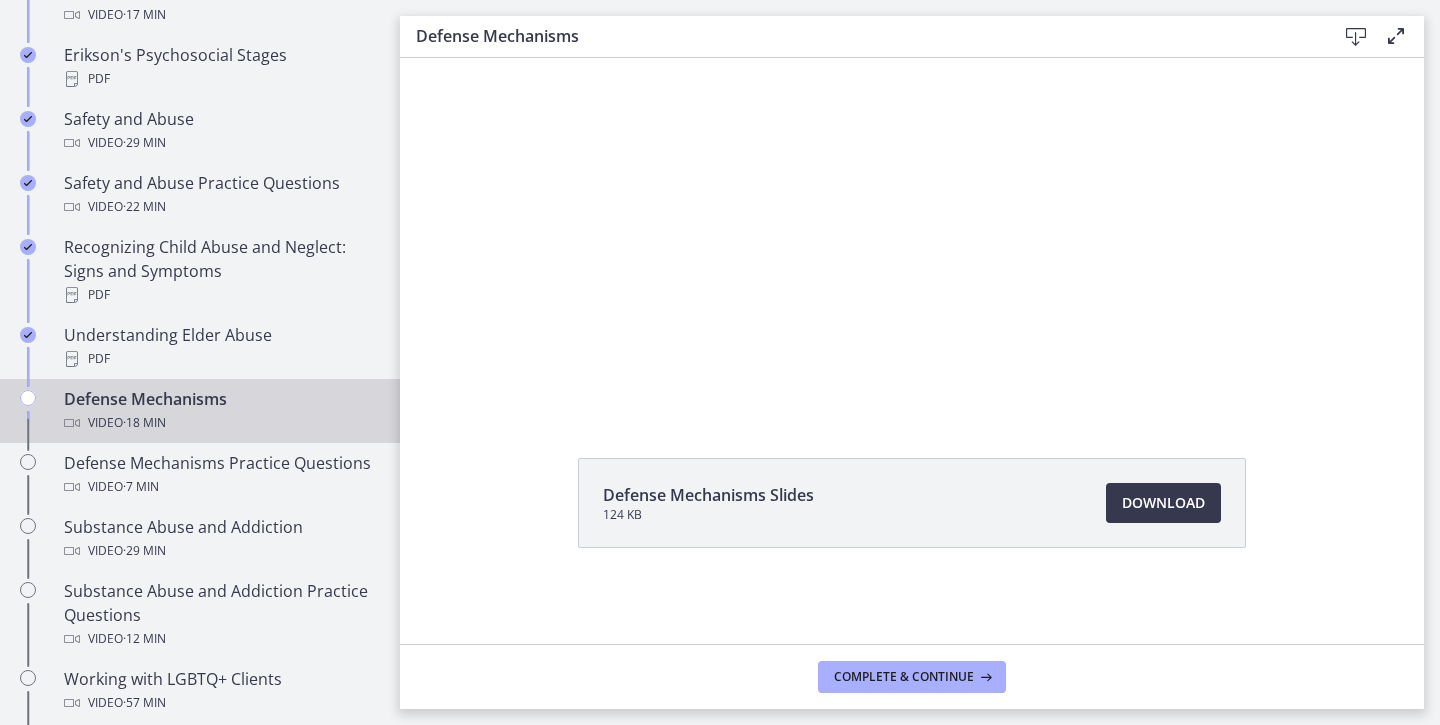 scroll, scrollTop: 0, scrollLeft: 0, axis: both 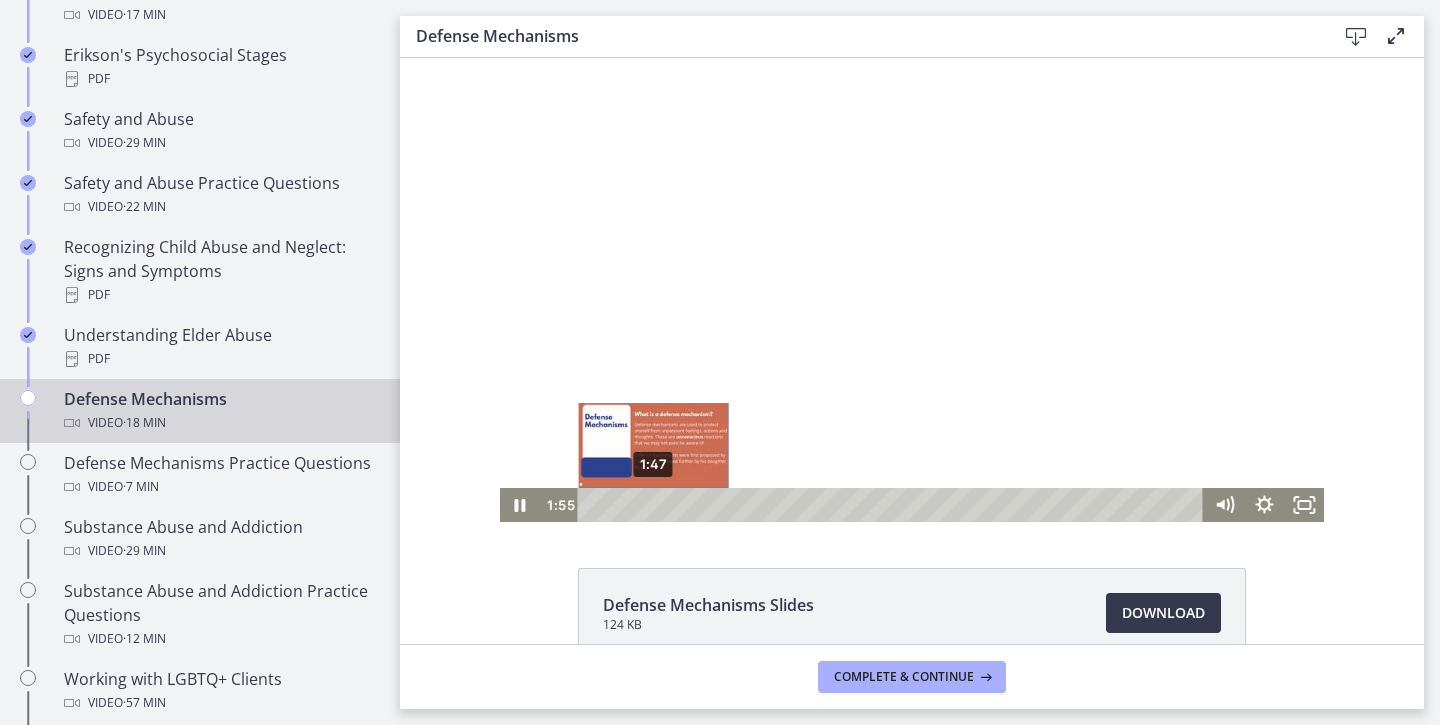 click at bounding box center [656, 504] 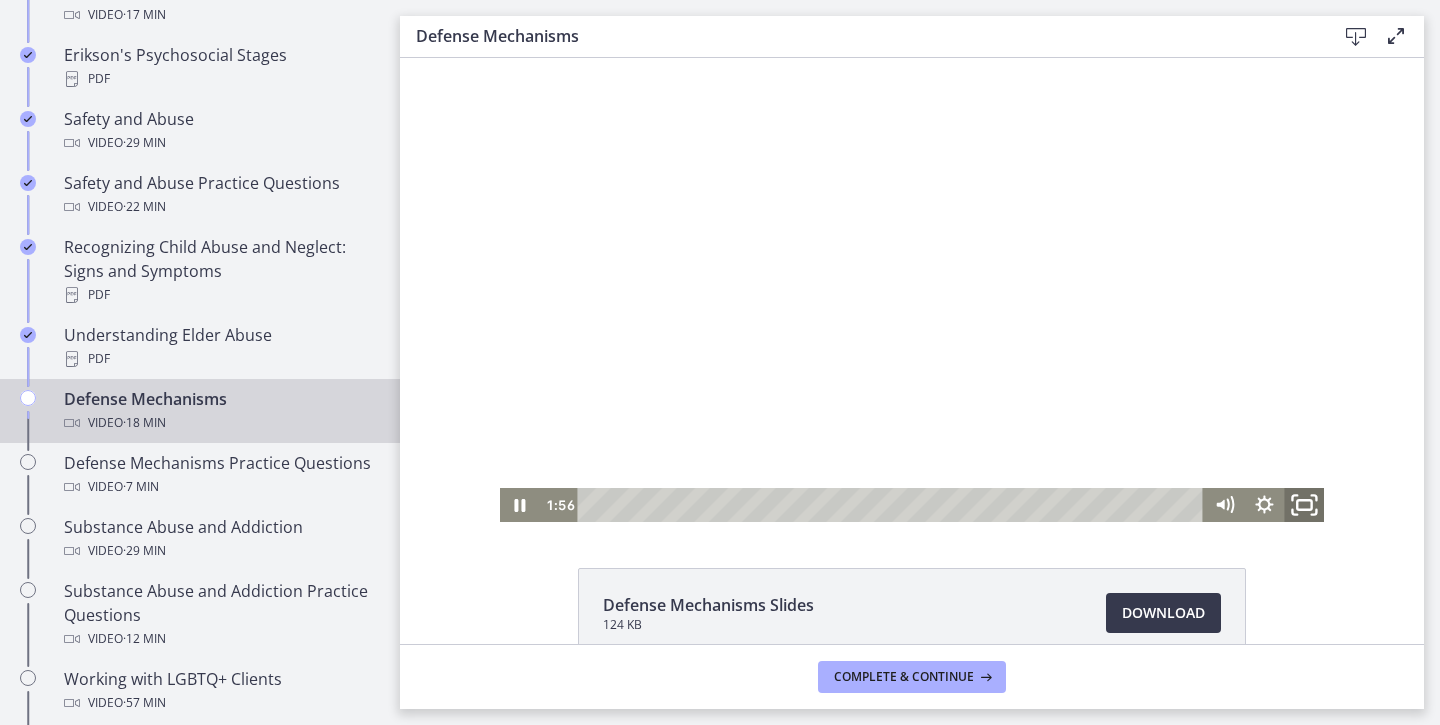 click 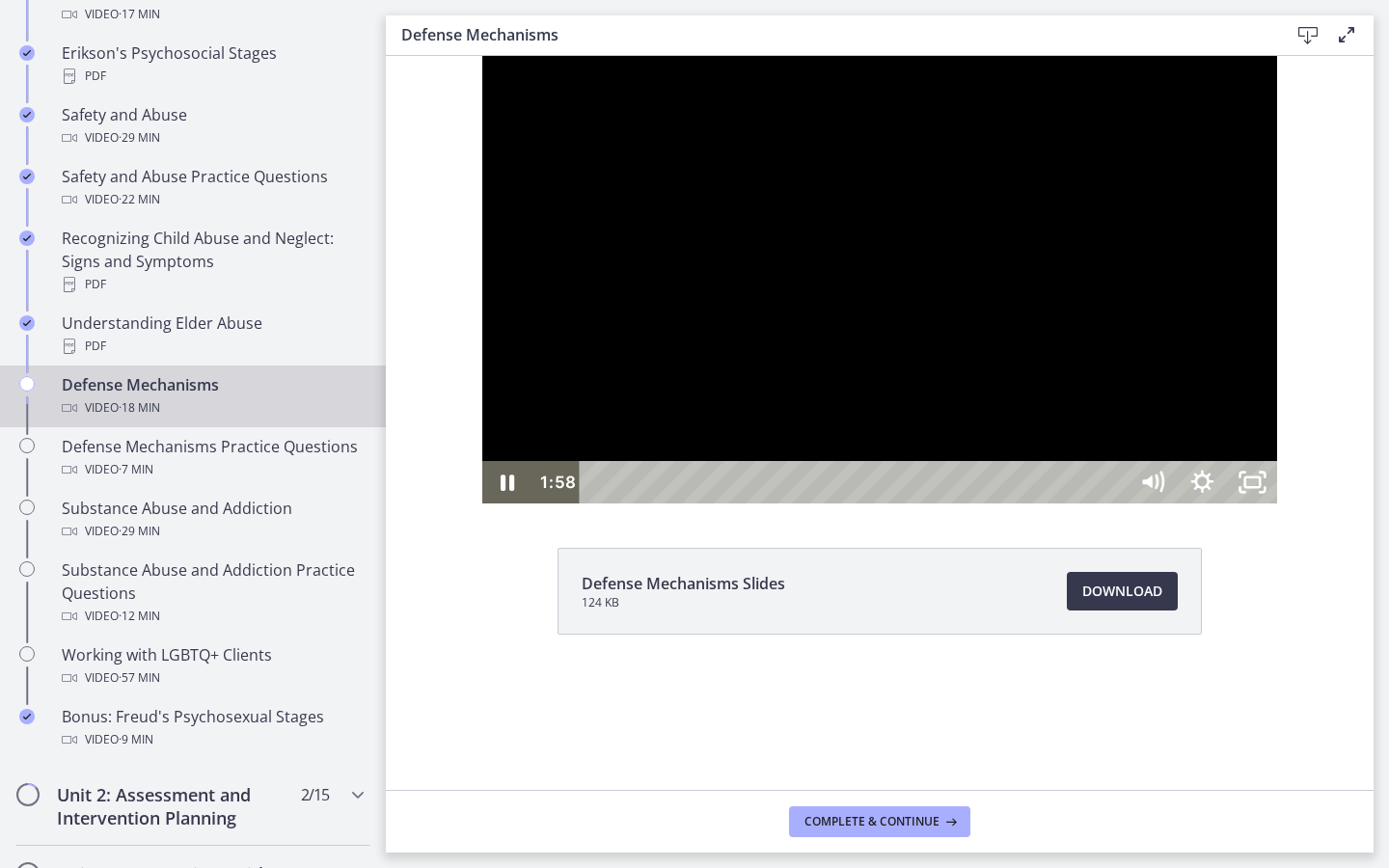 type 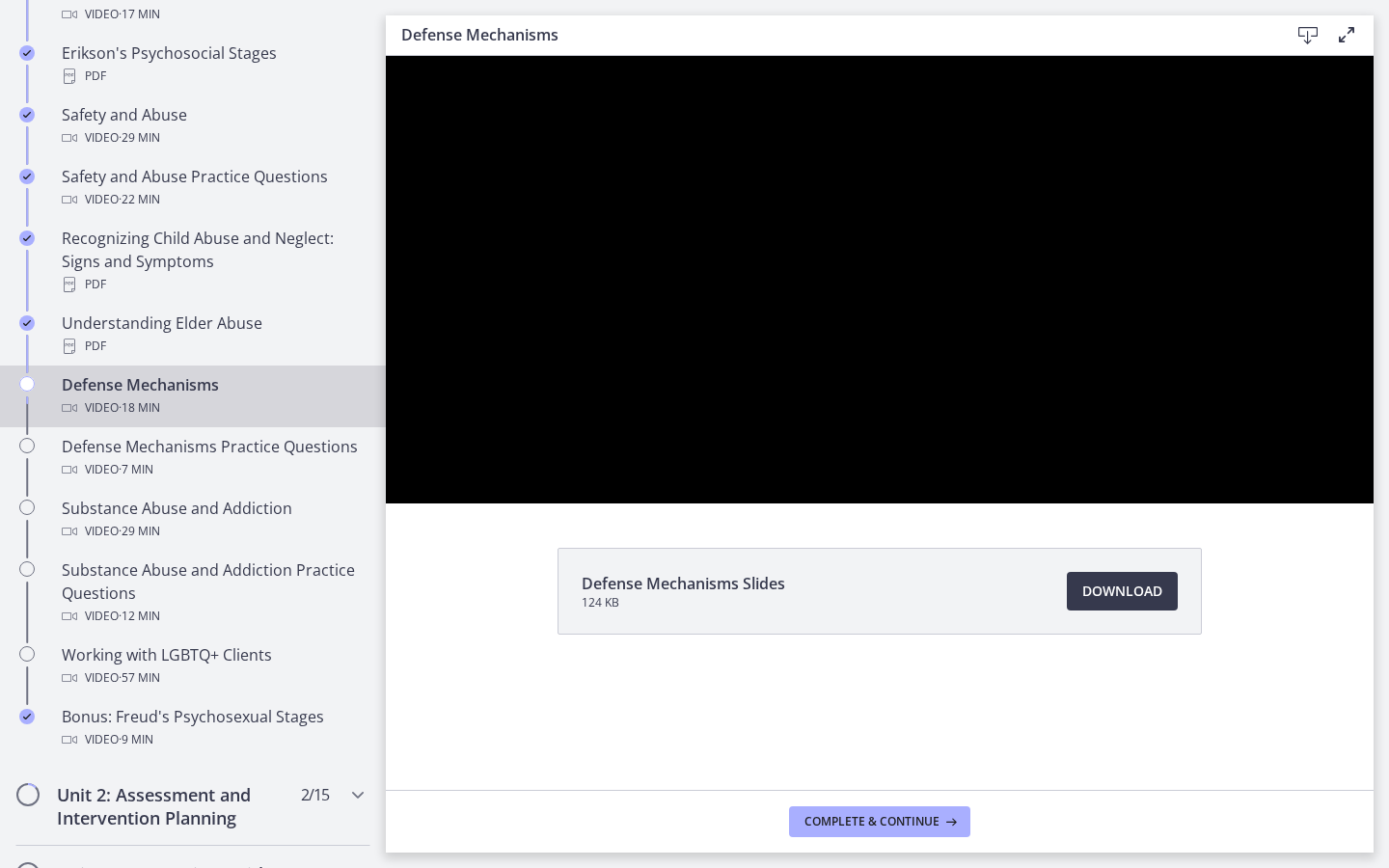 click at bounding box center (880, 280) 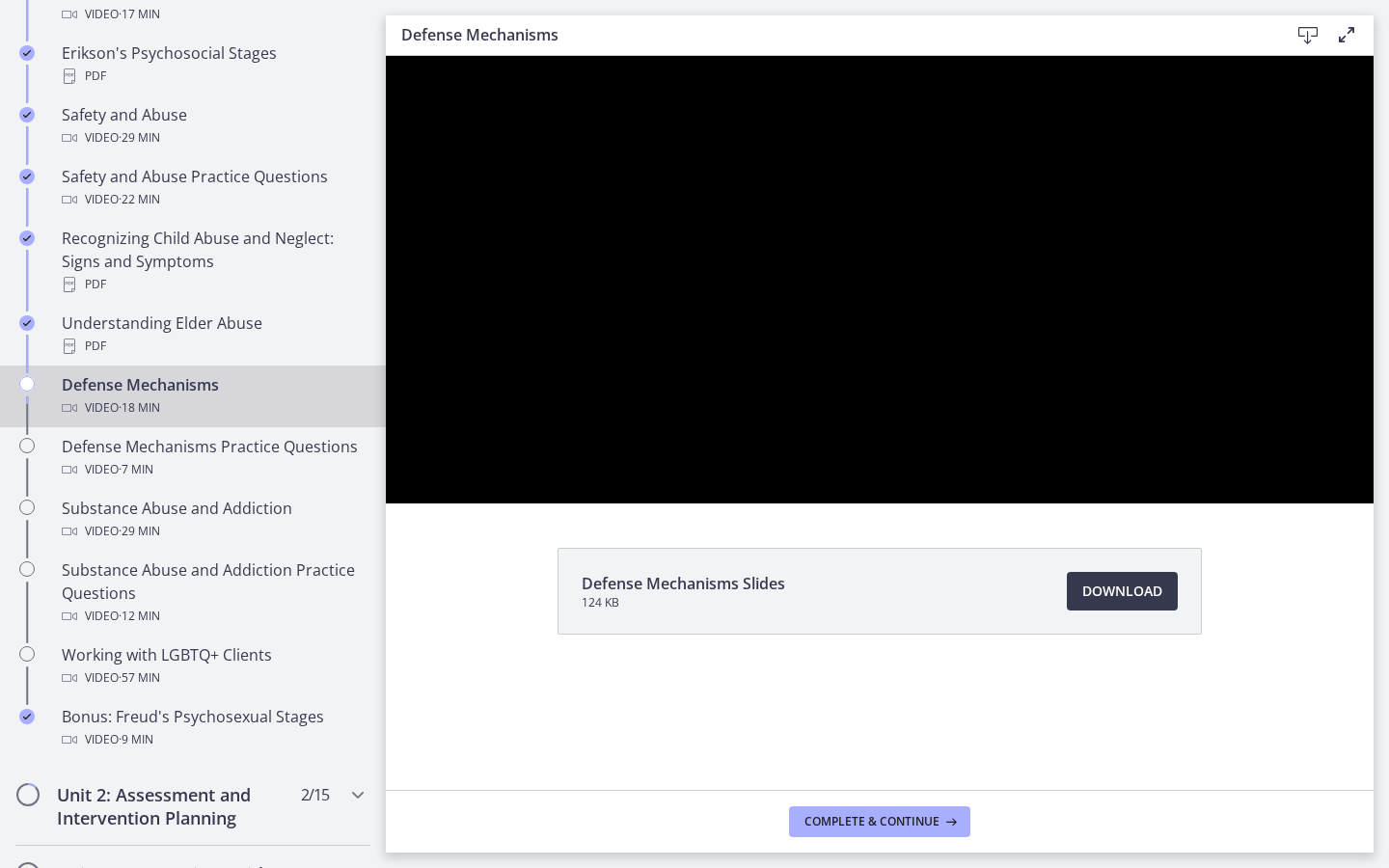 type 